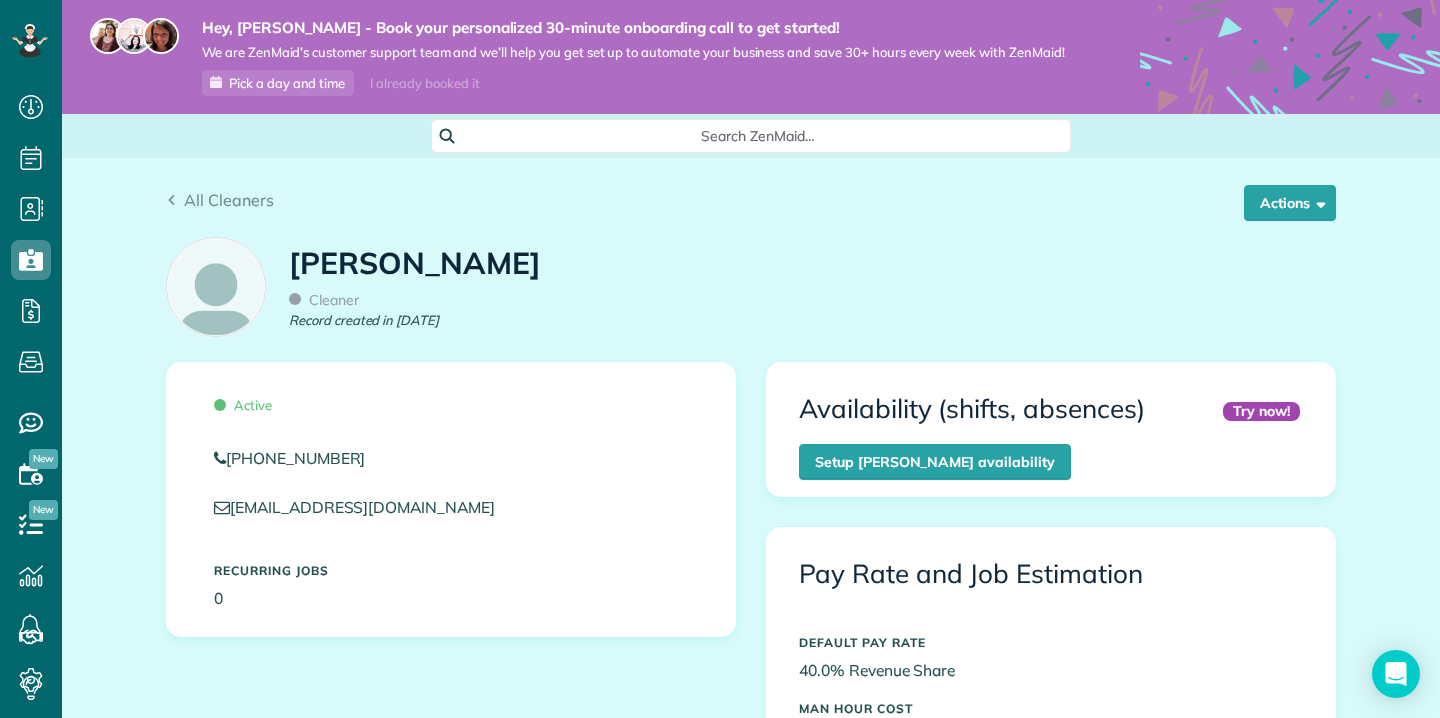 scroll, scrollTop: 0, scrollLeft: 0, axis: both 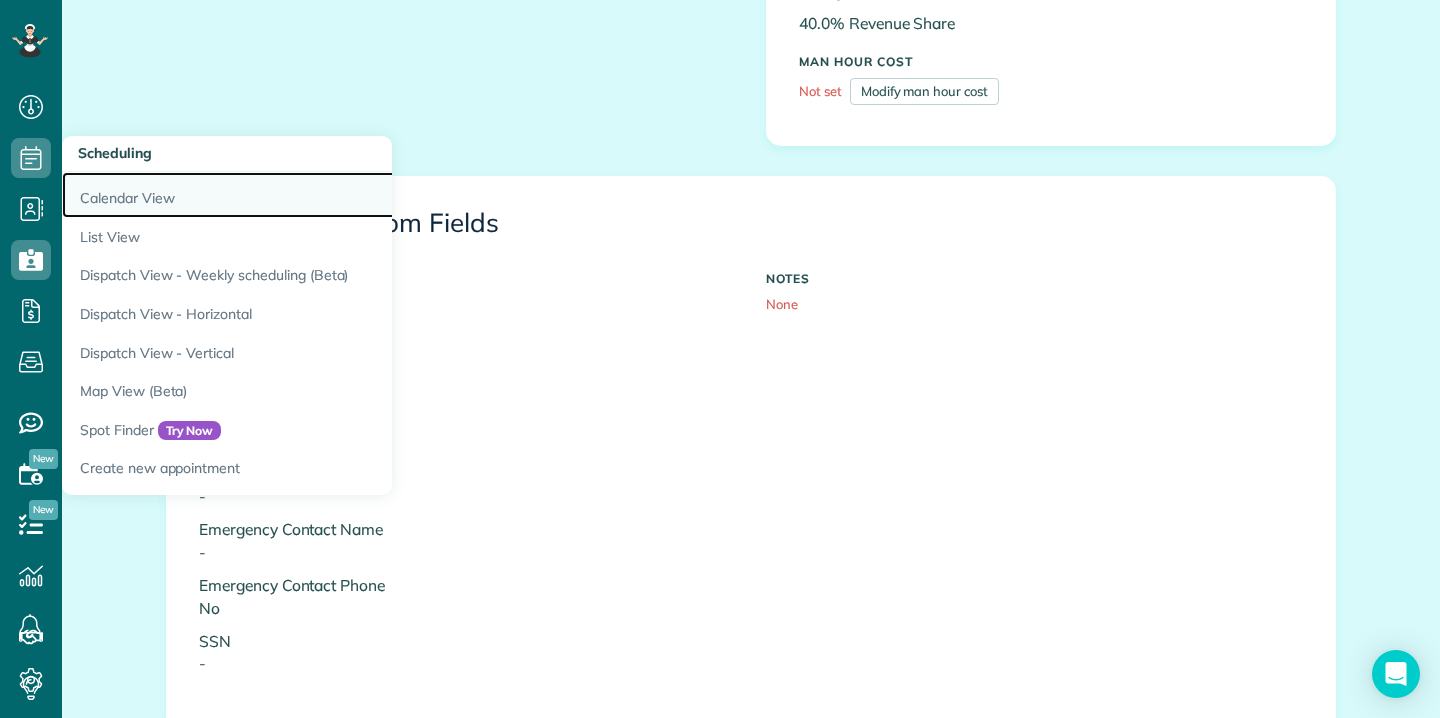 click on "Calendar View" at bounding box center [312, 195] 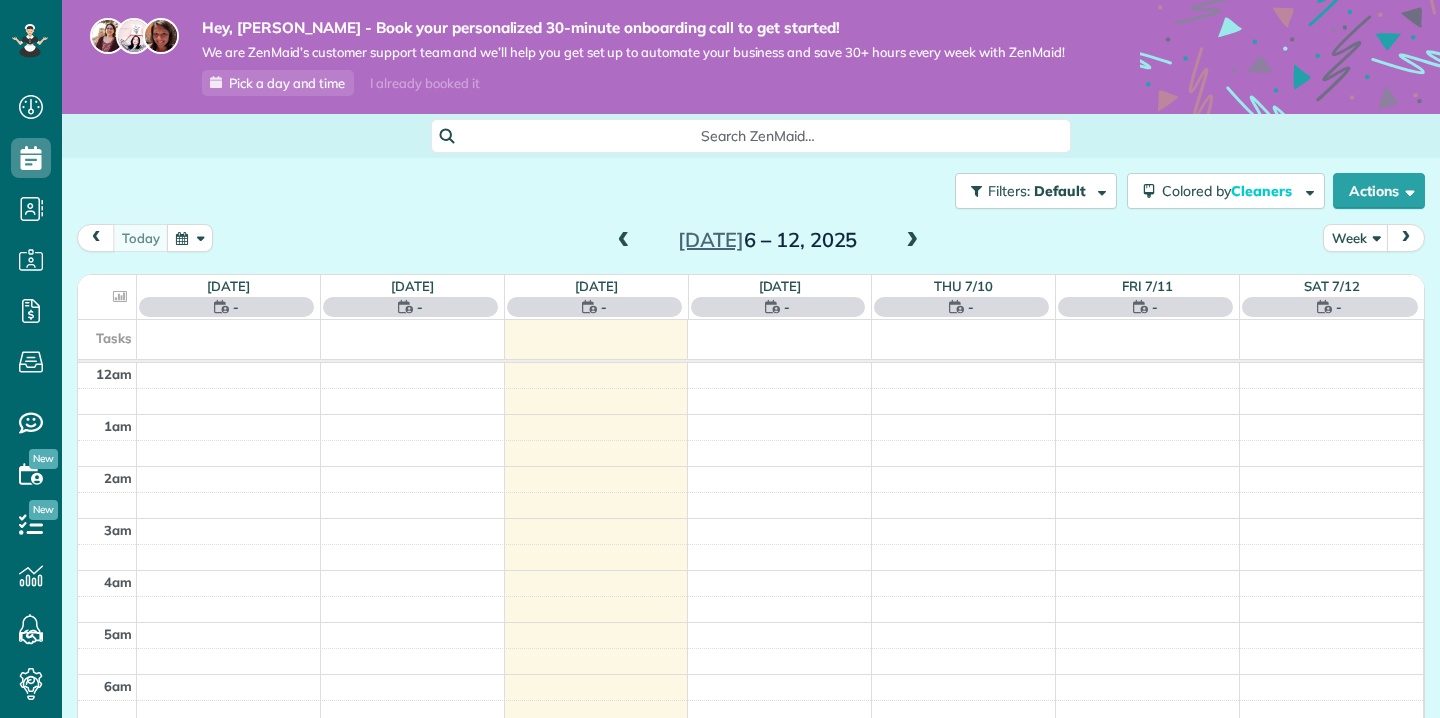 scroll, scrollTop: 0, scrollLeft: 0, axis: both 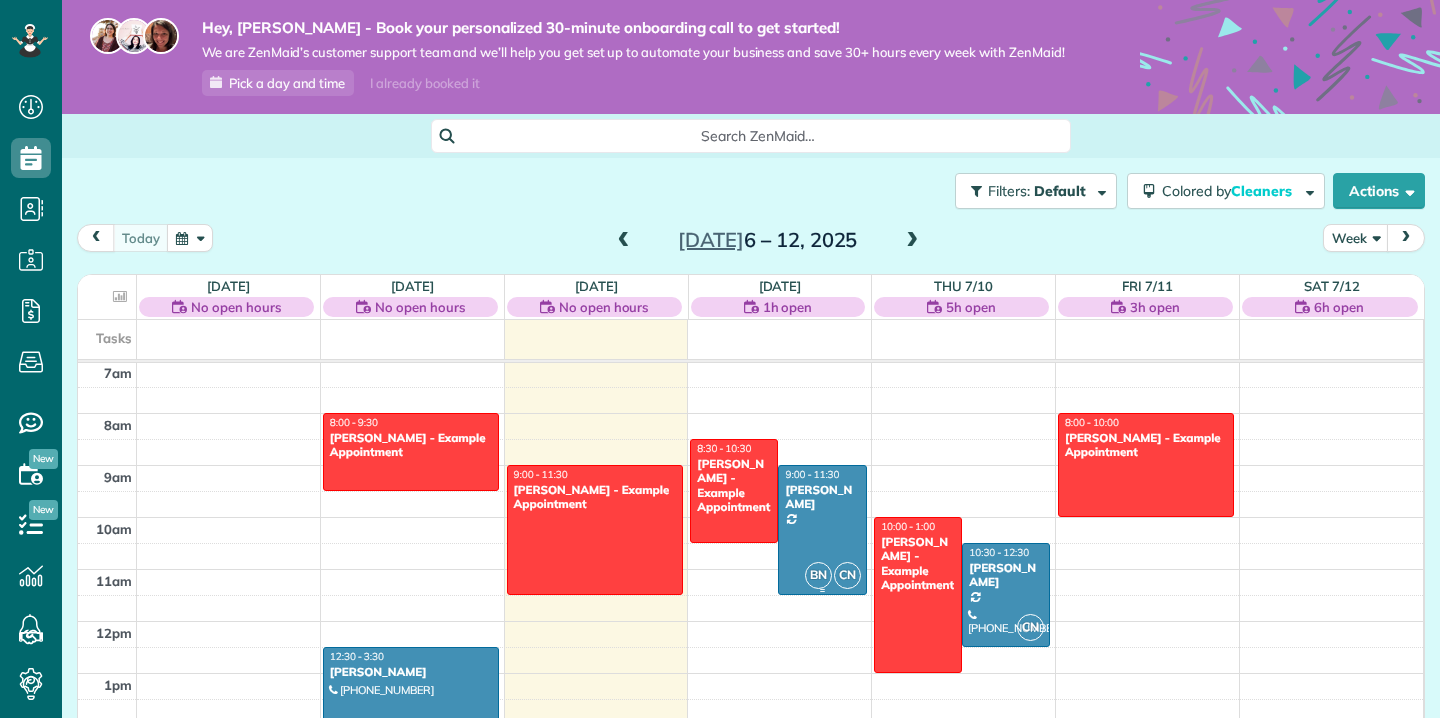 click at bounding box center (822, 530) 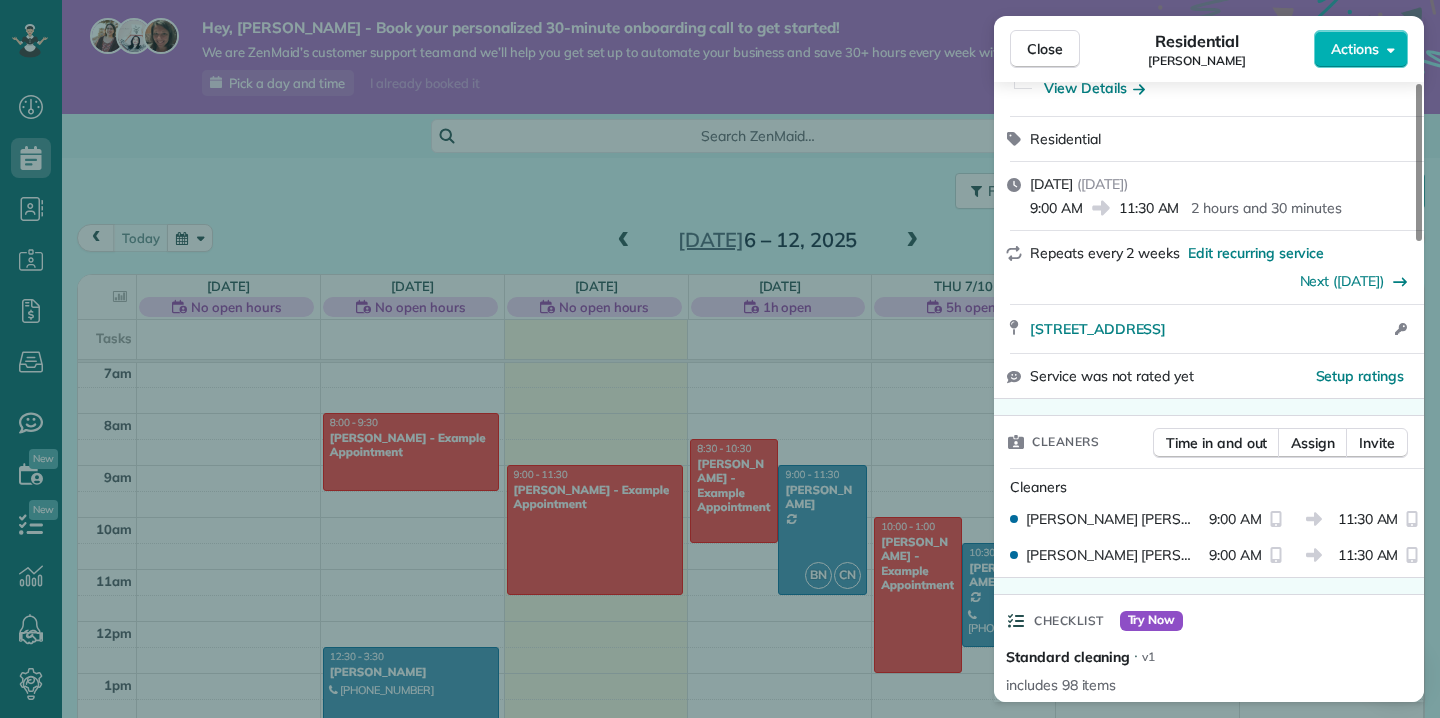 scroll, scrollTop: 218, scrollLeft: 0, axis: vertical 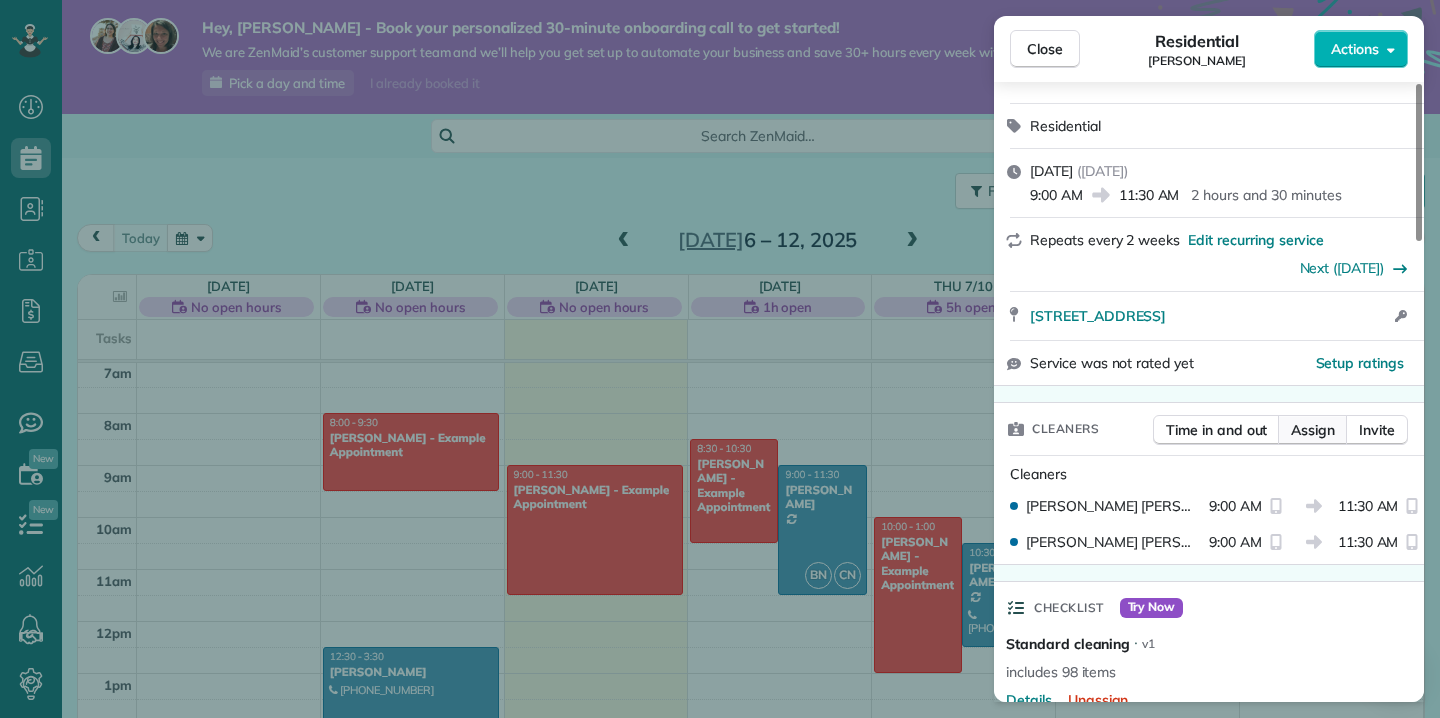 click on "Assign" at bounding box center [1313, 430] 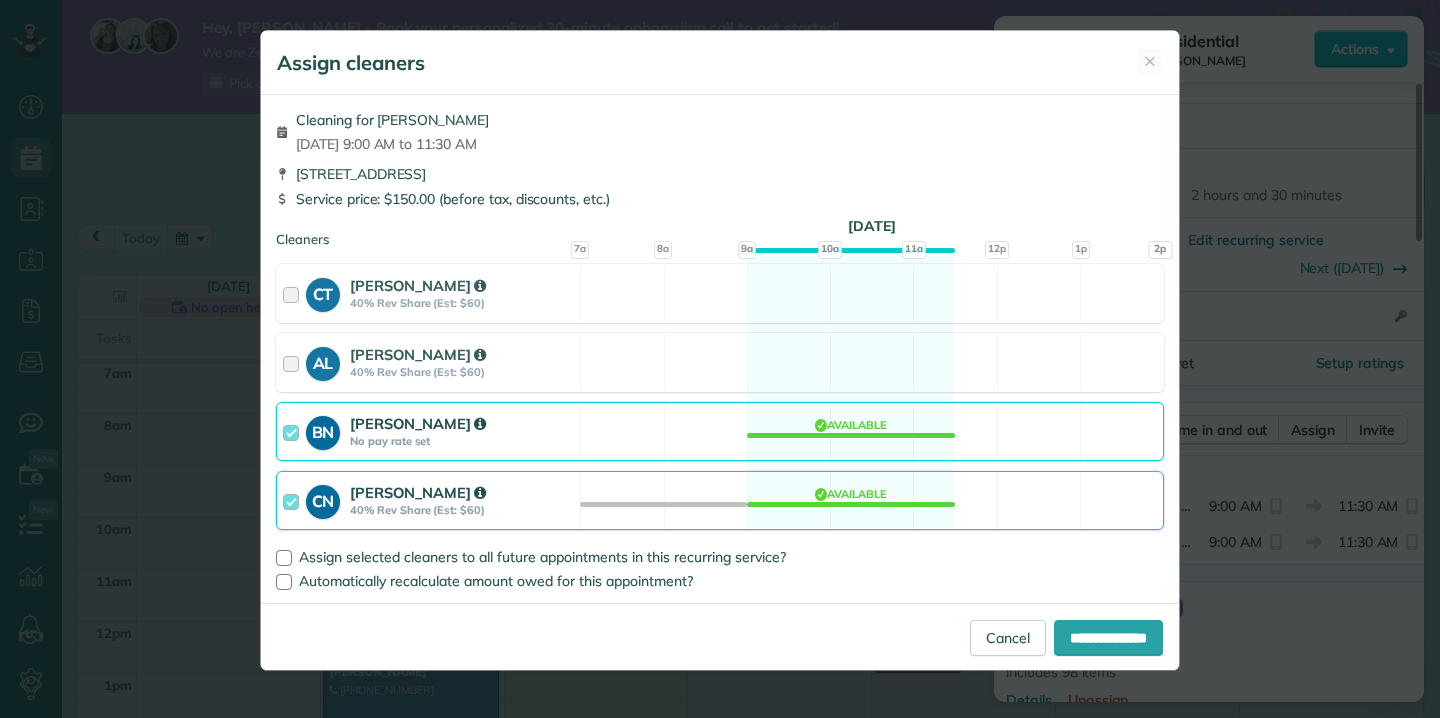 click at bounding box center (294, 431) 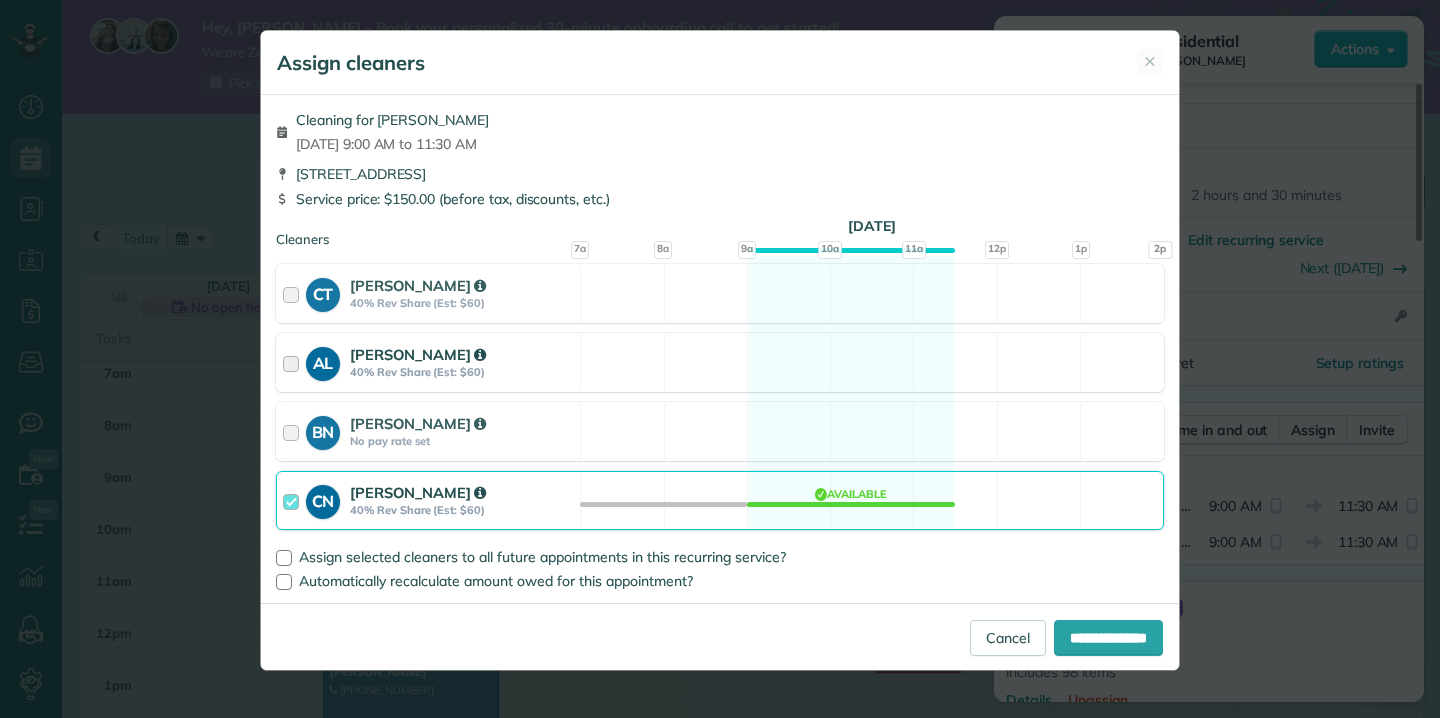 click at bounding box center [294, 362] 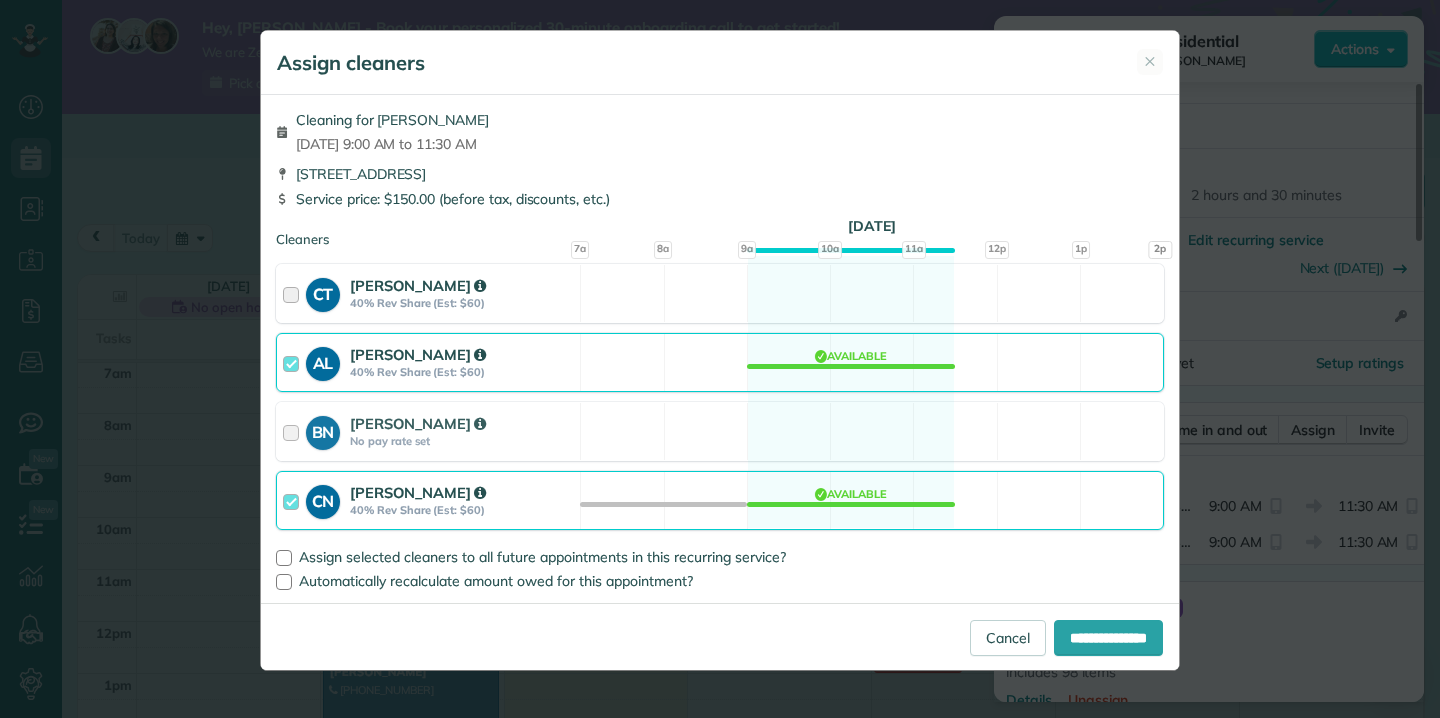 click at bounding box center [294, 293] 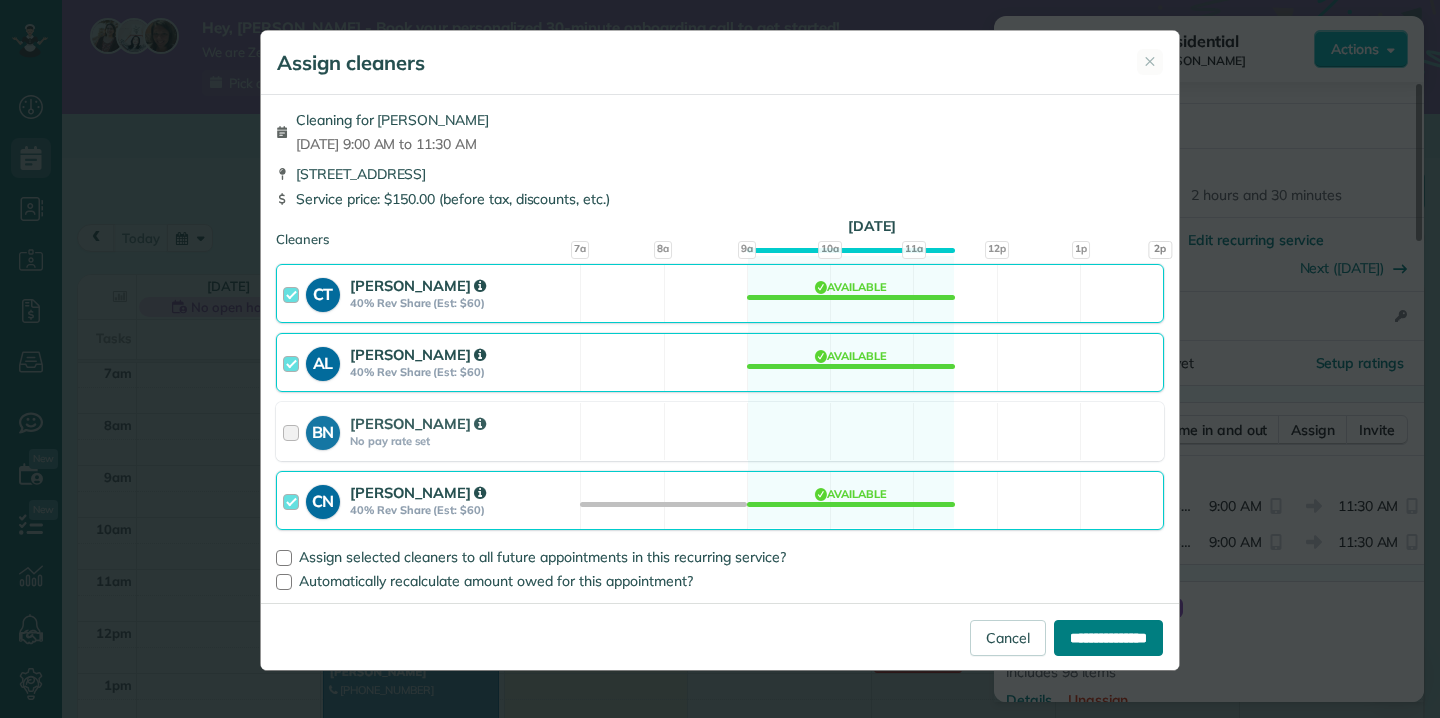click on "**********" at bounding box center (1108, 638) 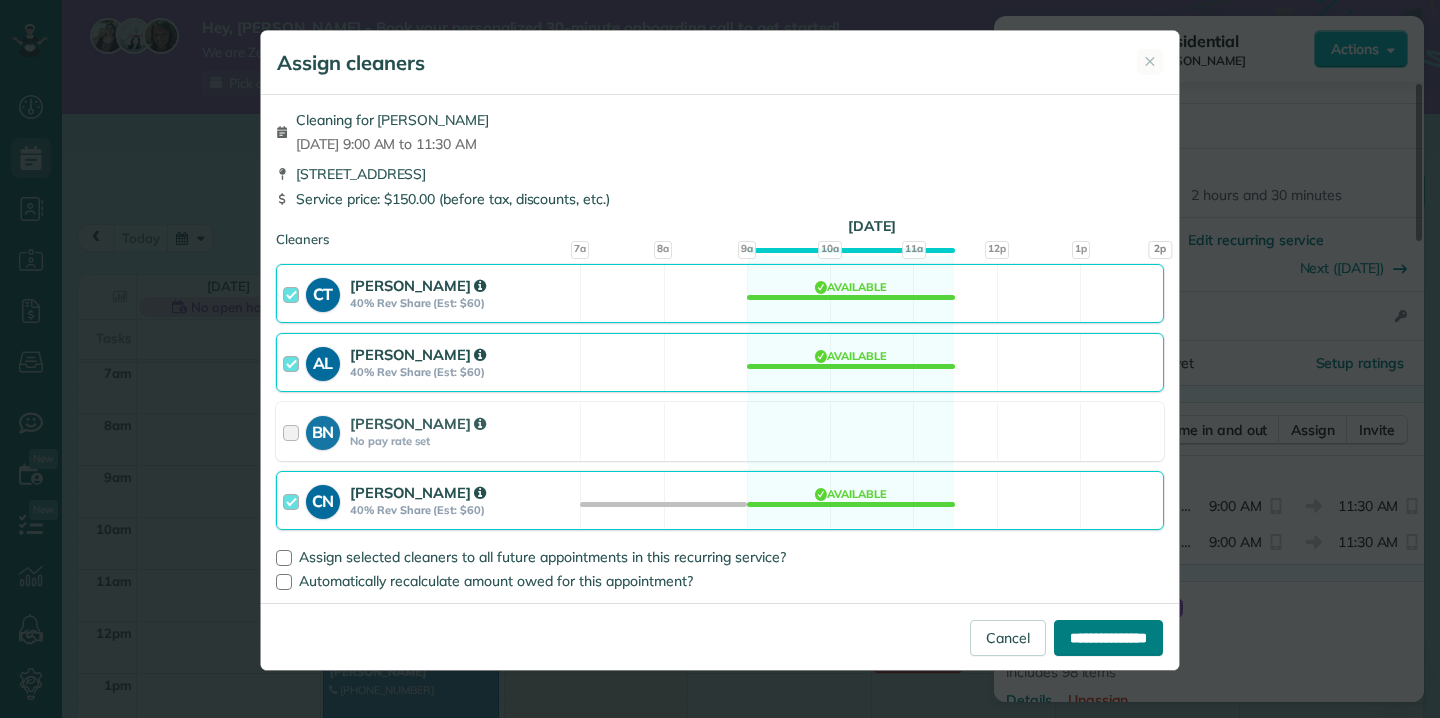 type on "**********" 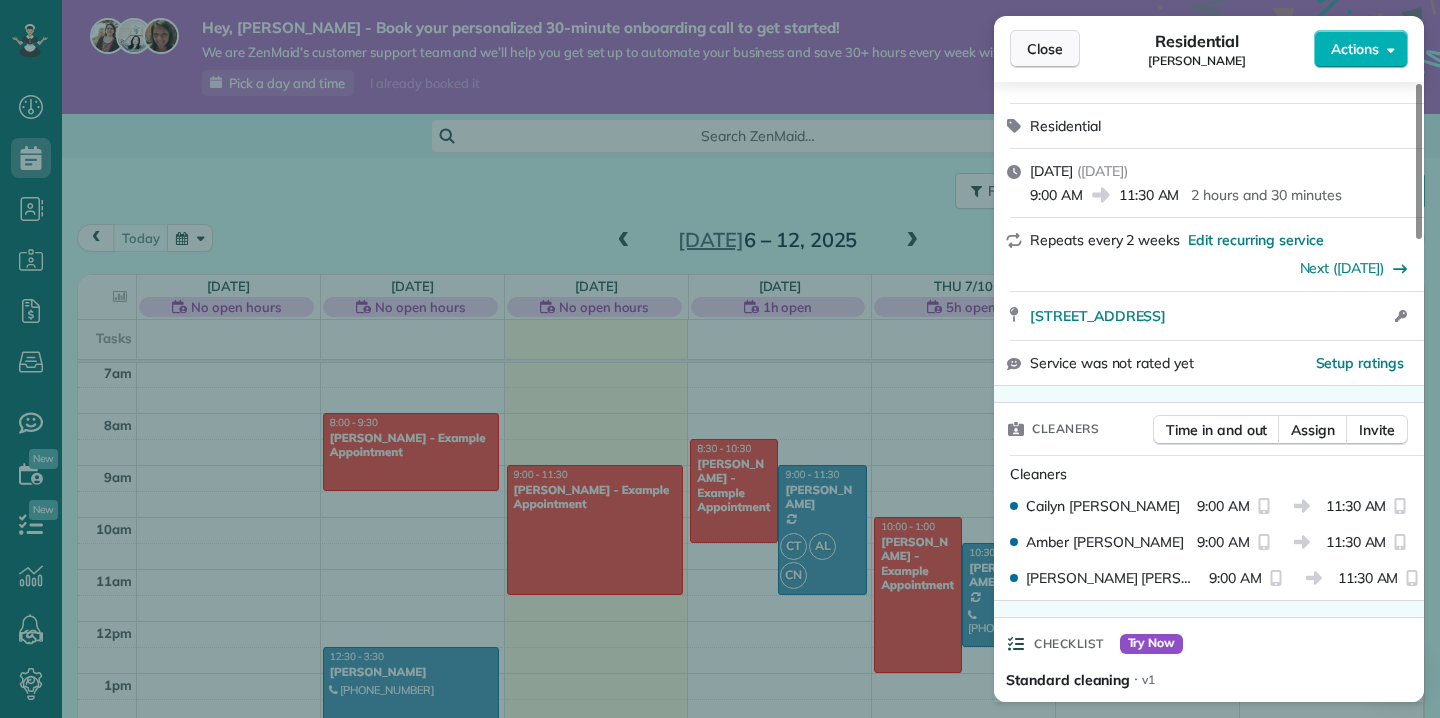 click on "Close" at bounding box center [1045, 49] 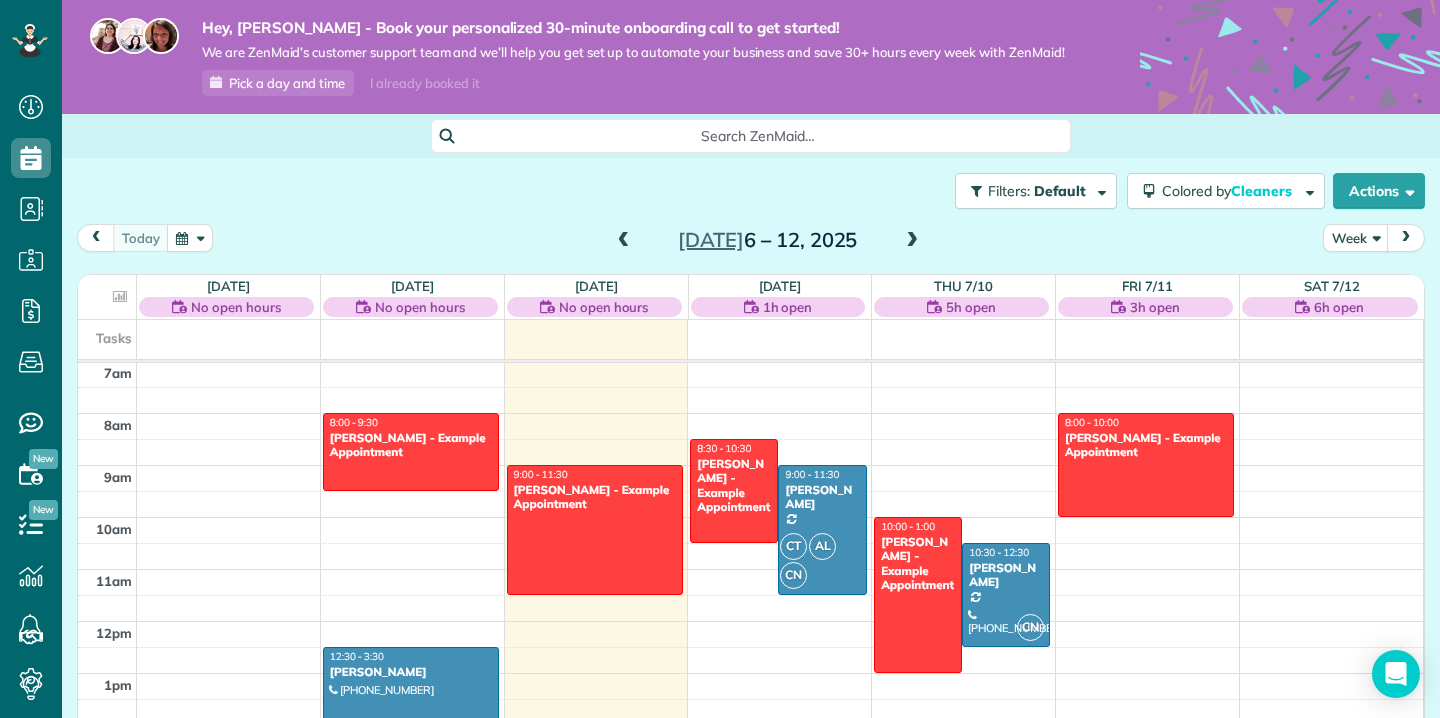 scroll, scrollTop: 129, scrollLeft: 0, axis: vertical 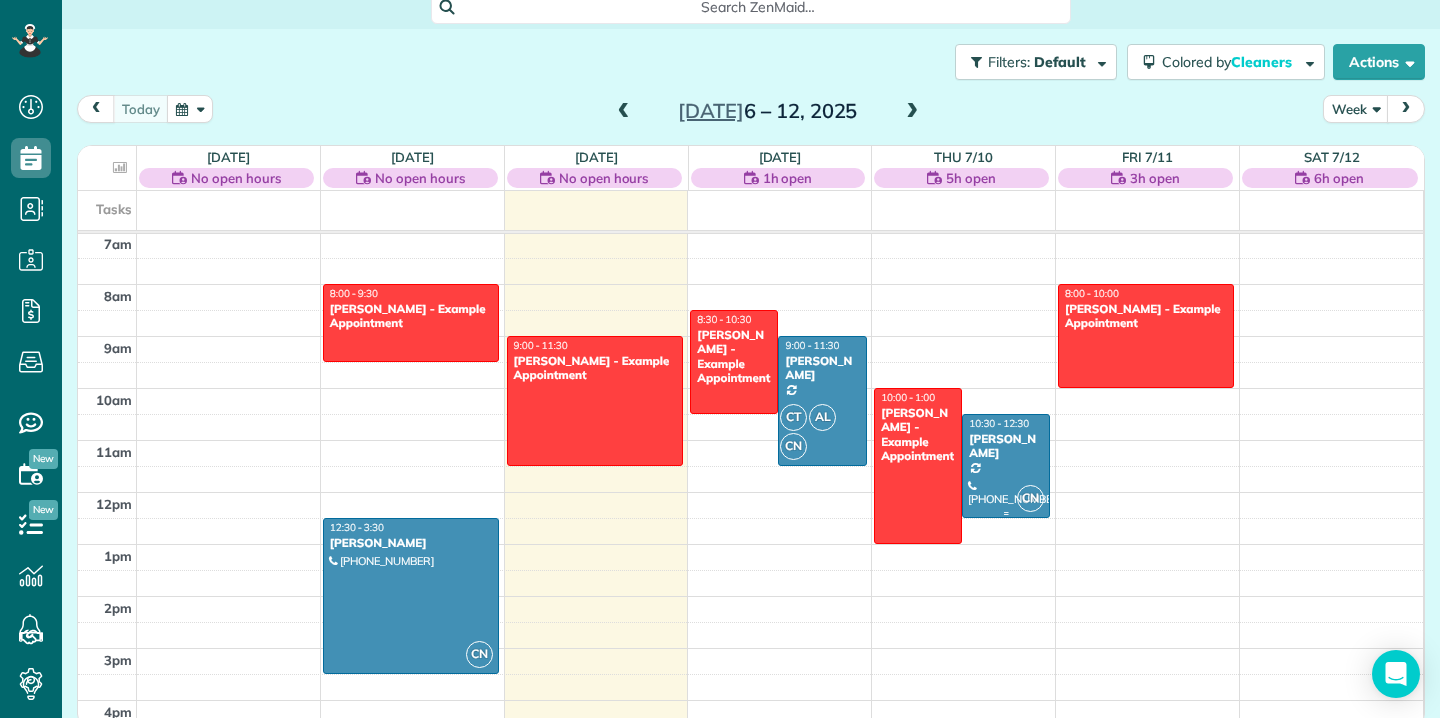 click at bounding box center [1006, 466] 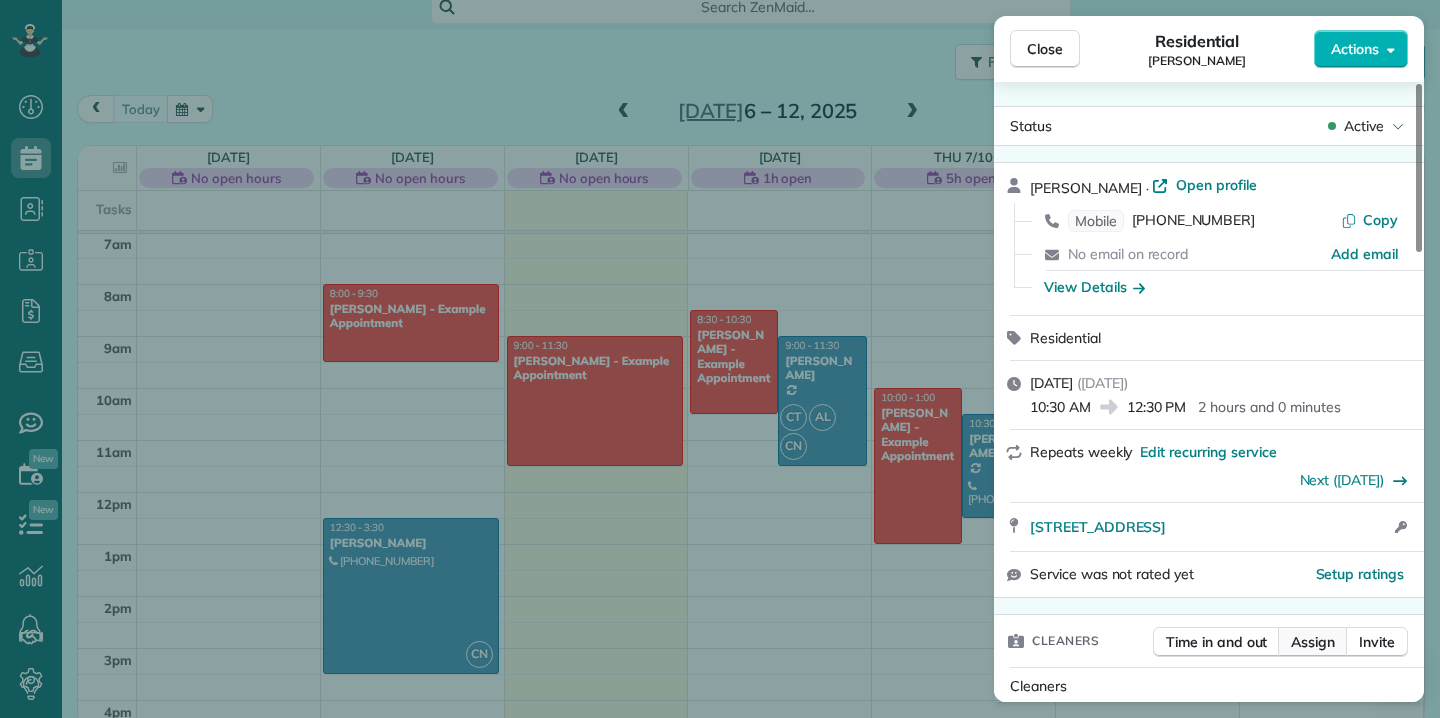 click on "Assign" at bounding box center [1313, 642] 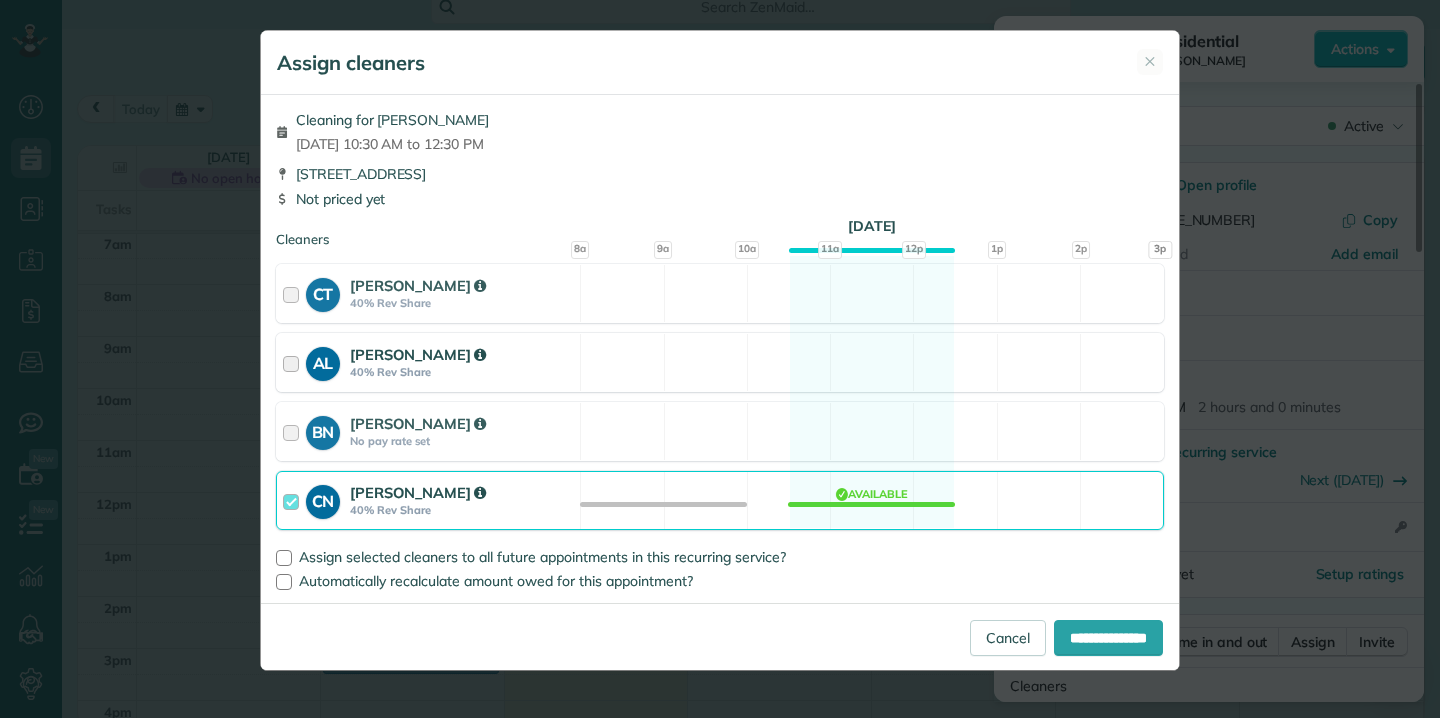 click at bounding box center (294, 362) 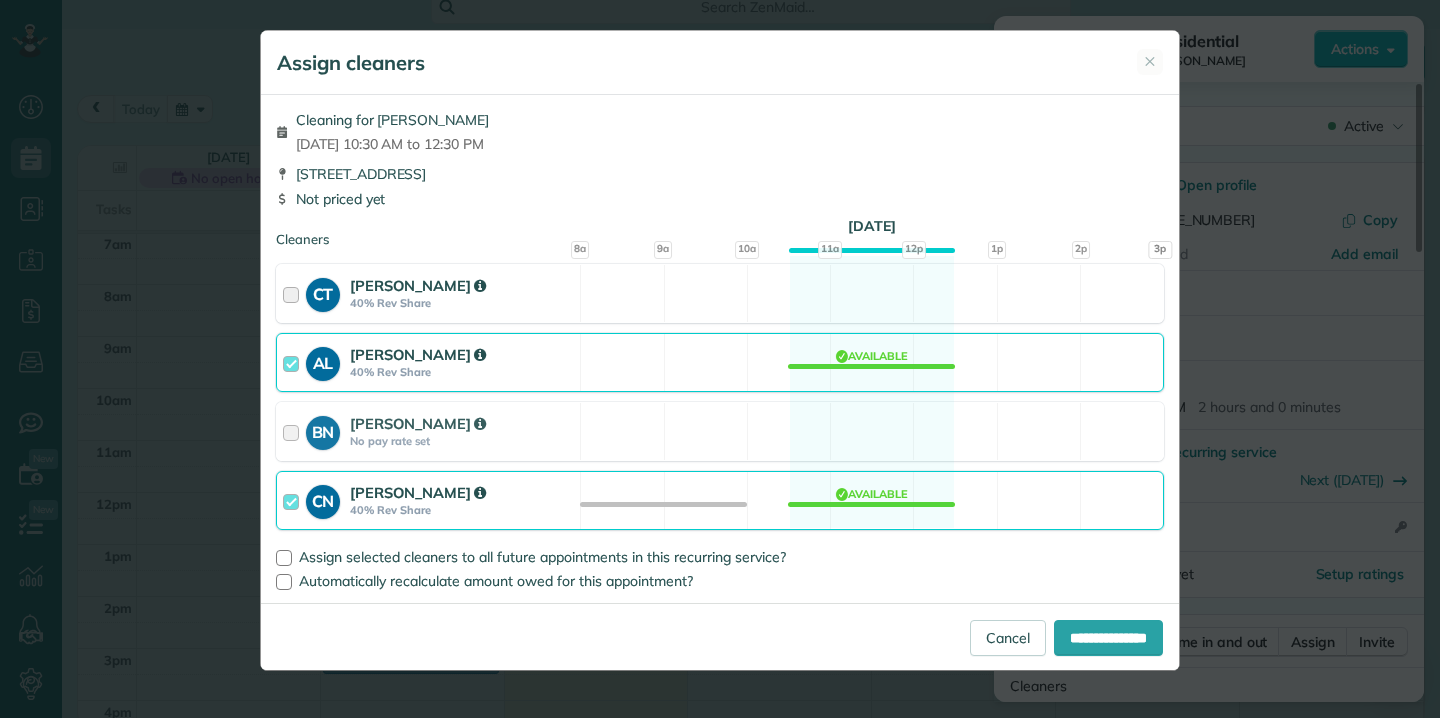 click at bounding box center (294, 293) 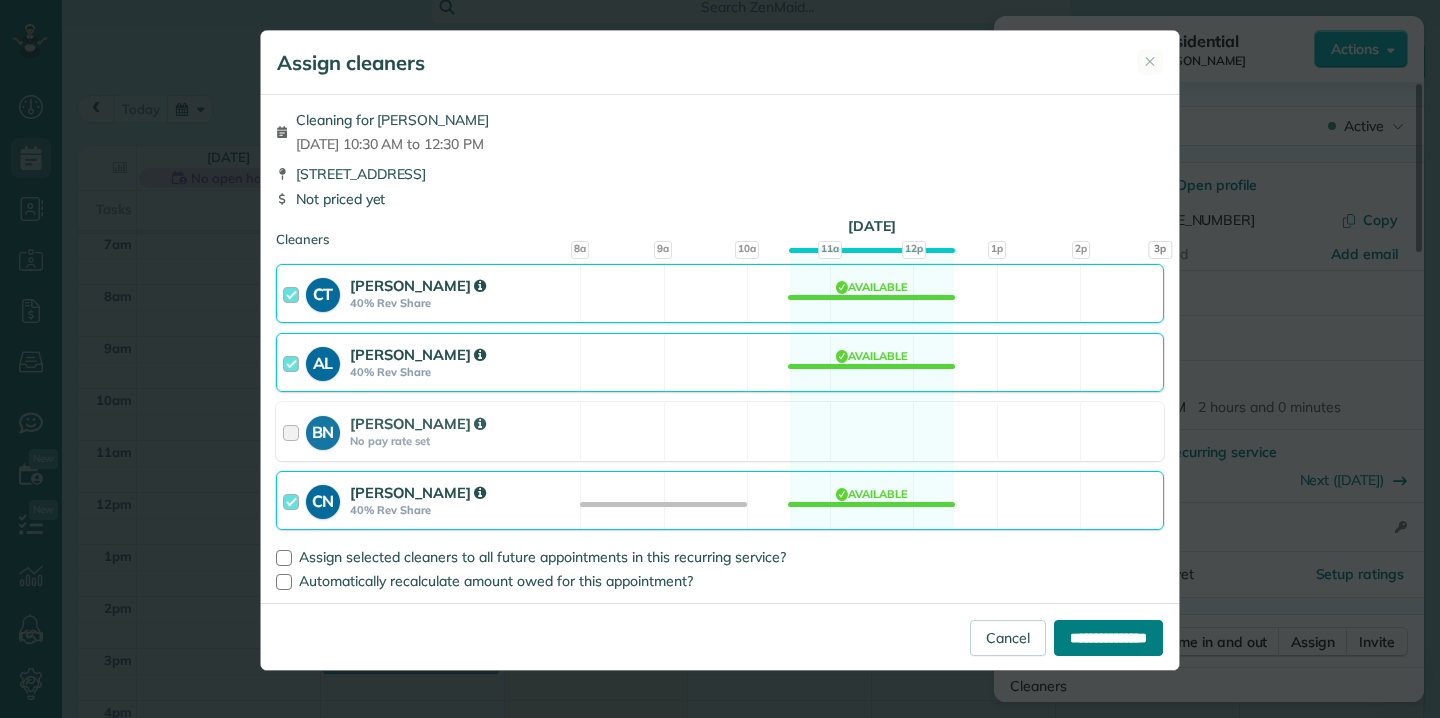 click on "**********" at bounding box center [1108, 638] 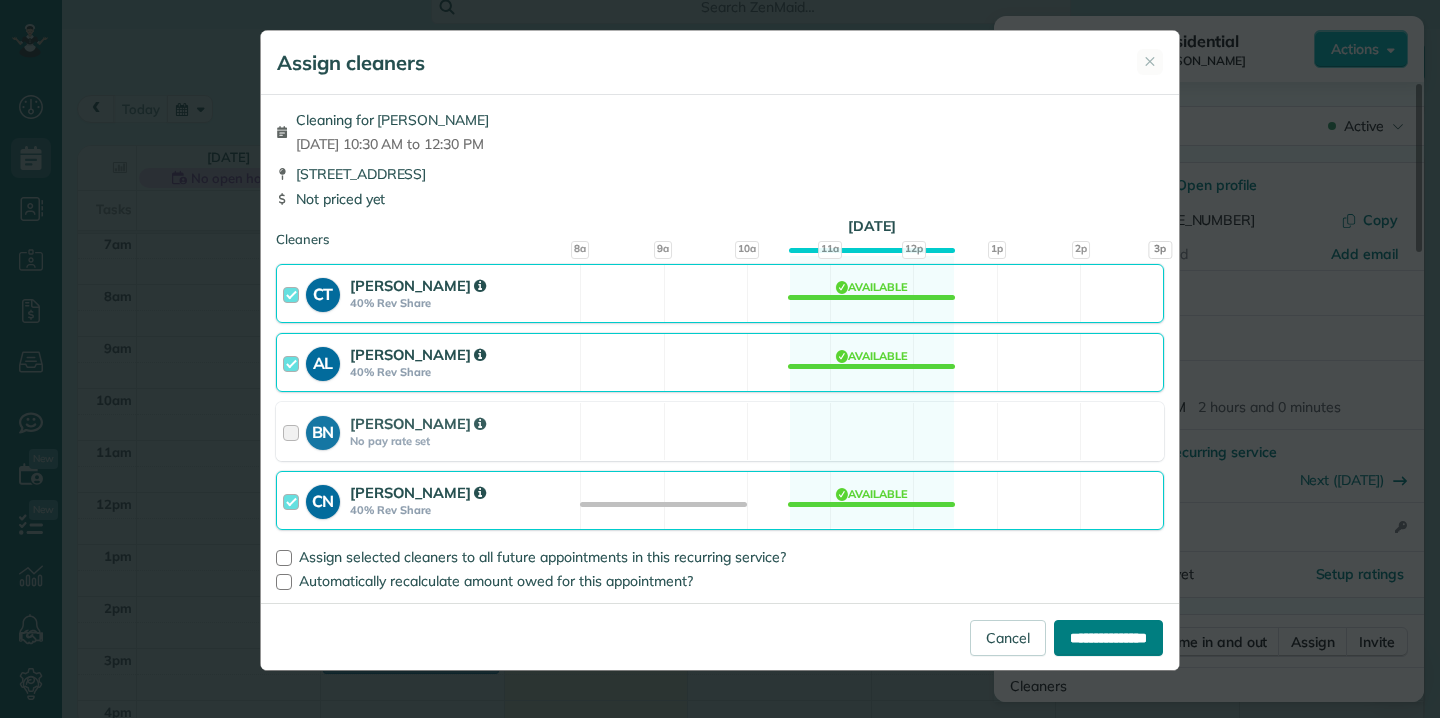 type on "**********" 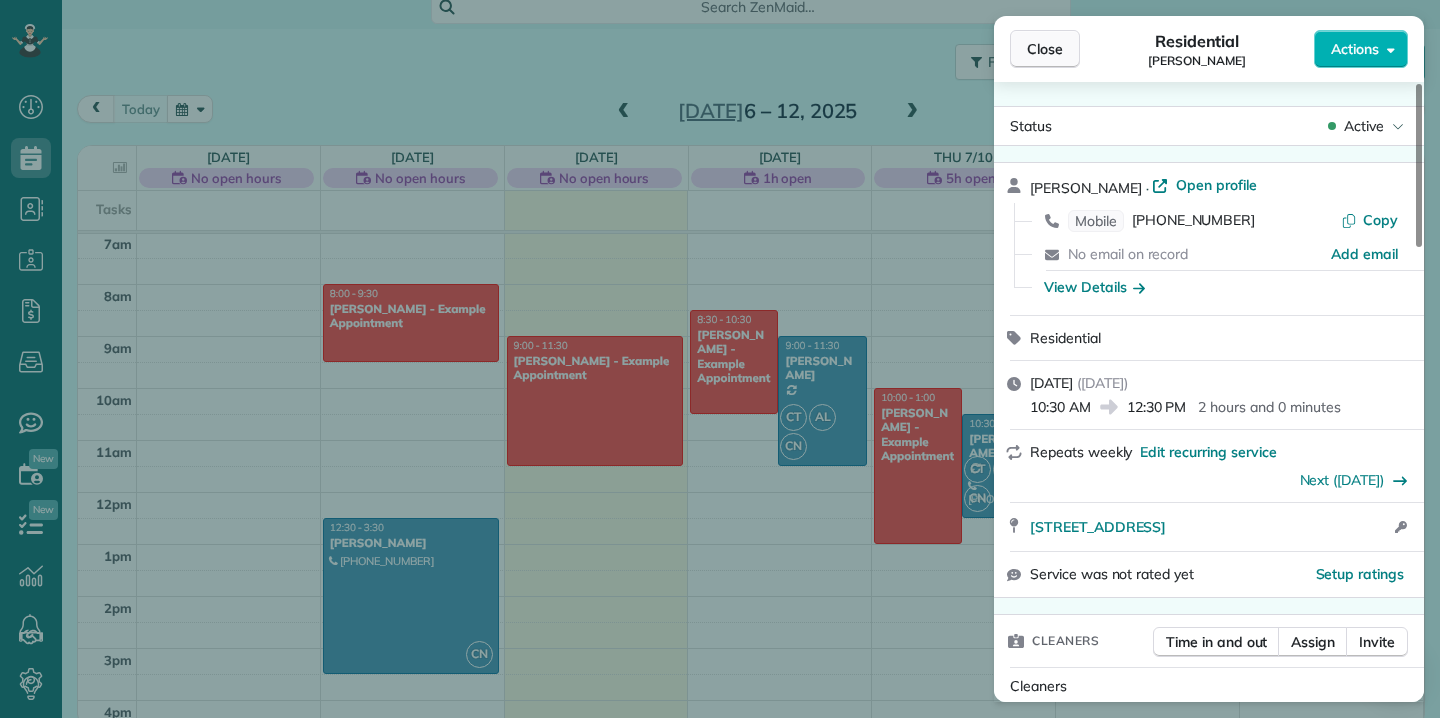 click on "Close" at bounding box center (1045, 49) 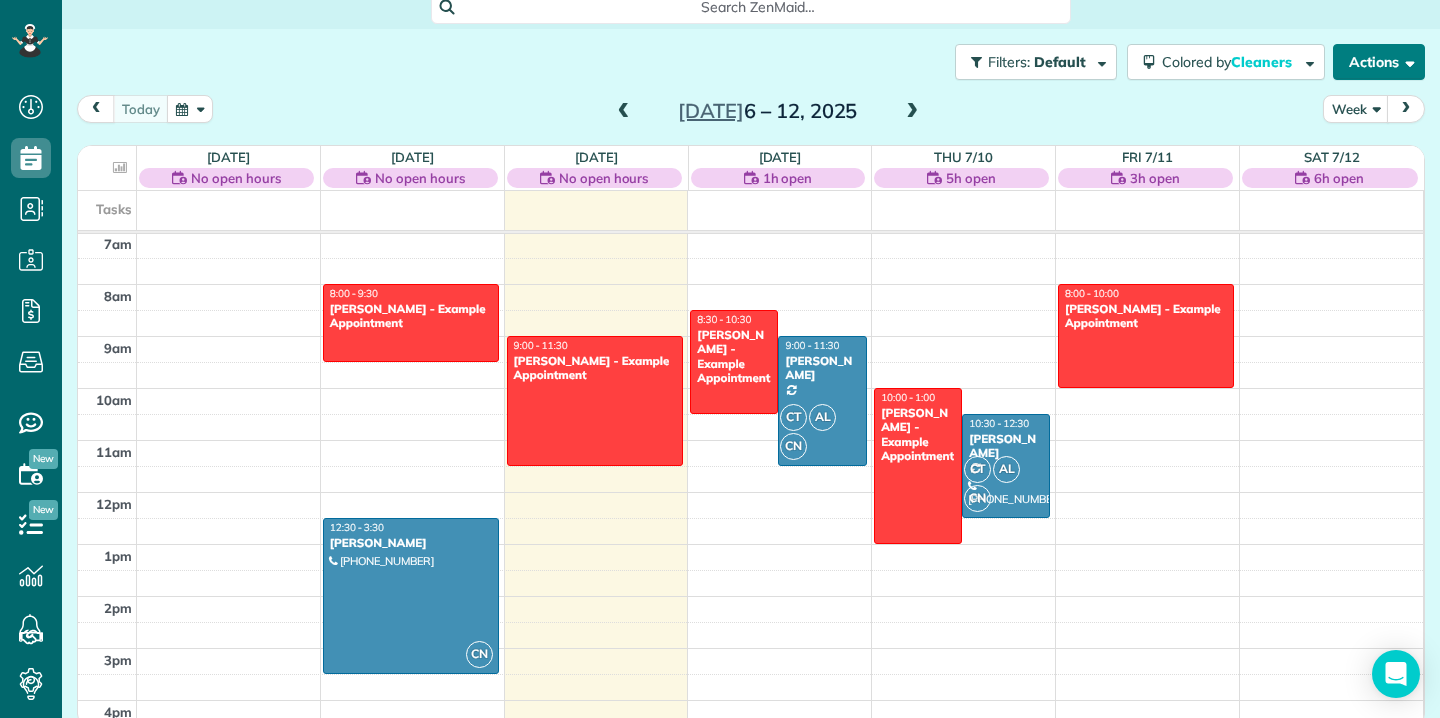 click on "Actions" at bounding box center [1379, 62] 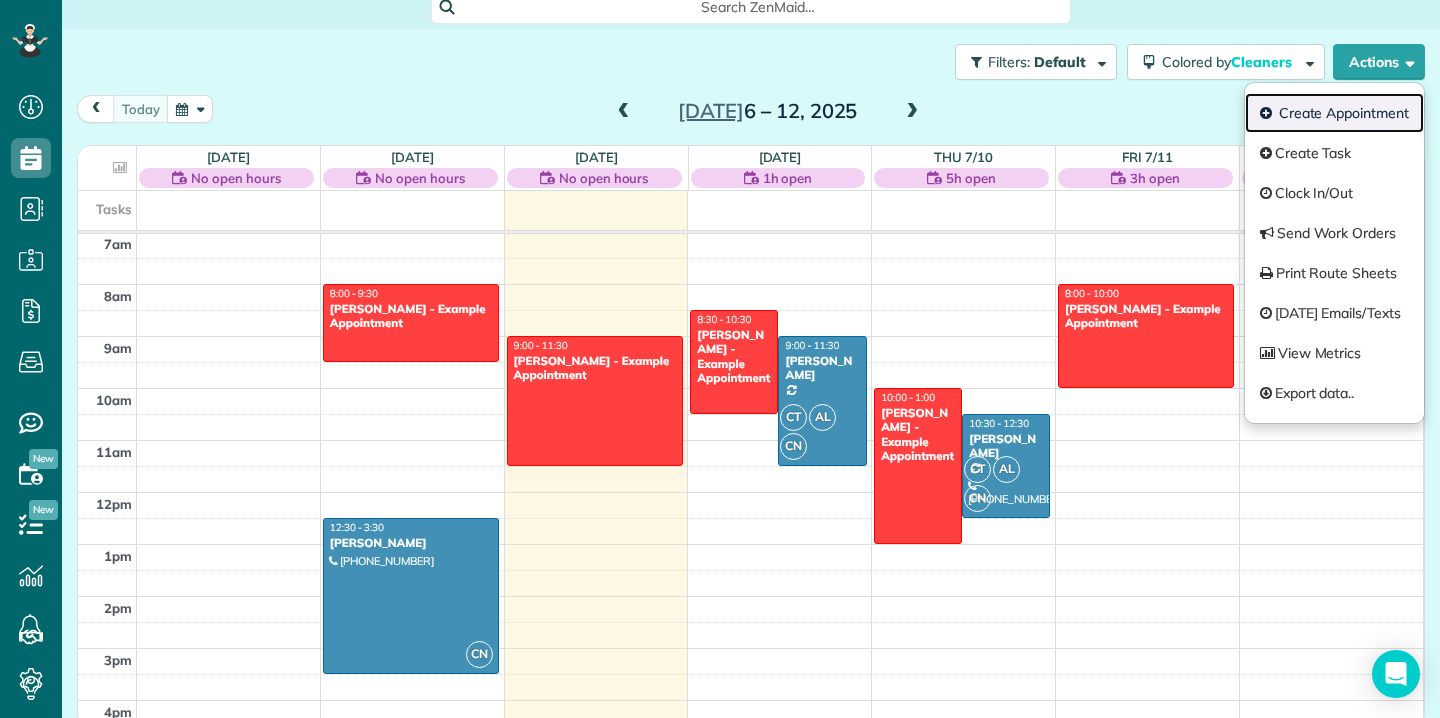 click on "Create Appointment" at bounding box center [1334, 113] 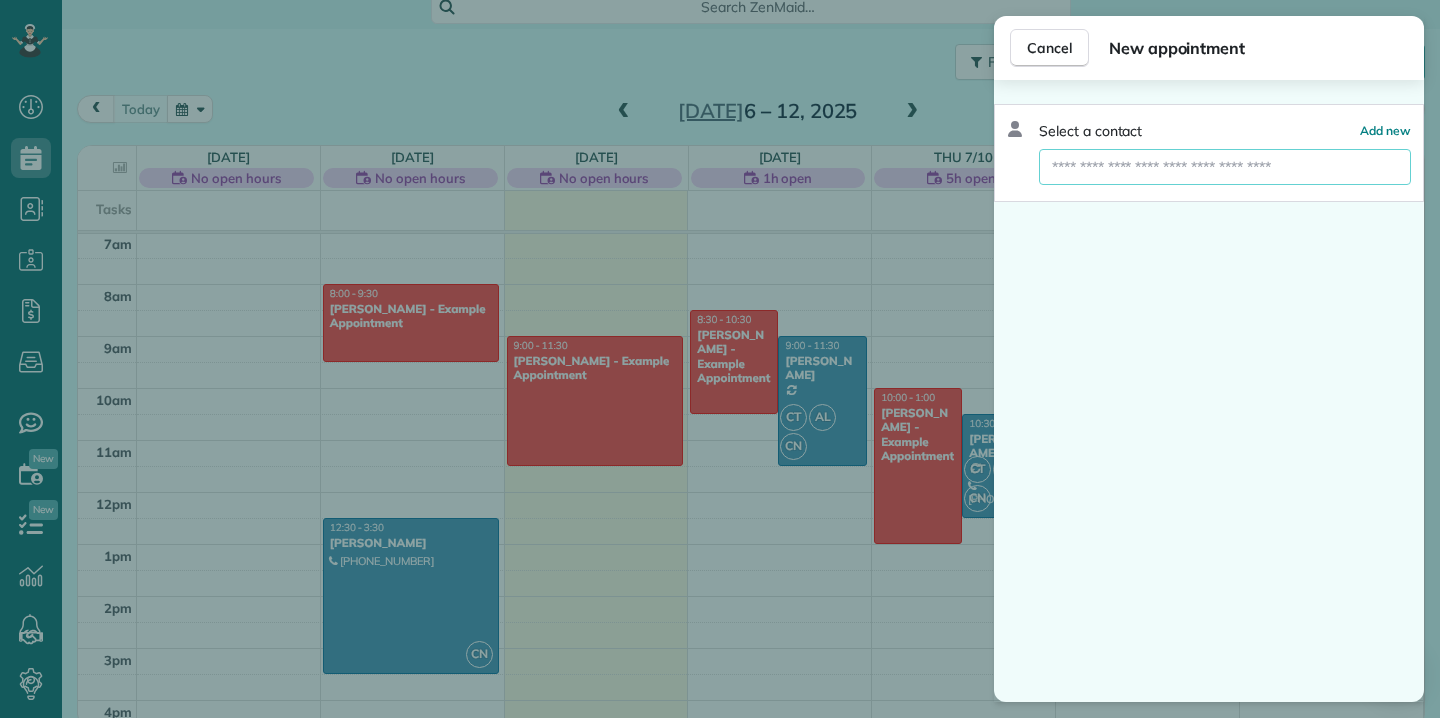 click at bounding box center (1225, 167) 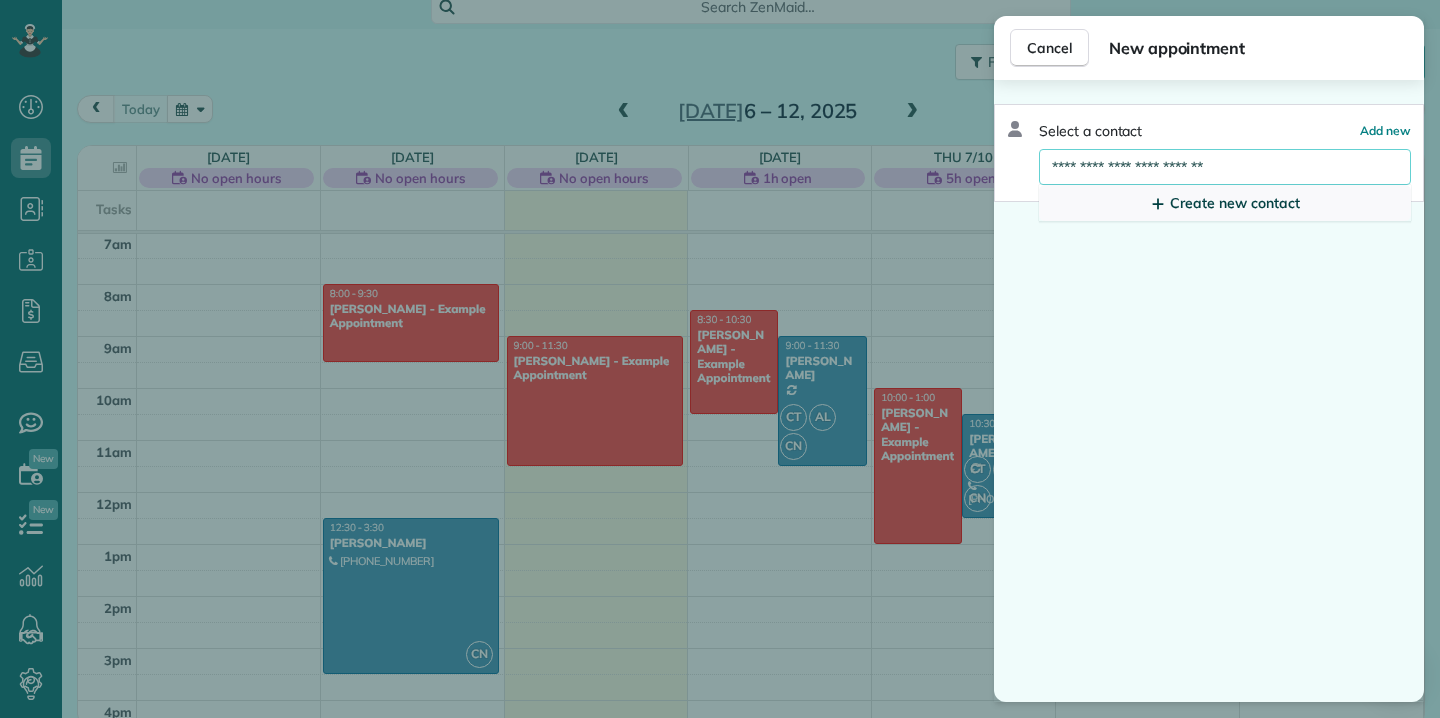 type on "**********" 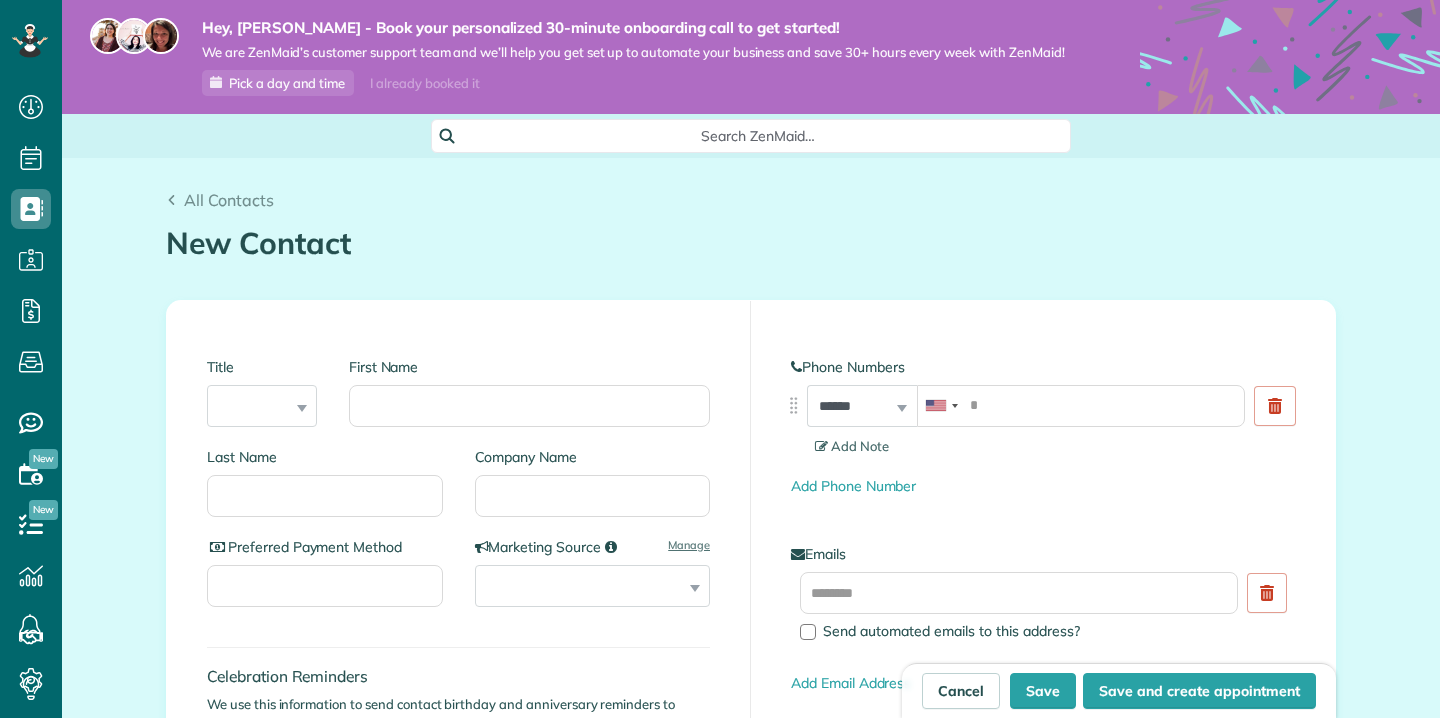 scroll, scrollTop: 0, scrollLeft: 0, axis: both 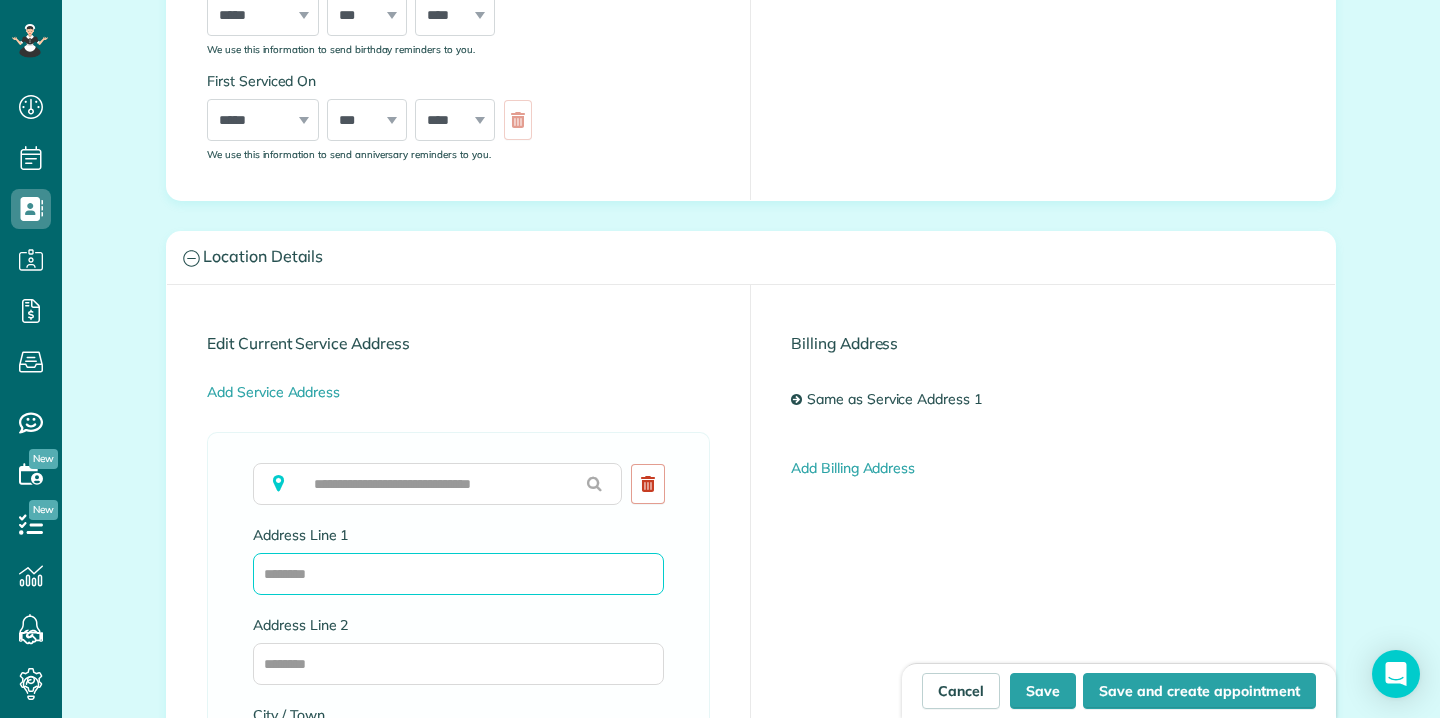 click on "Address Line 1" at bounding box center [458, 574] 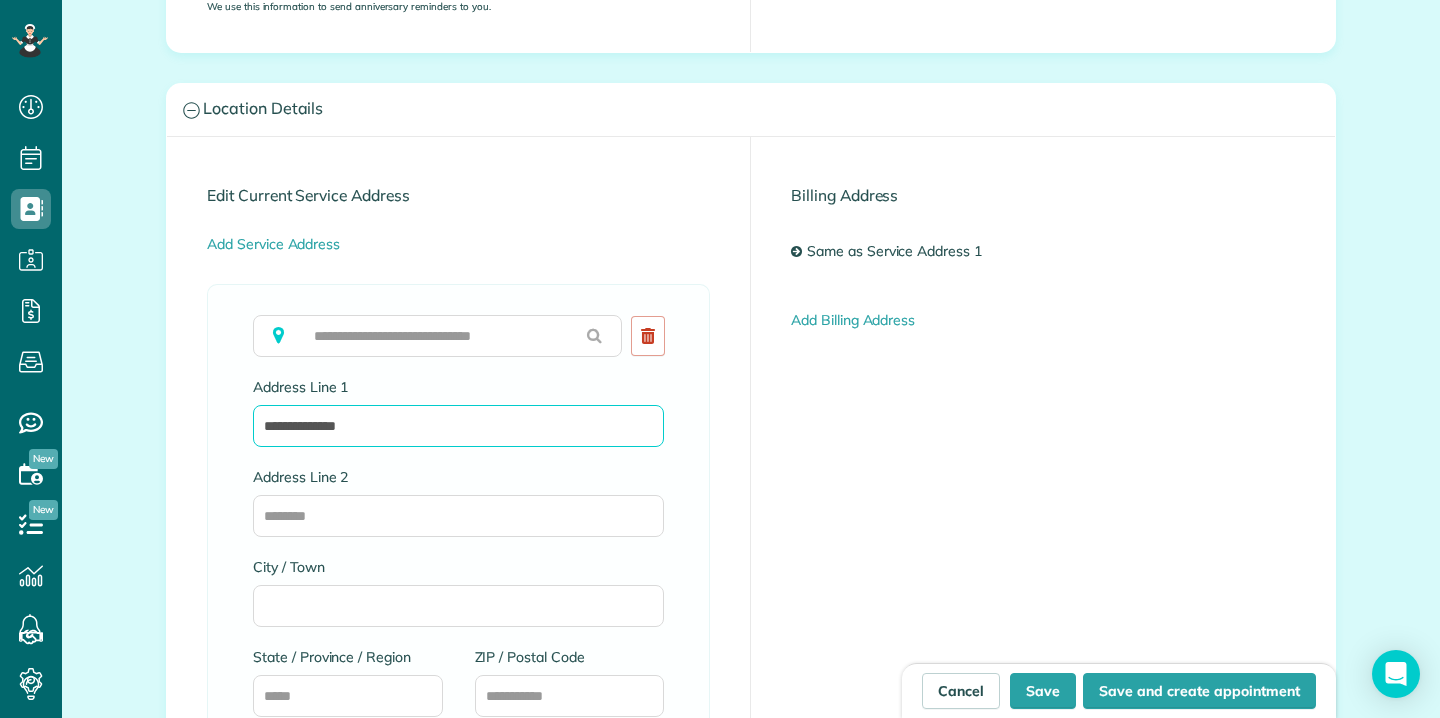 scroll, scrollTop: 1015, scrollLeft: 0, axis: vertical 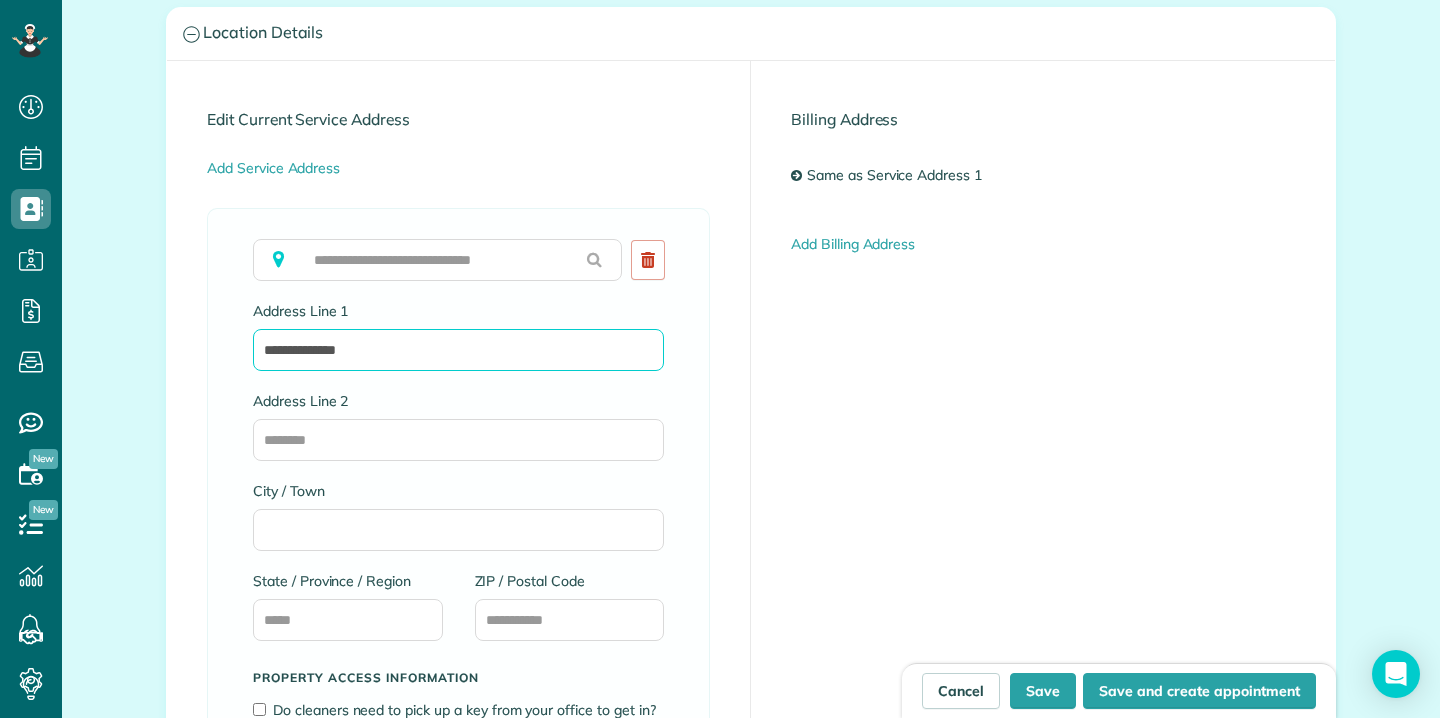 type on "**********" 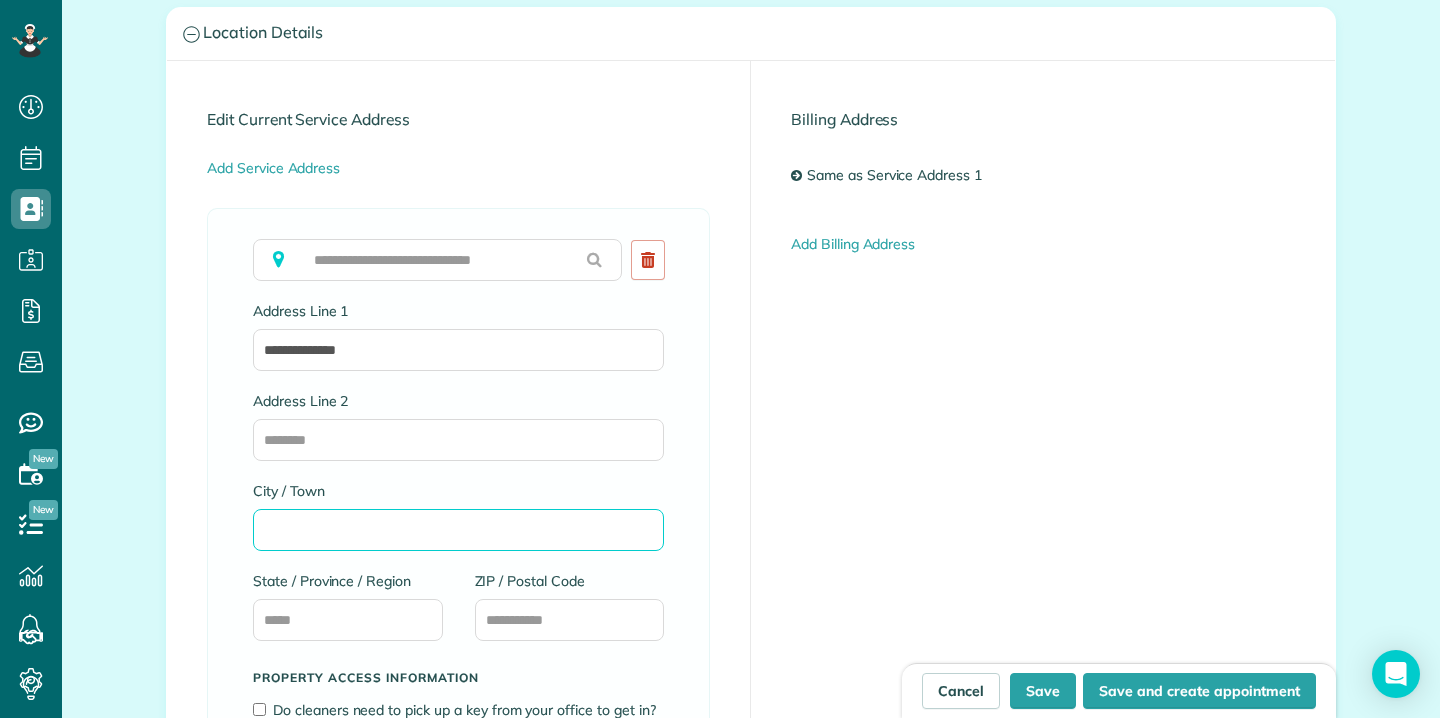 click on "City / Town" at bounding box center [458, 530] 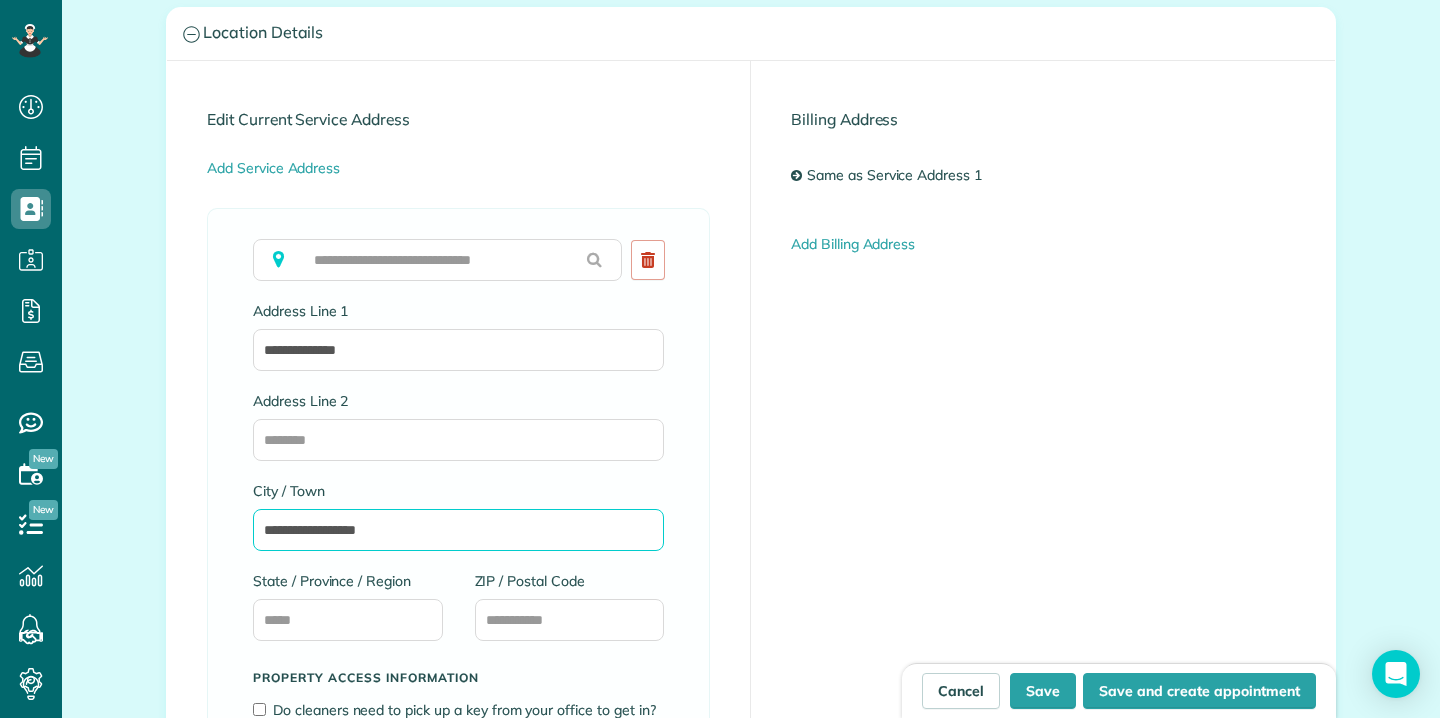type on "**********" 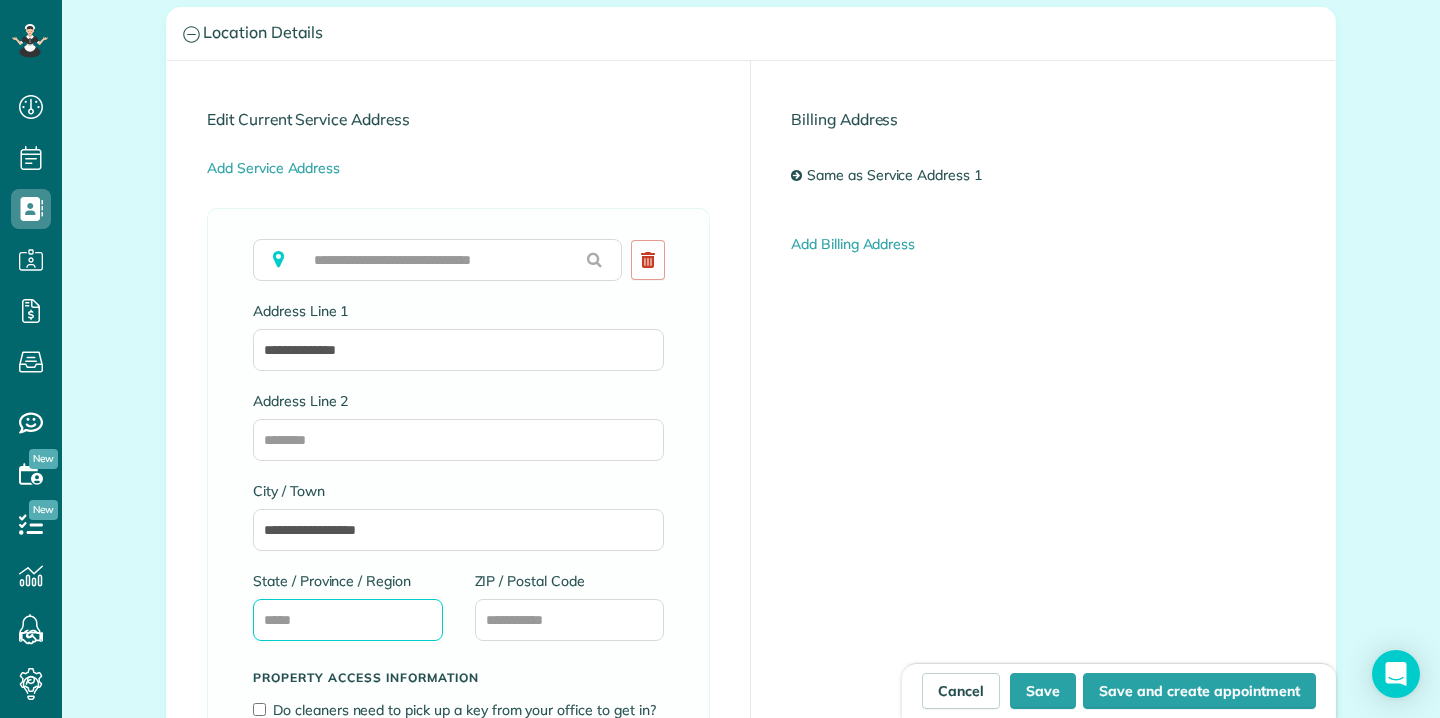 click on "State / Province / Region" at bounding box center (348, 620) 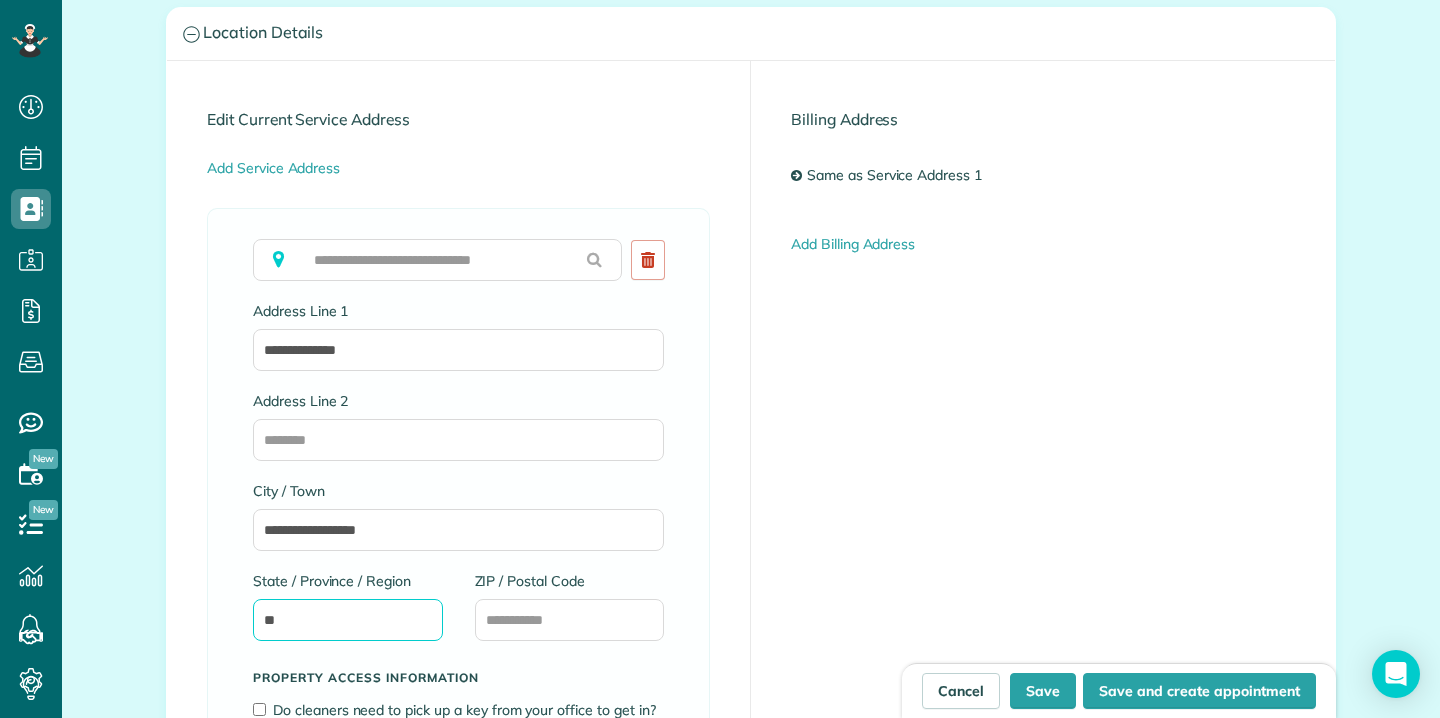 type on "**" 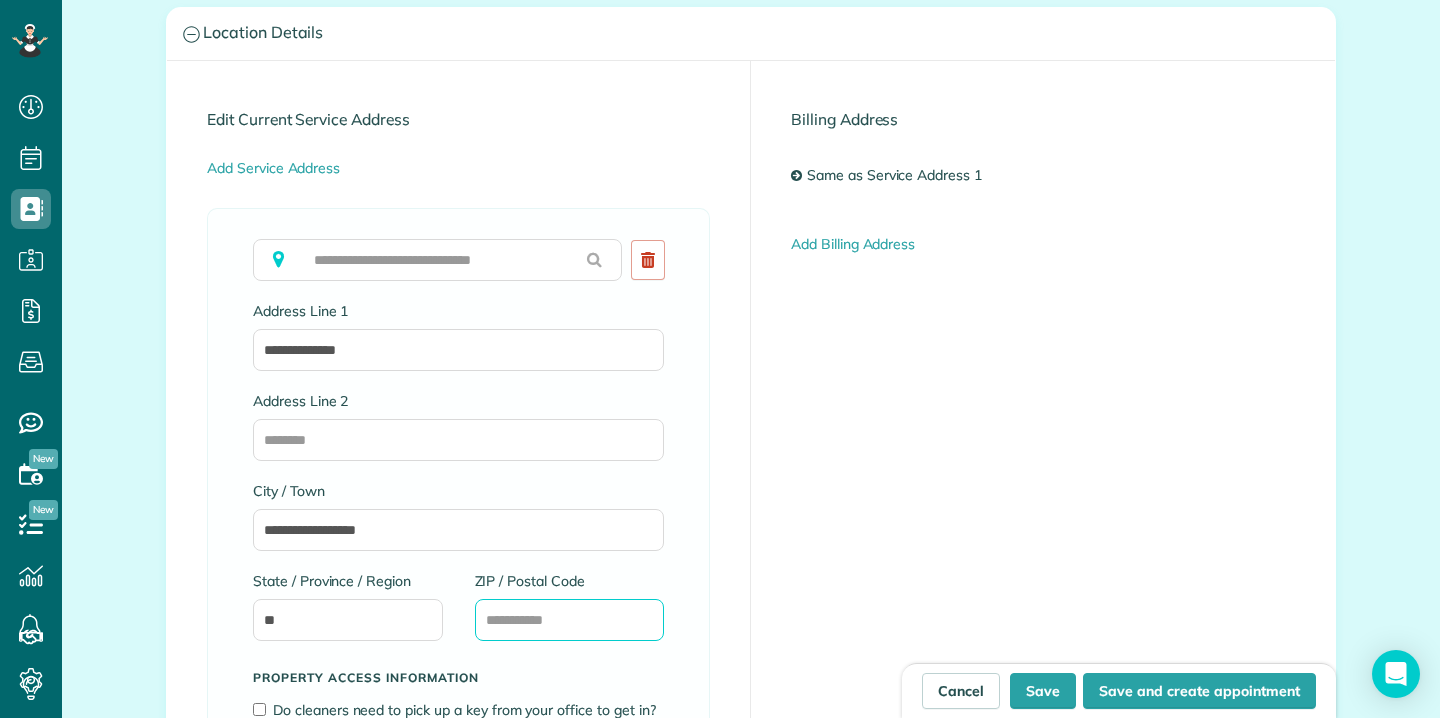 click on "ZIP / Postal Code" at bounding box center [570, 620] 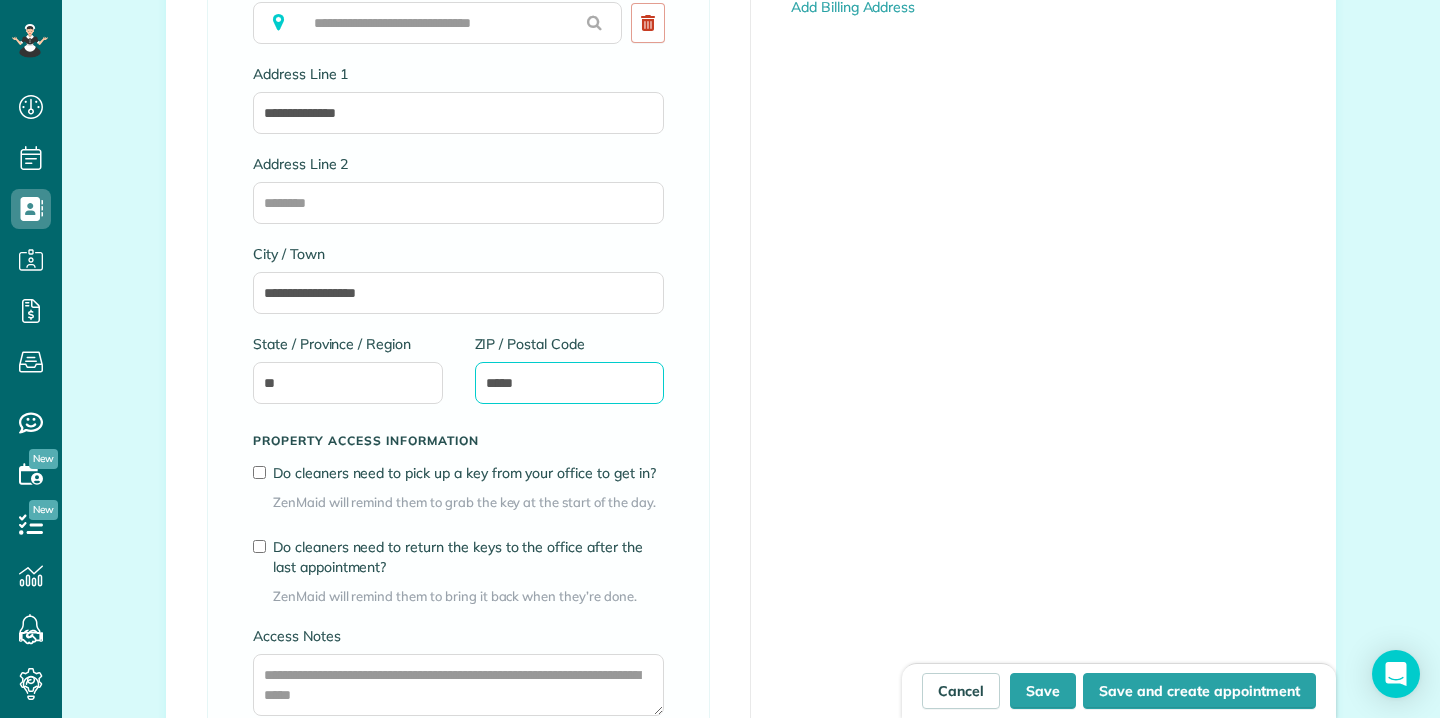 scroll, scrollTop: 1288, scrollLeft: 0, axis: vertical 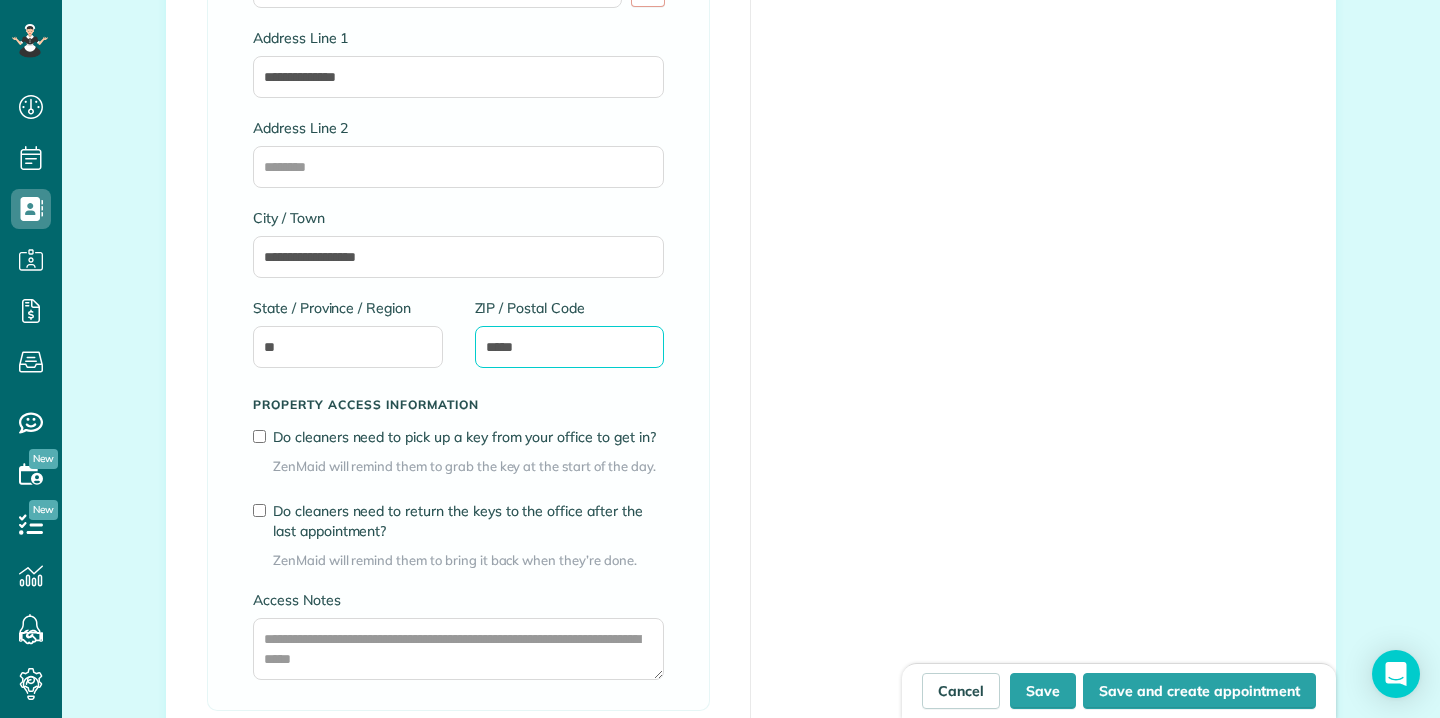 type on "*****" 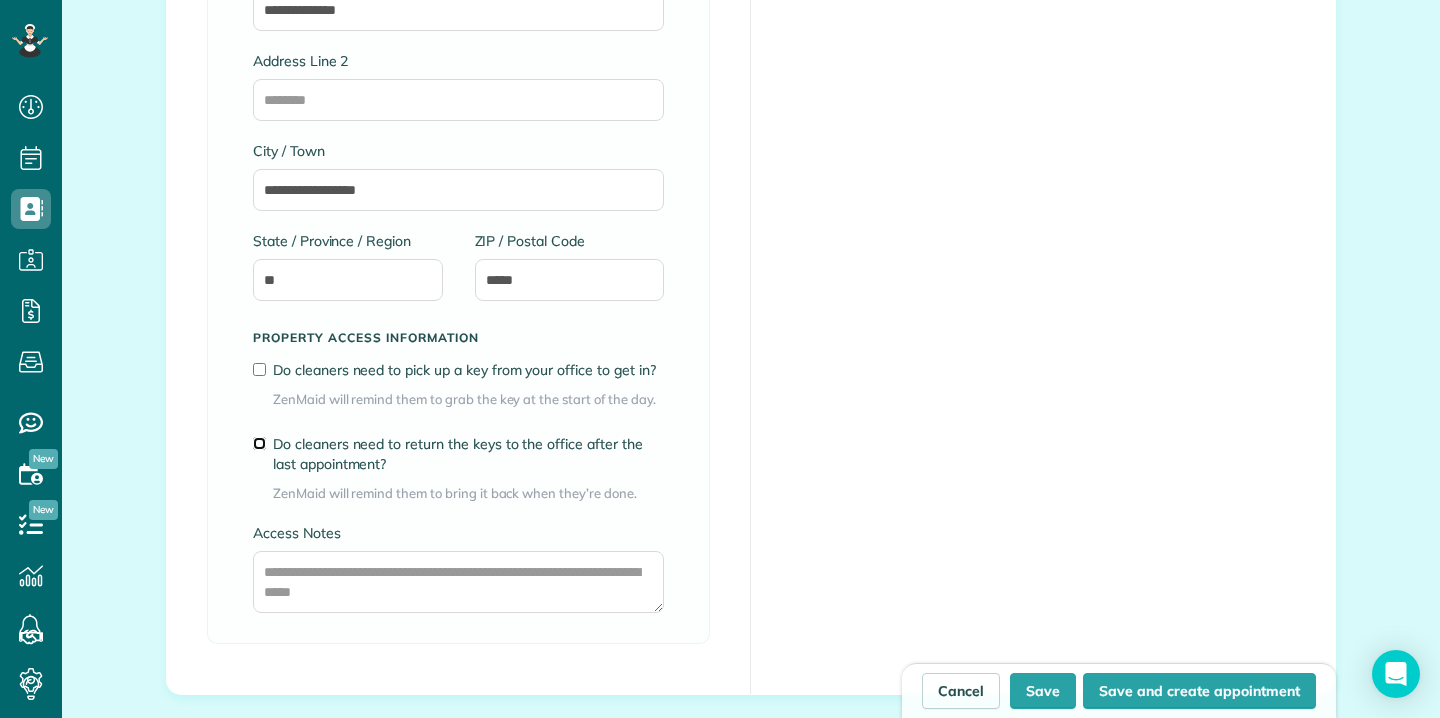 scroll, scrollTop: 1375, scrollLeft: 0, axis: vertical 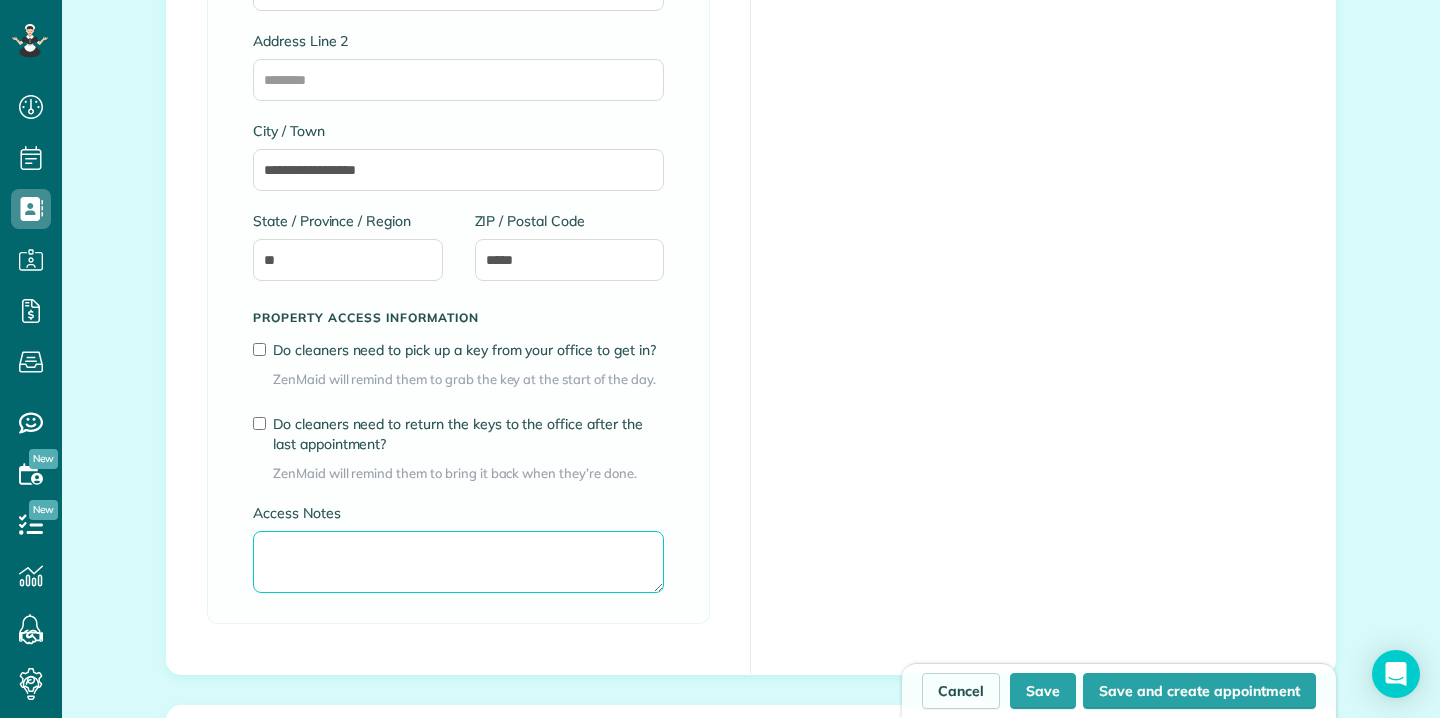 click on "Access Notes" at bounding box center (458, 562) 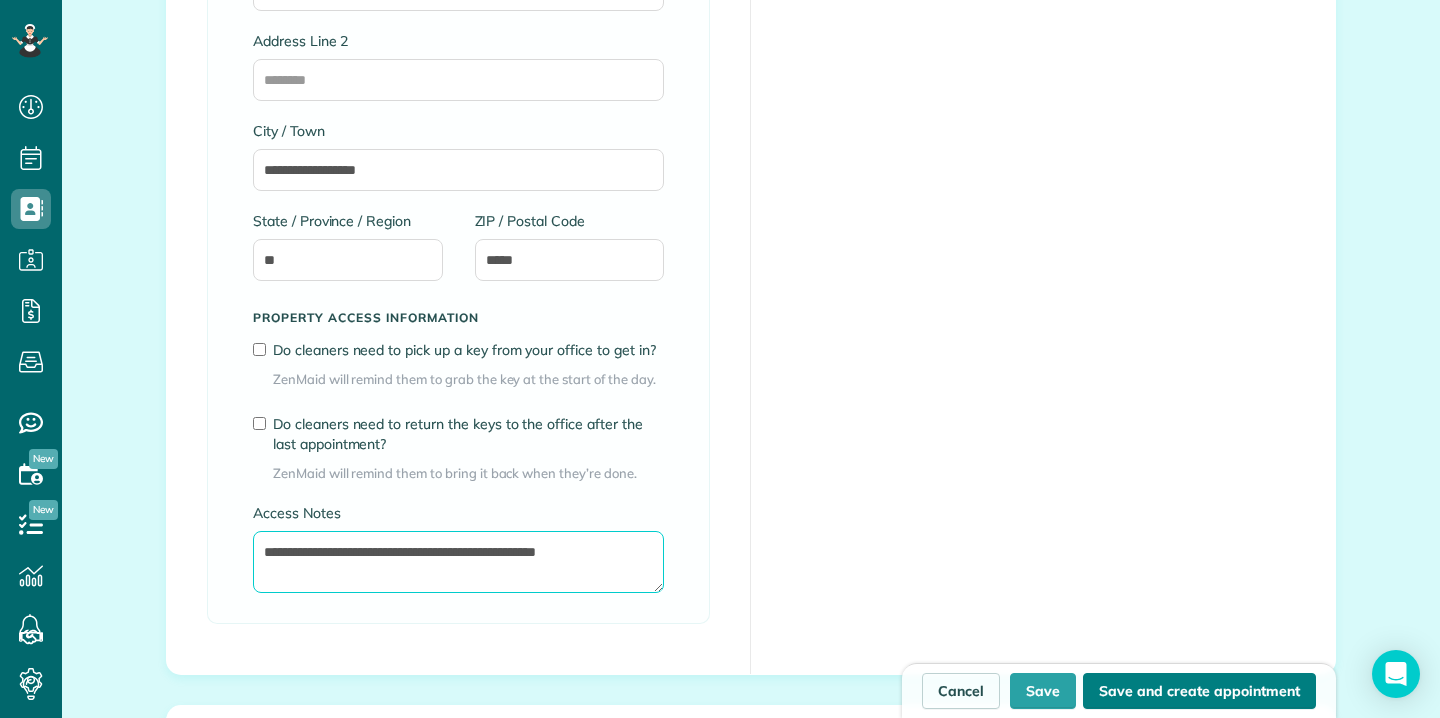 type on "**********" 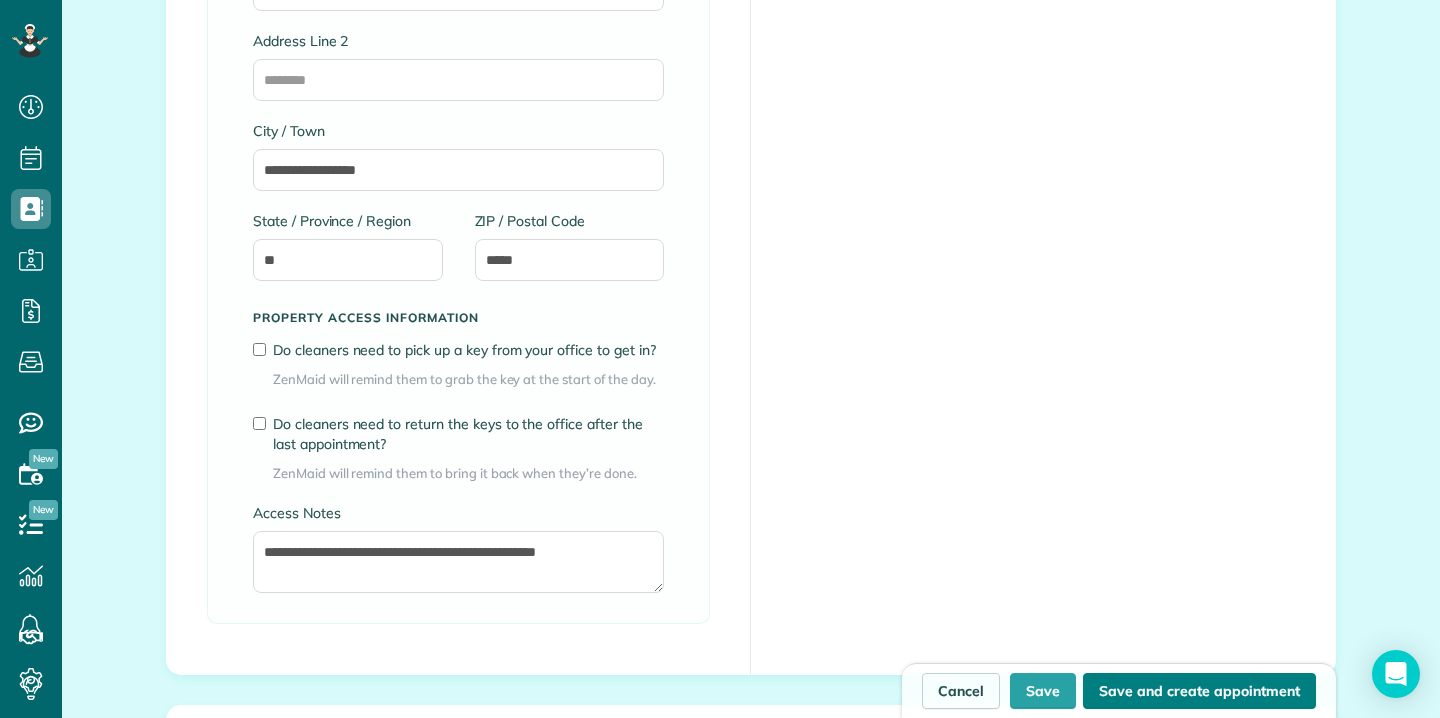 click on "Save and create appointment" at bounding box center (1199, 691) 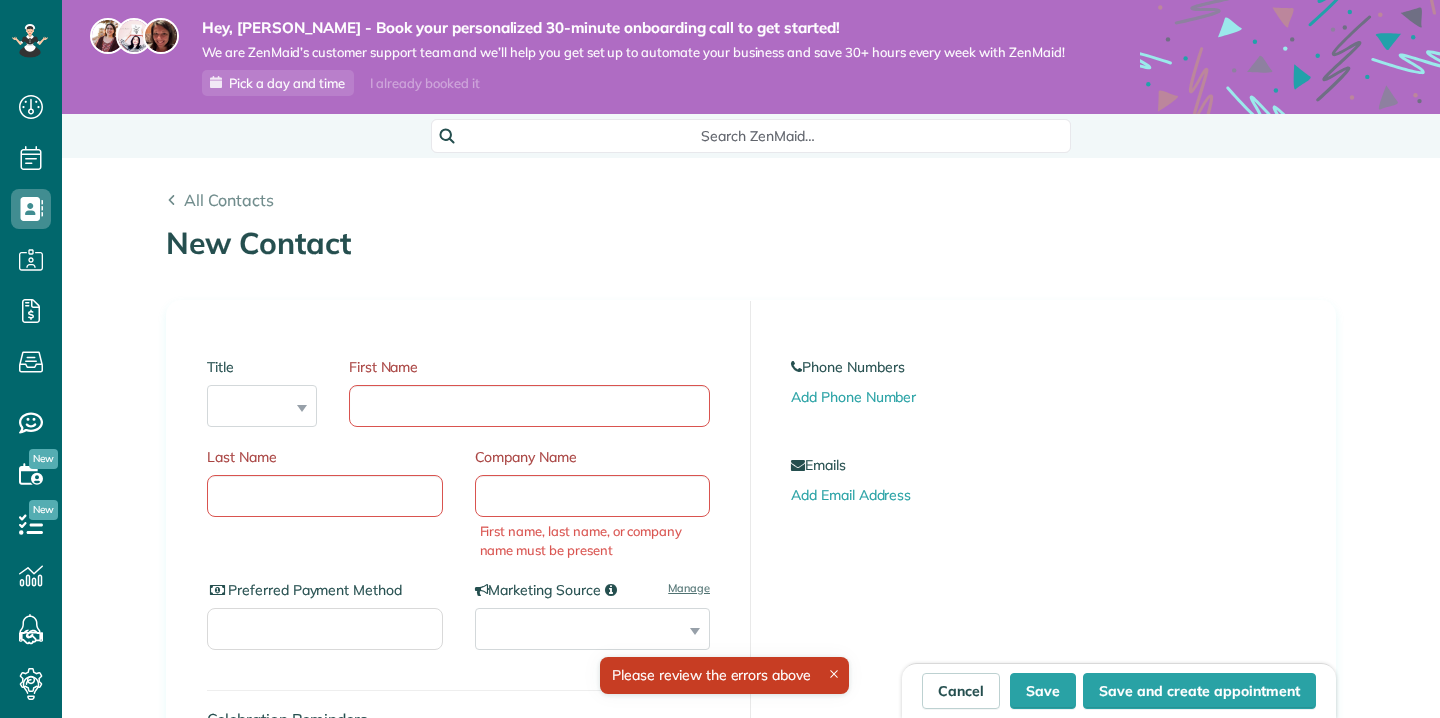 scroll, scrollTop: 0, scrollLeft: 0, axis: both 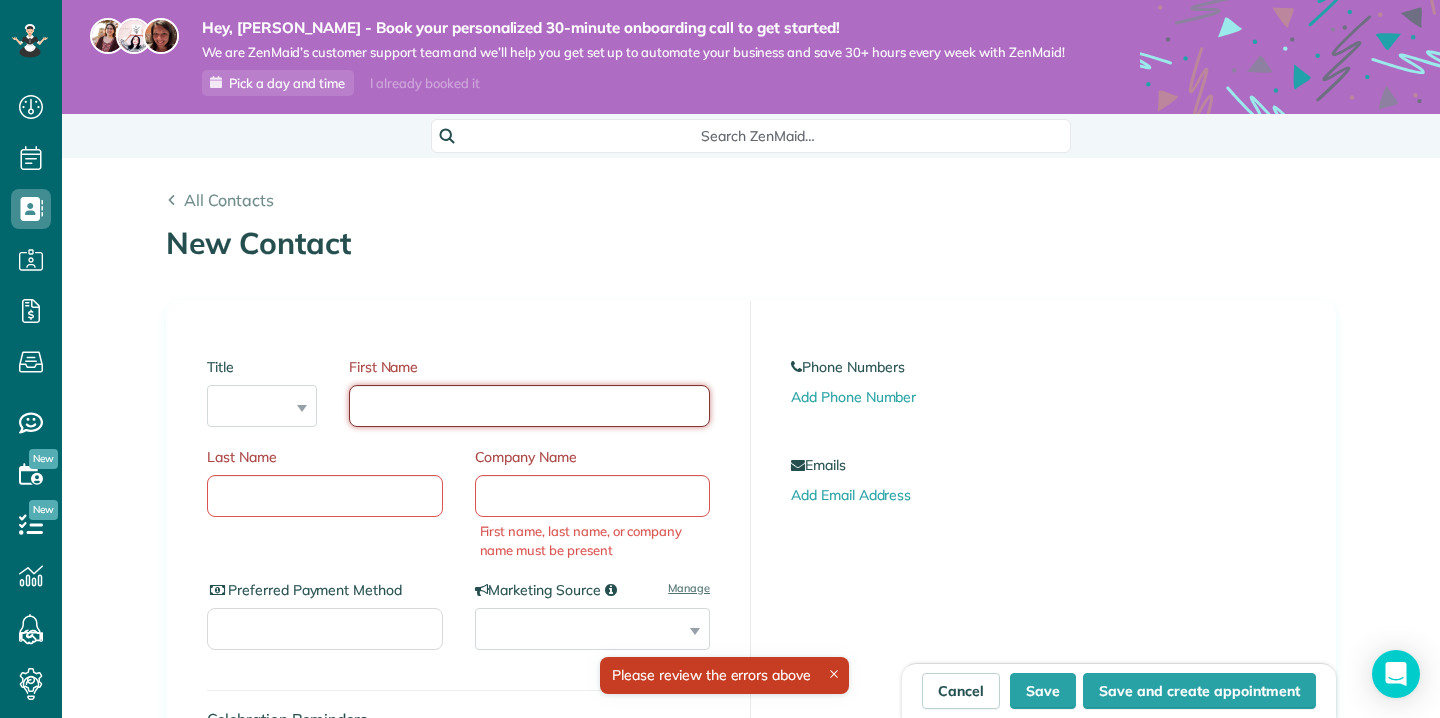 click on "First Name" at bounding box center [529, 406] 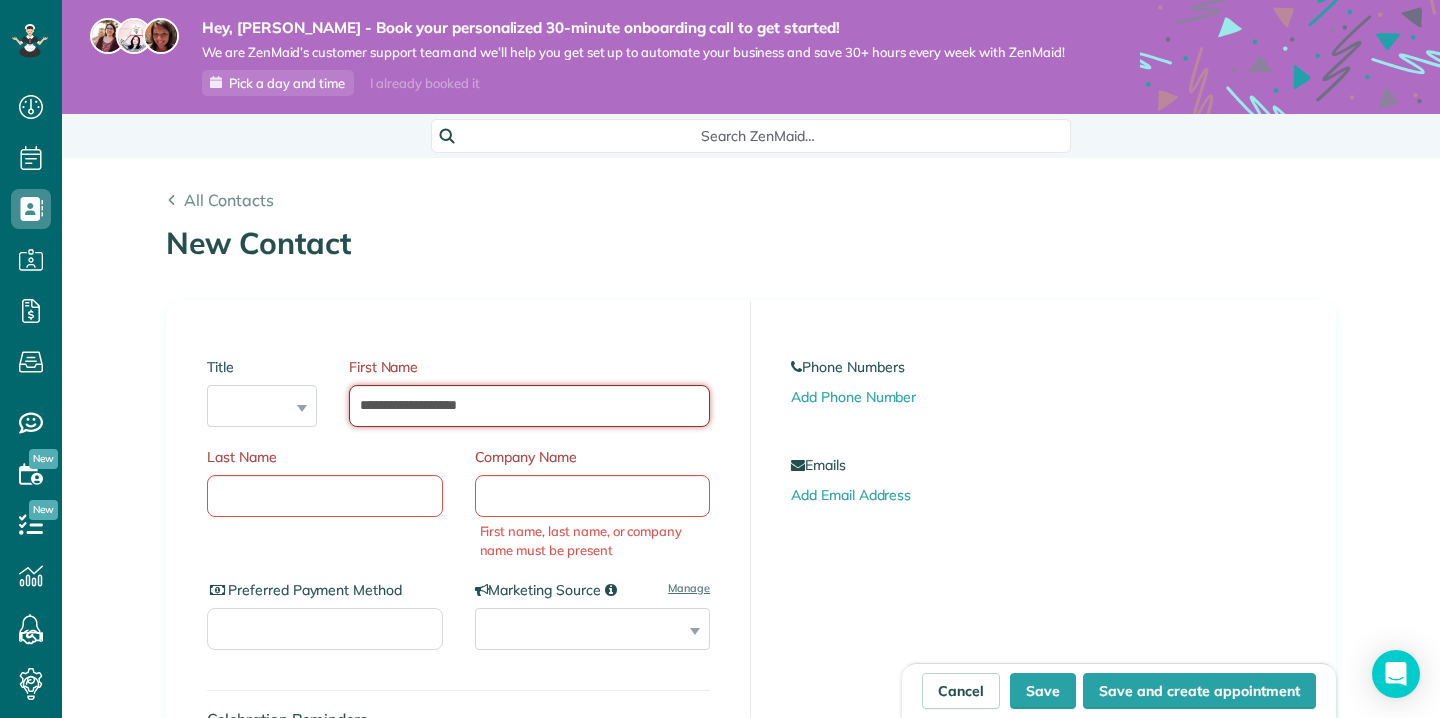 drag, startPoint x: 438, startPoint y: 405, endPoint x: 511, endPoint y: 409, distance: 73.109505 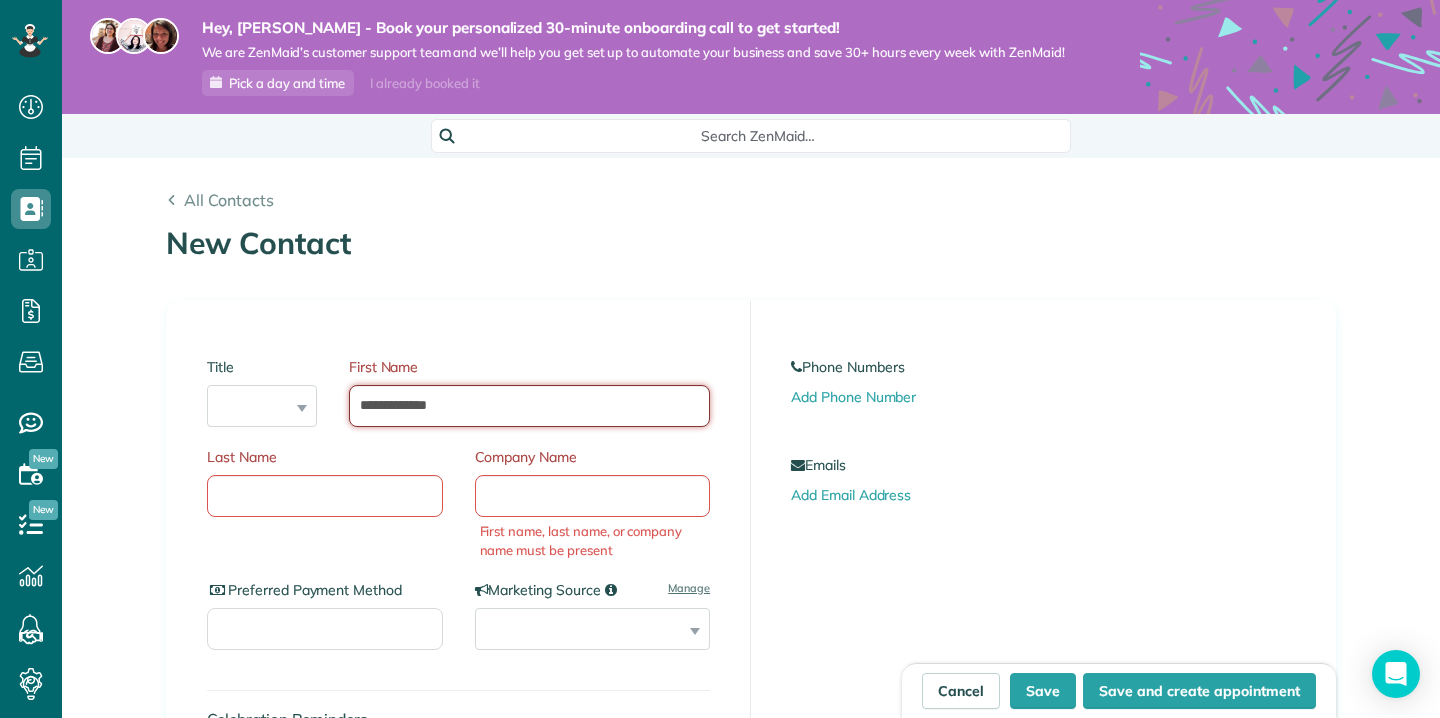 type on "**********" 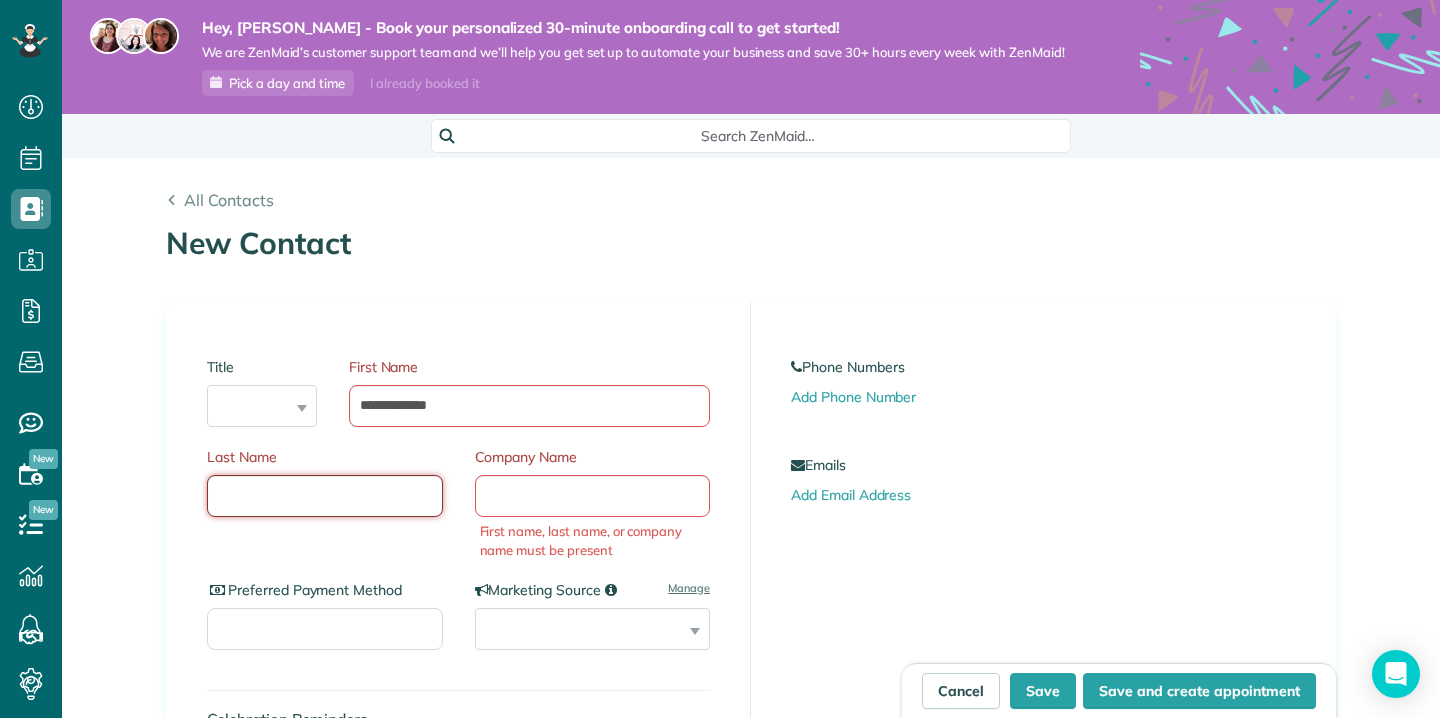 click on "Last Name" at bounding box center [325, 496] 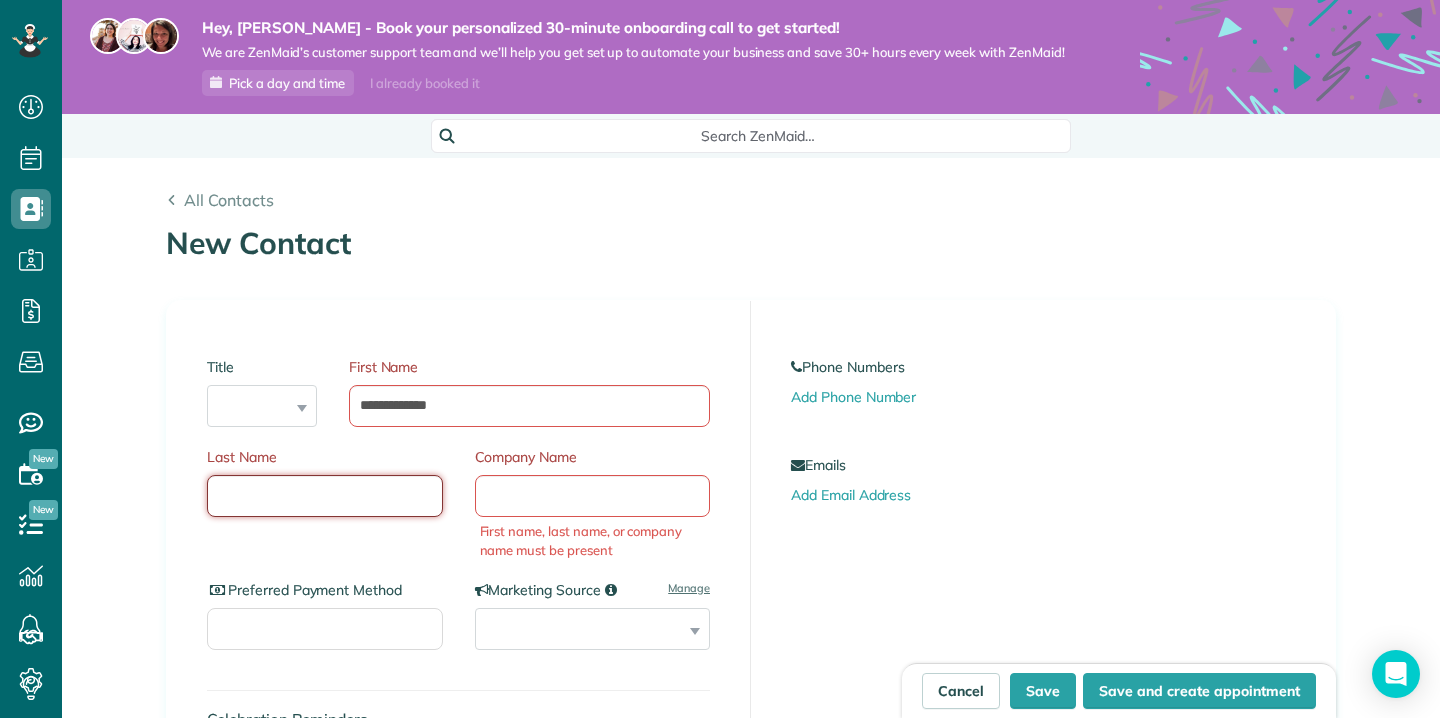 paste on "******" 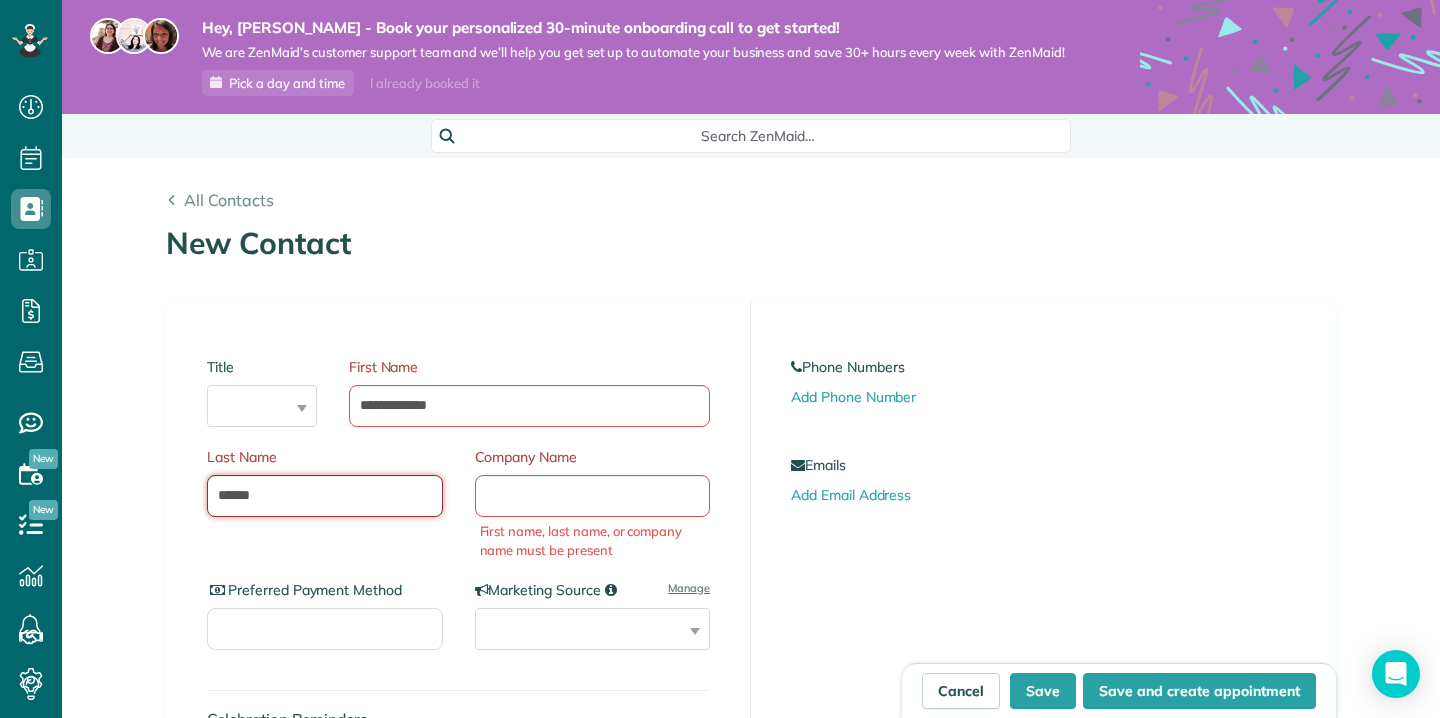 type on "******" 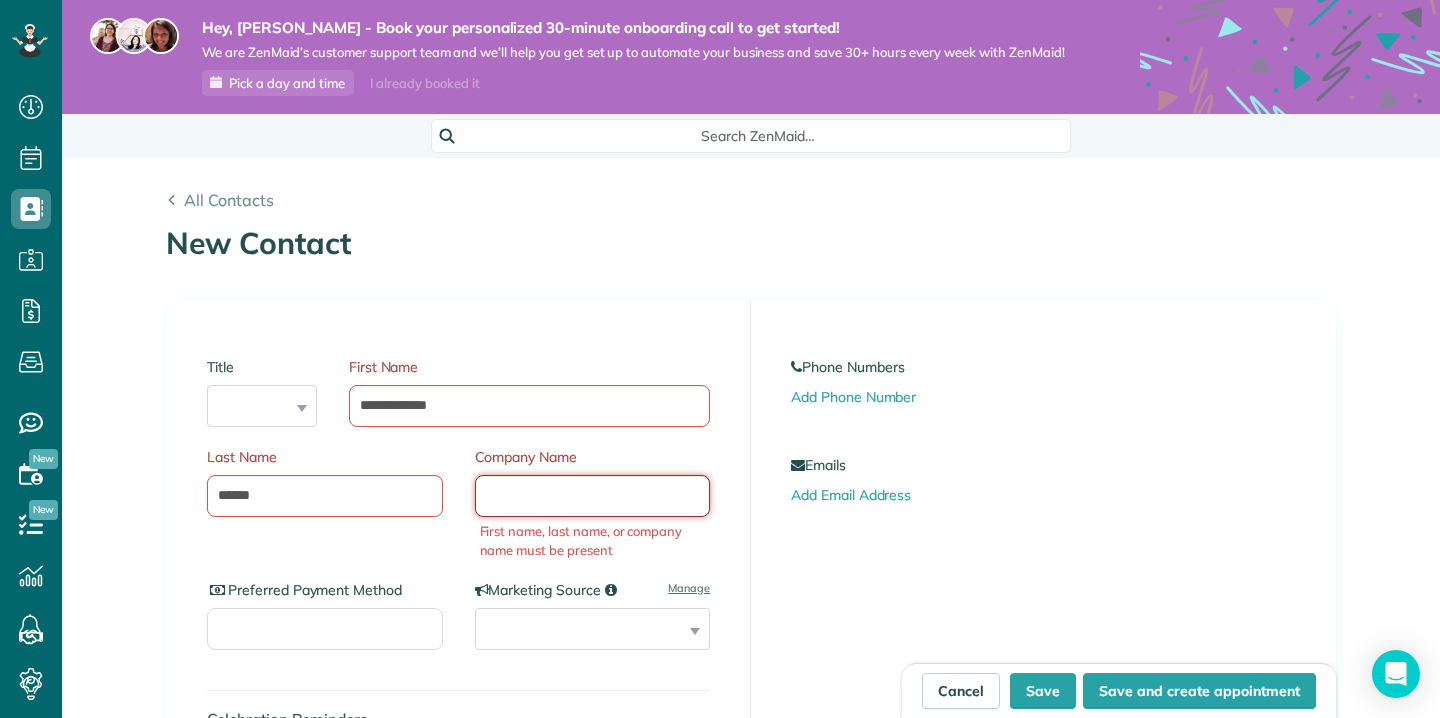 click on "Company Name" at bounding box center (593, 496) 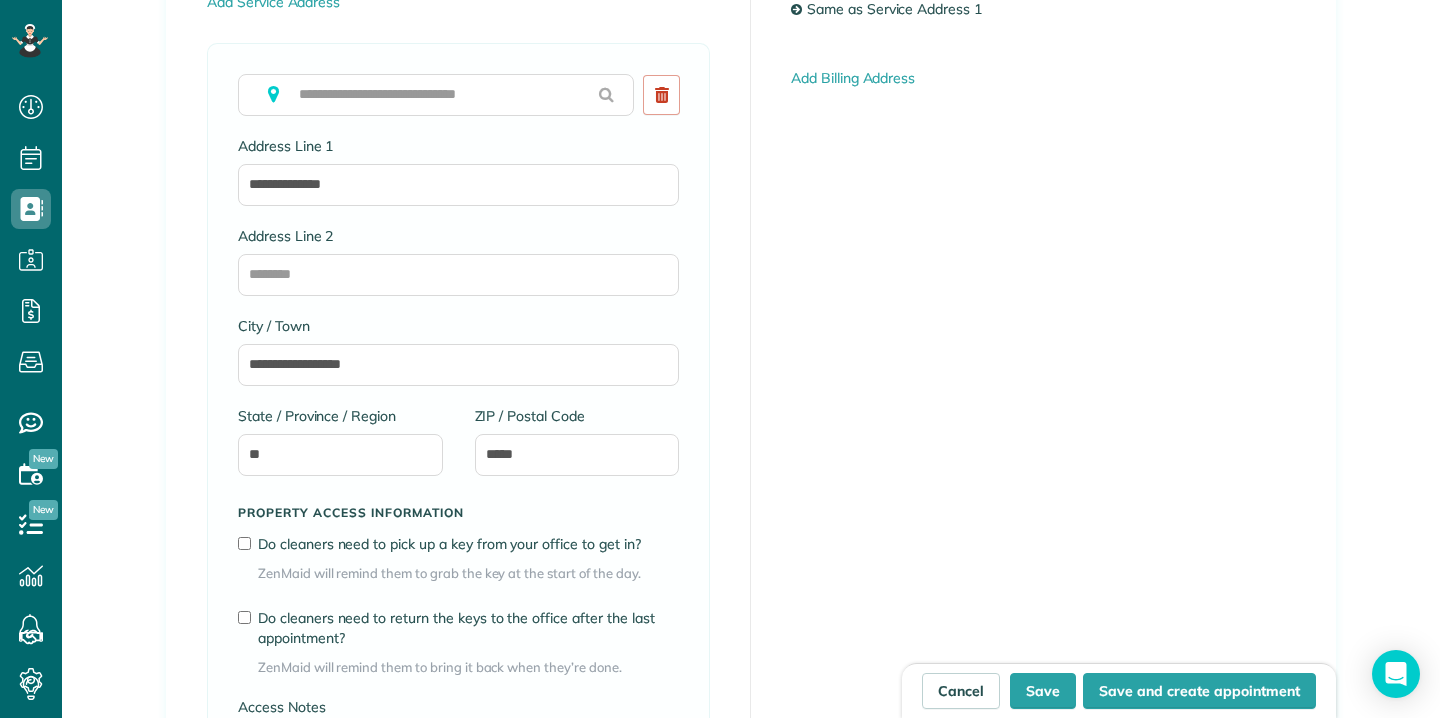 scroll, scrollTop: 1254, scrollLeft: 0, axis: vertical 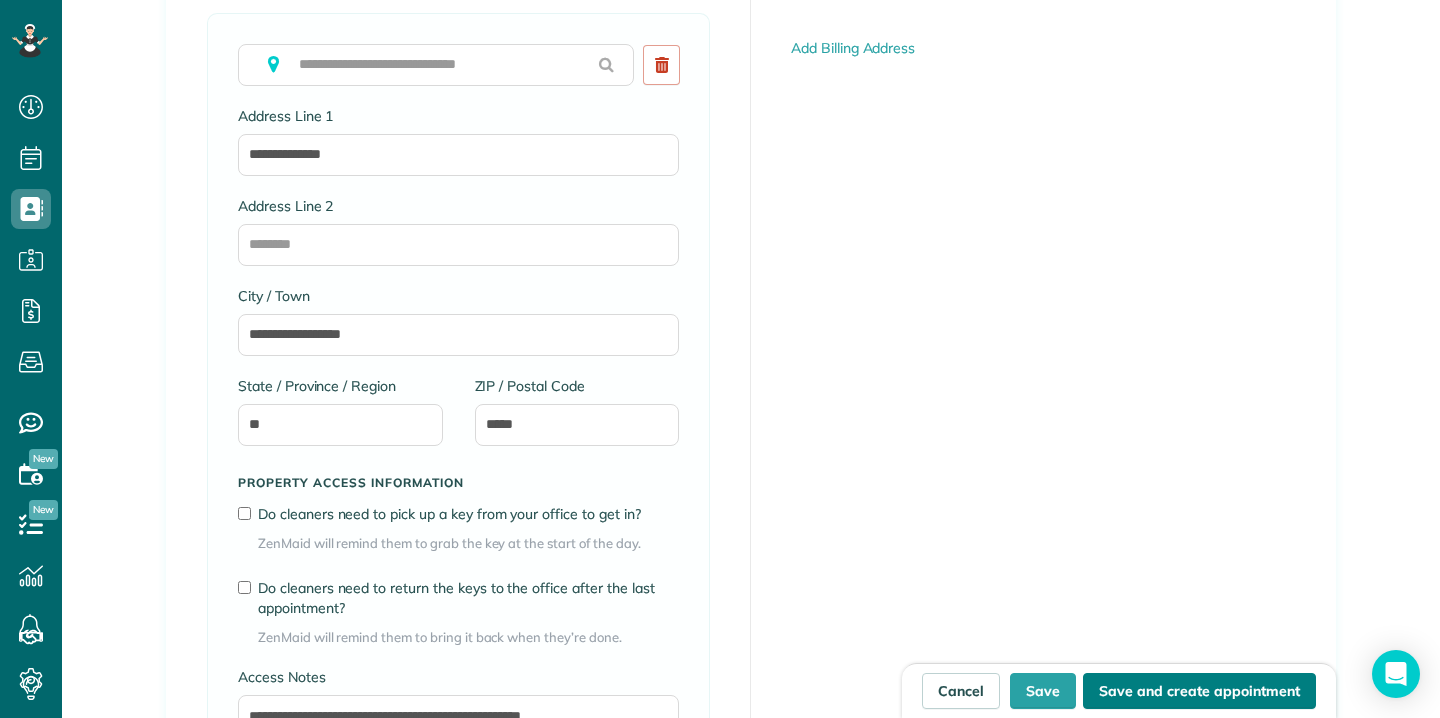 type on "**********" 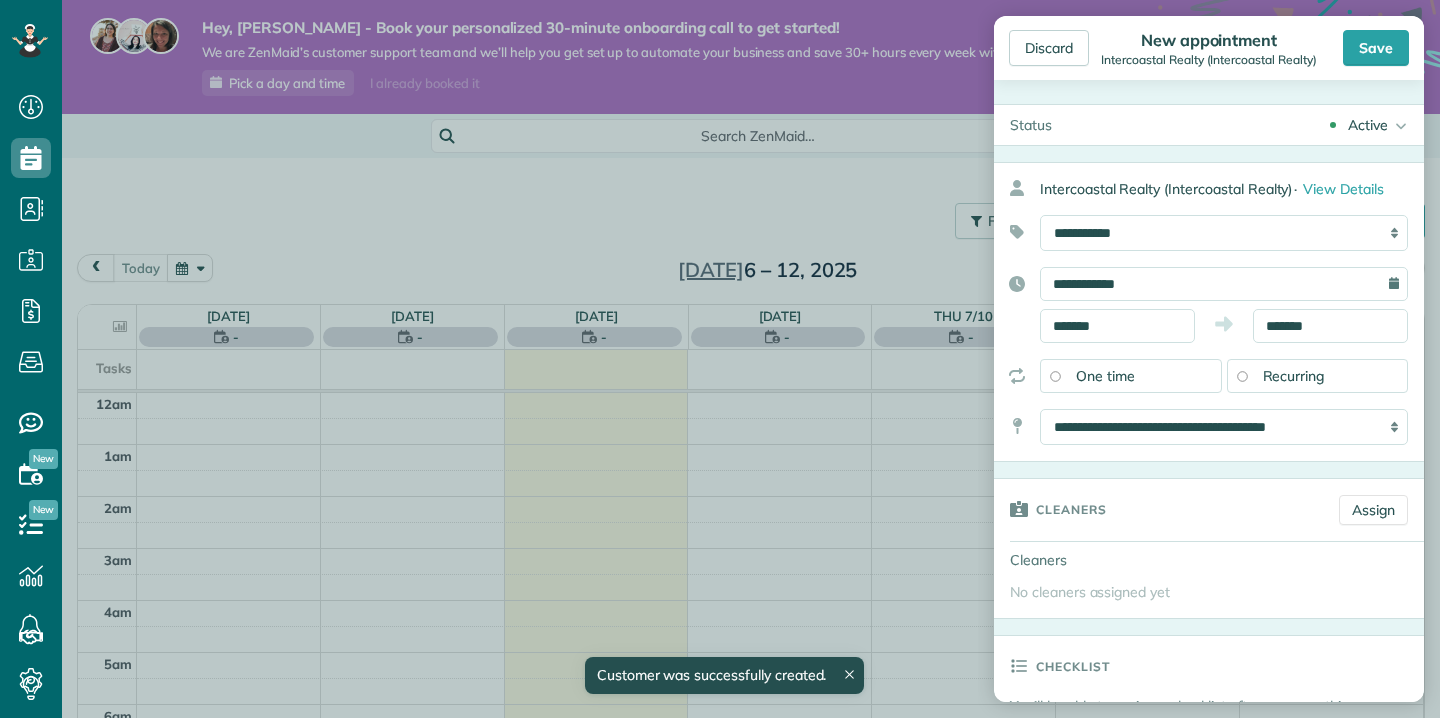 scroll, scrollTop: 0, scrollLeft: 0, axis: both 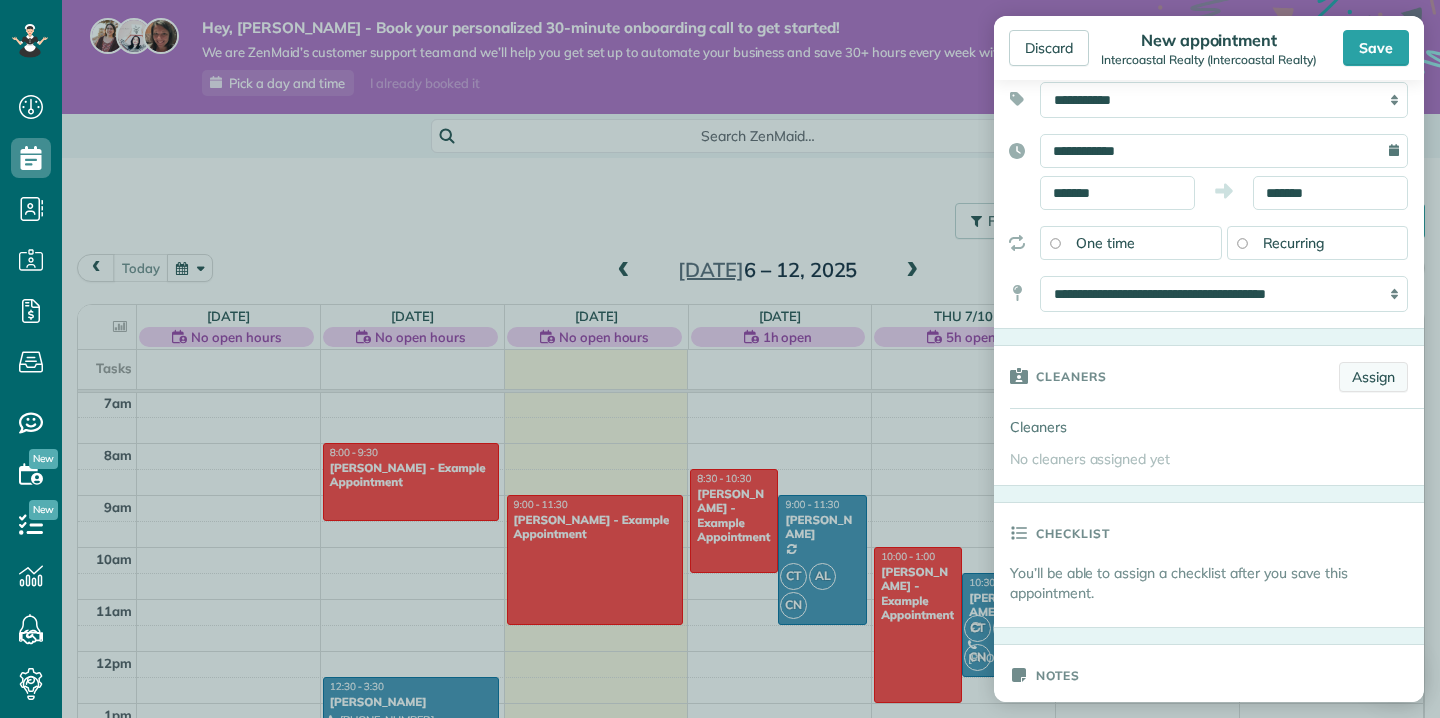 click on "Assign" at bounding box center (1373, 377) 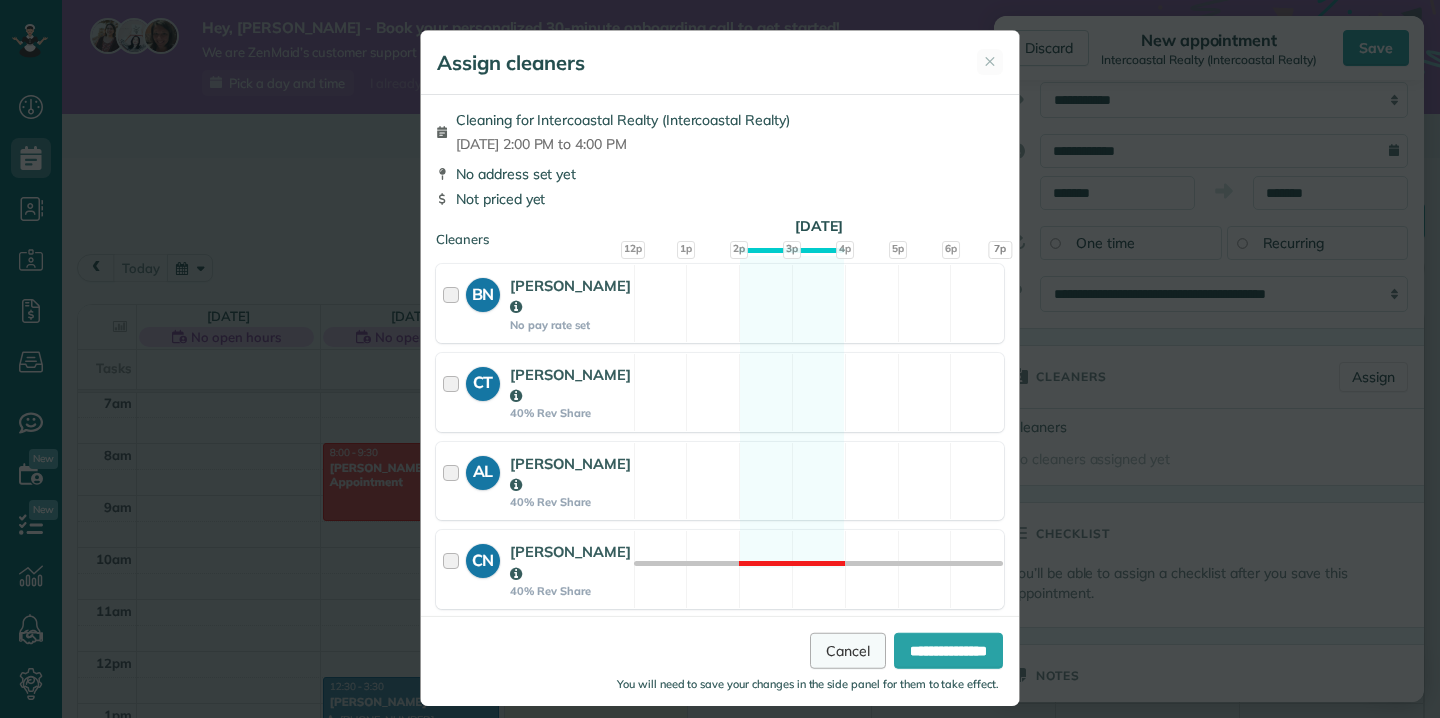 click on "Cancel" at bounding box center [848, 650] 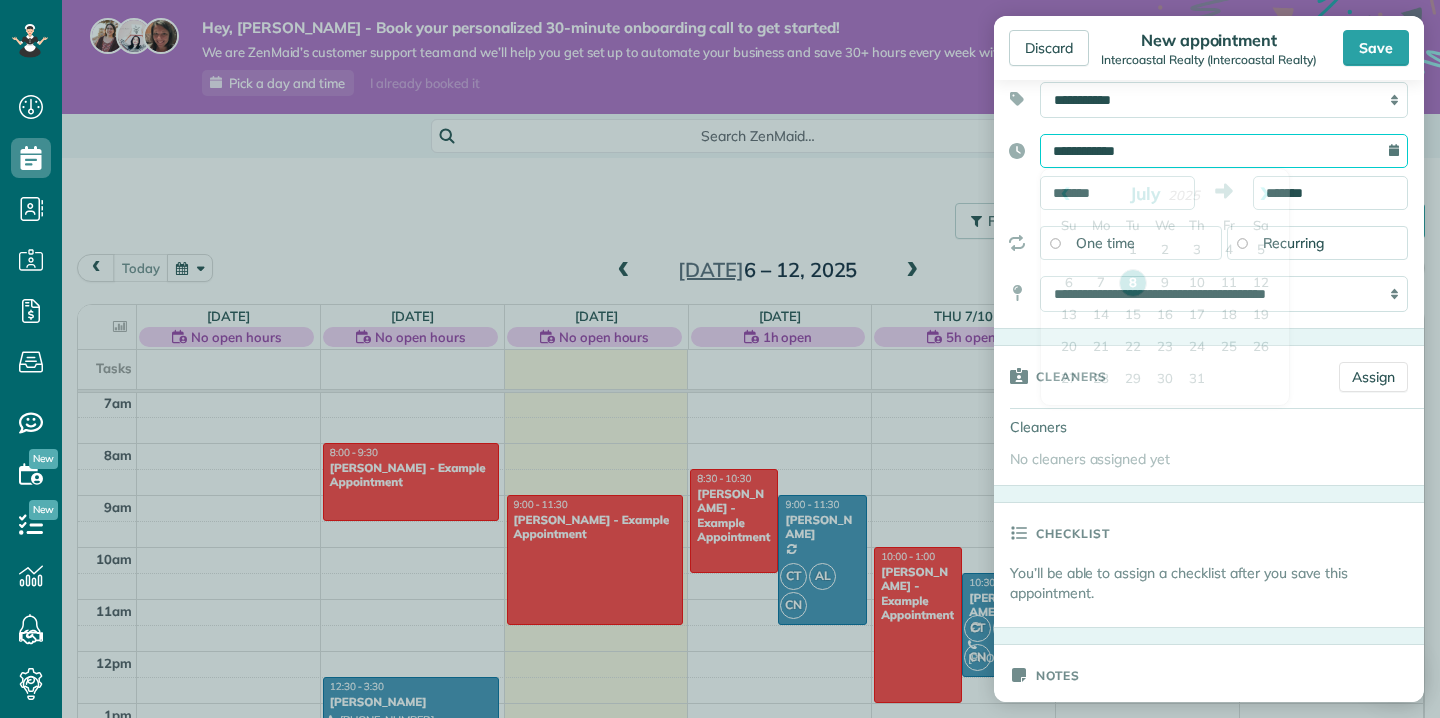 click on "**********" at bounding box center [1224, 151] 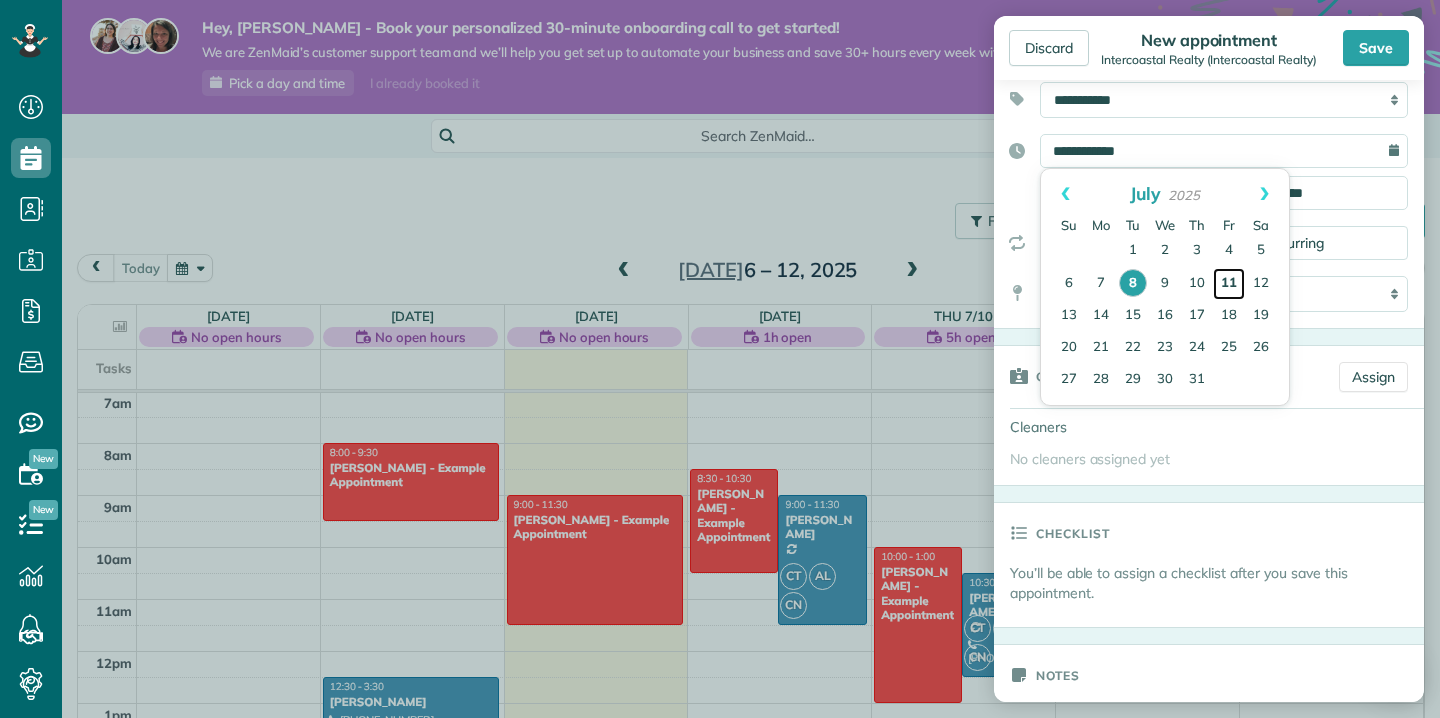 click on "11" at bounding box center [1229, 284] 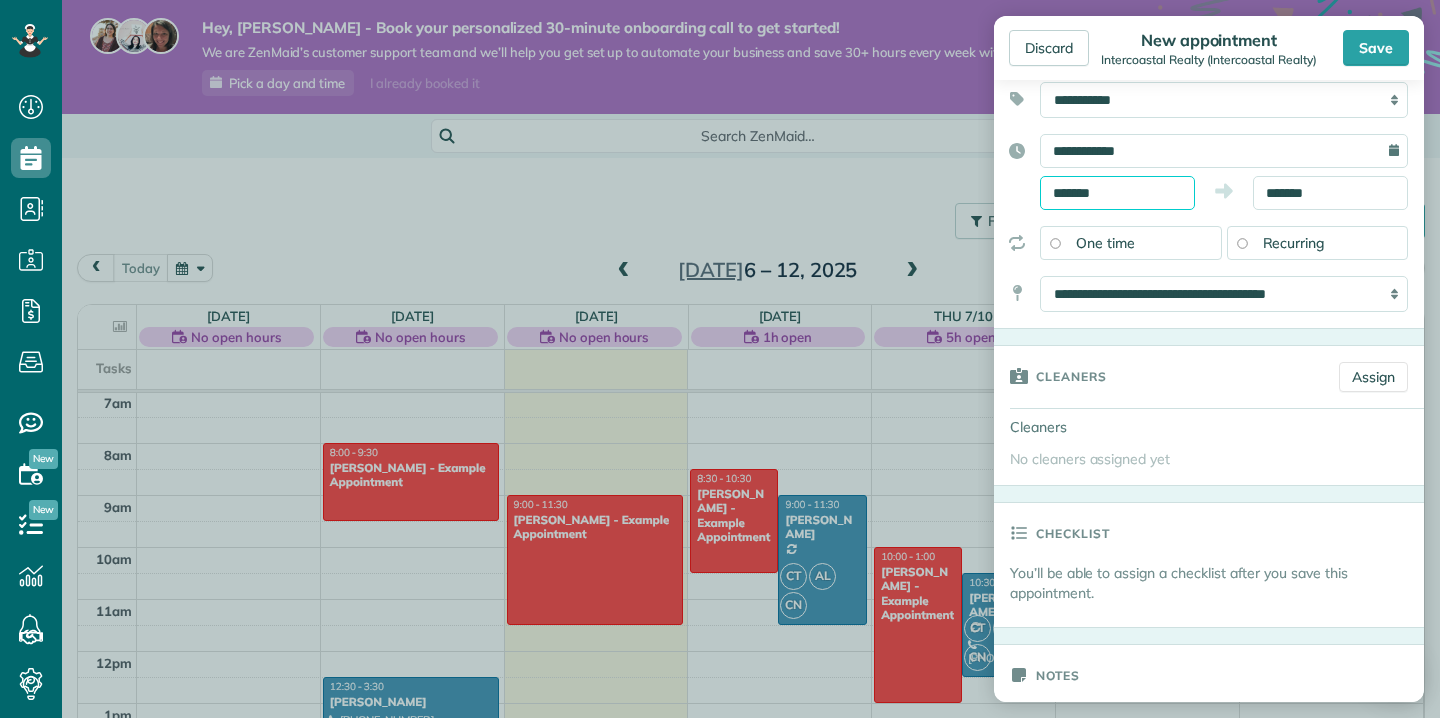click on "*******" at bounding box center [1117, 193] 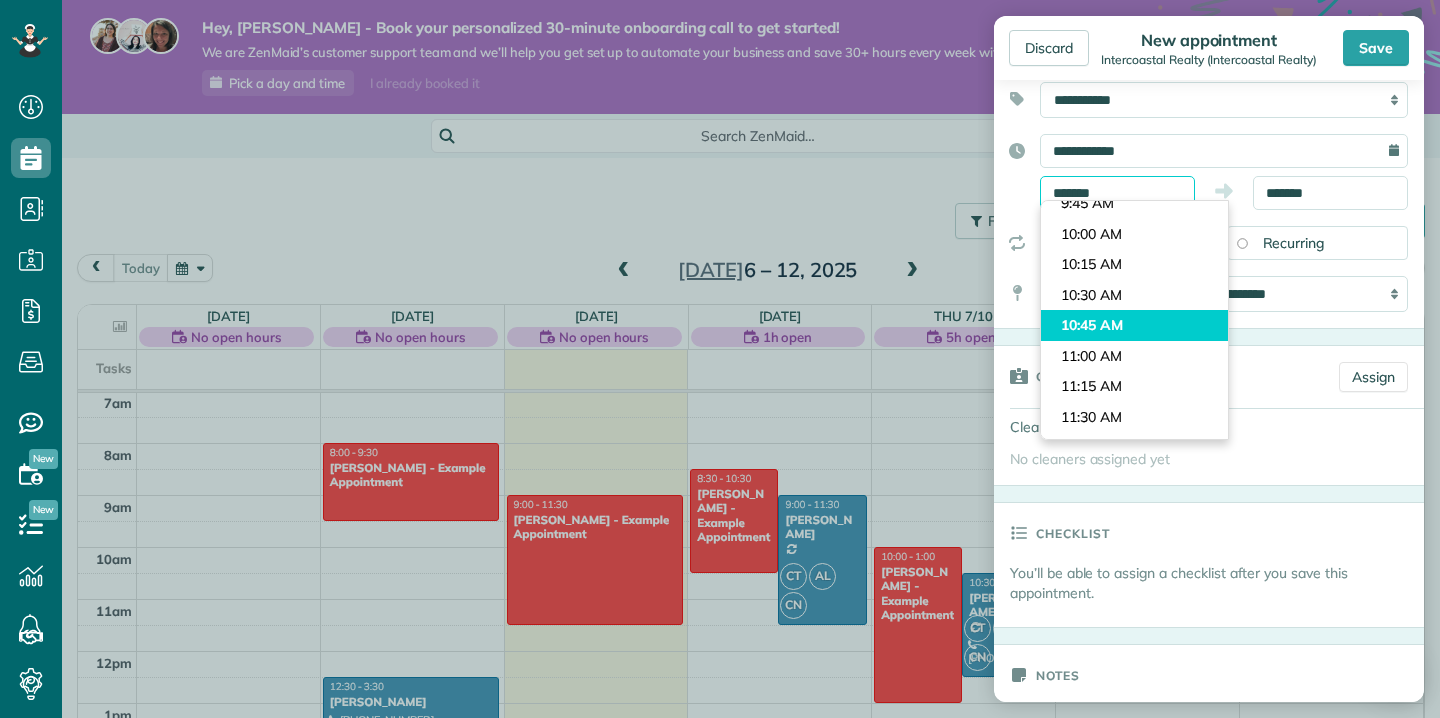 scroll, scrollTop: 1172, scrollLeft: 0, axis: vertical 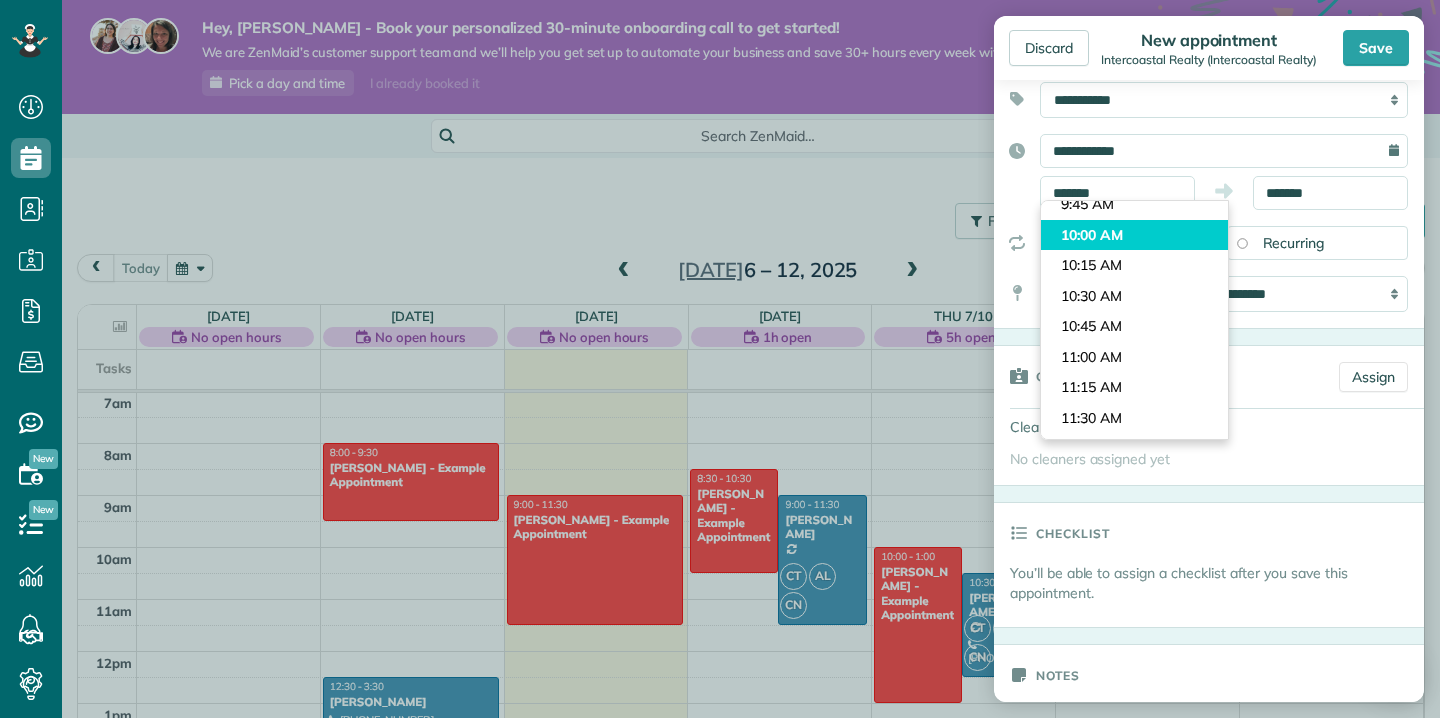 type on "********" 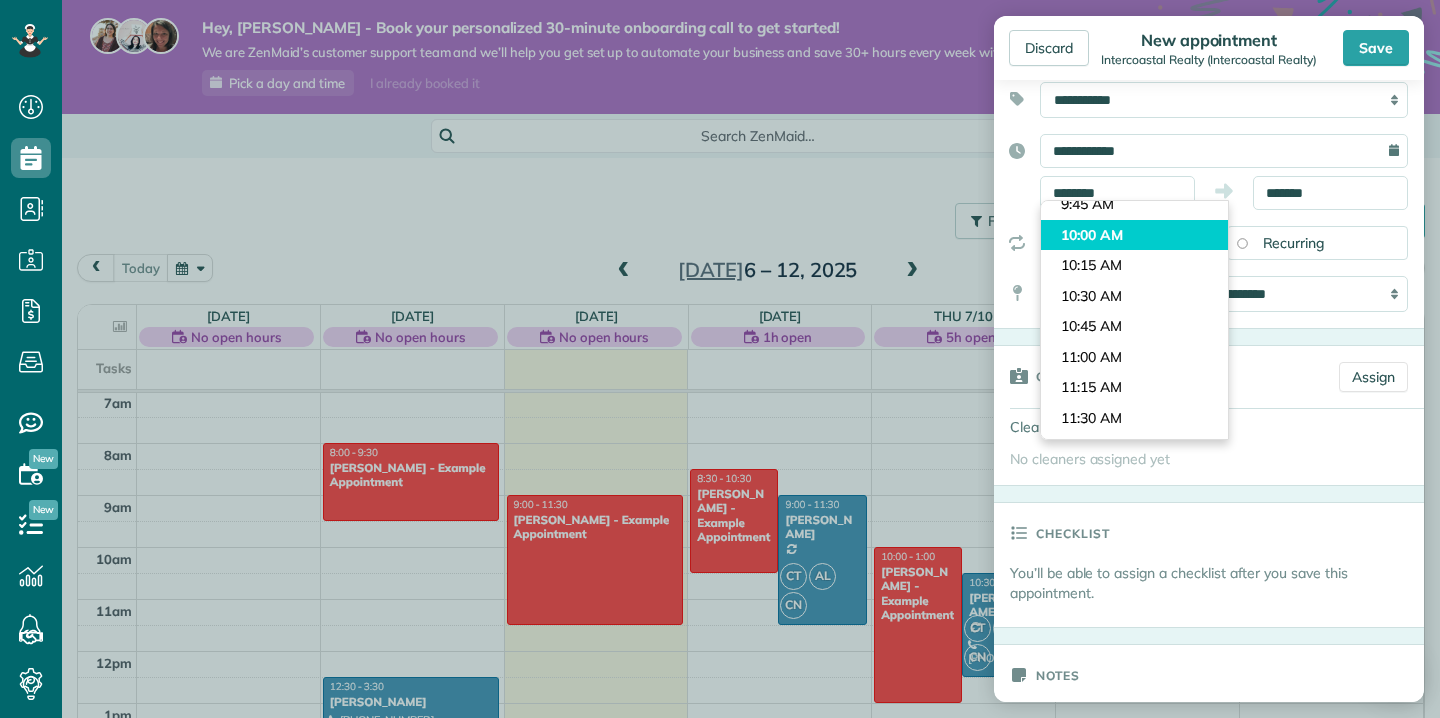 click on "Dashboard
Scheduling
Calendar View
List View
Dispatch View - Weekly scheduling (Beta)" at bounding box center [720, 359] 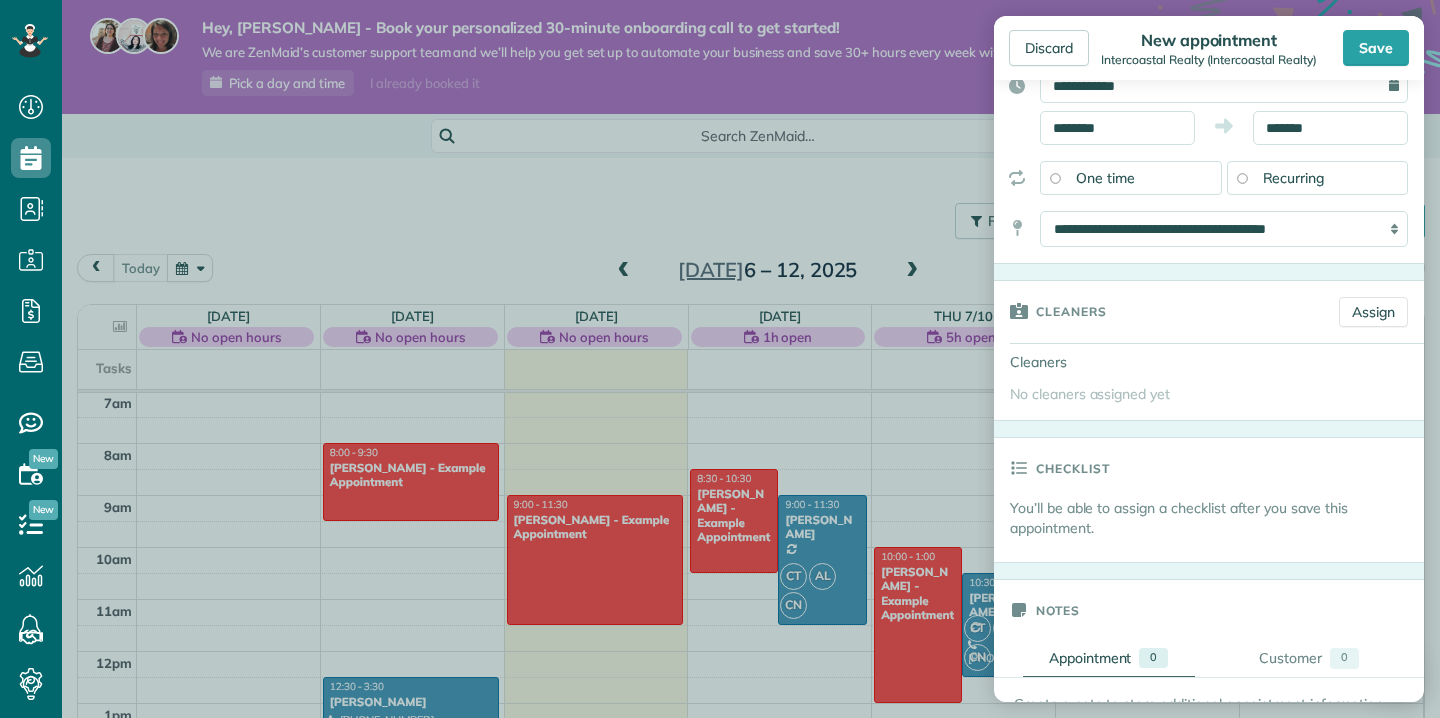 scroll, scrollTop: 204, scrollLeft: 0, axis: vertical 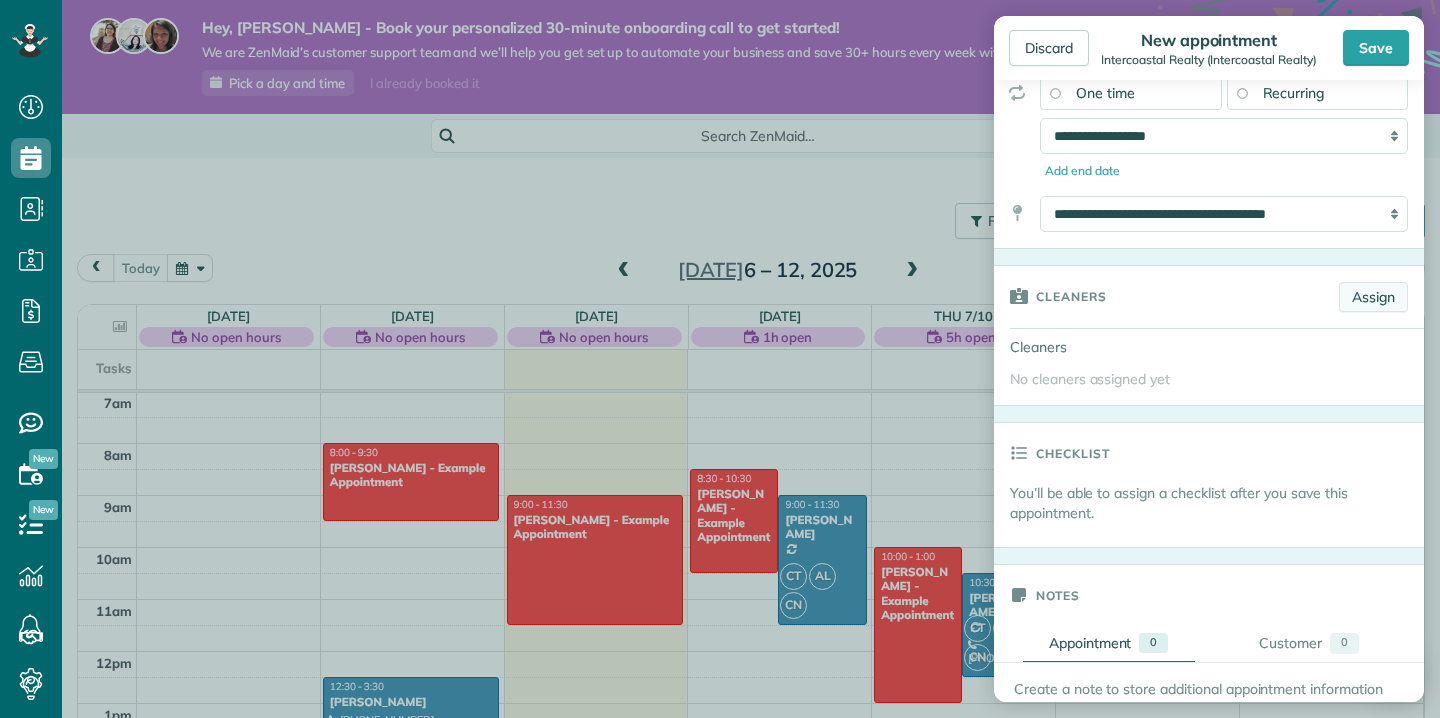 click on "Assign" at bounding box center (1373, 297) 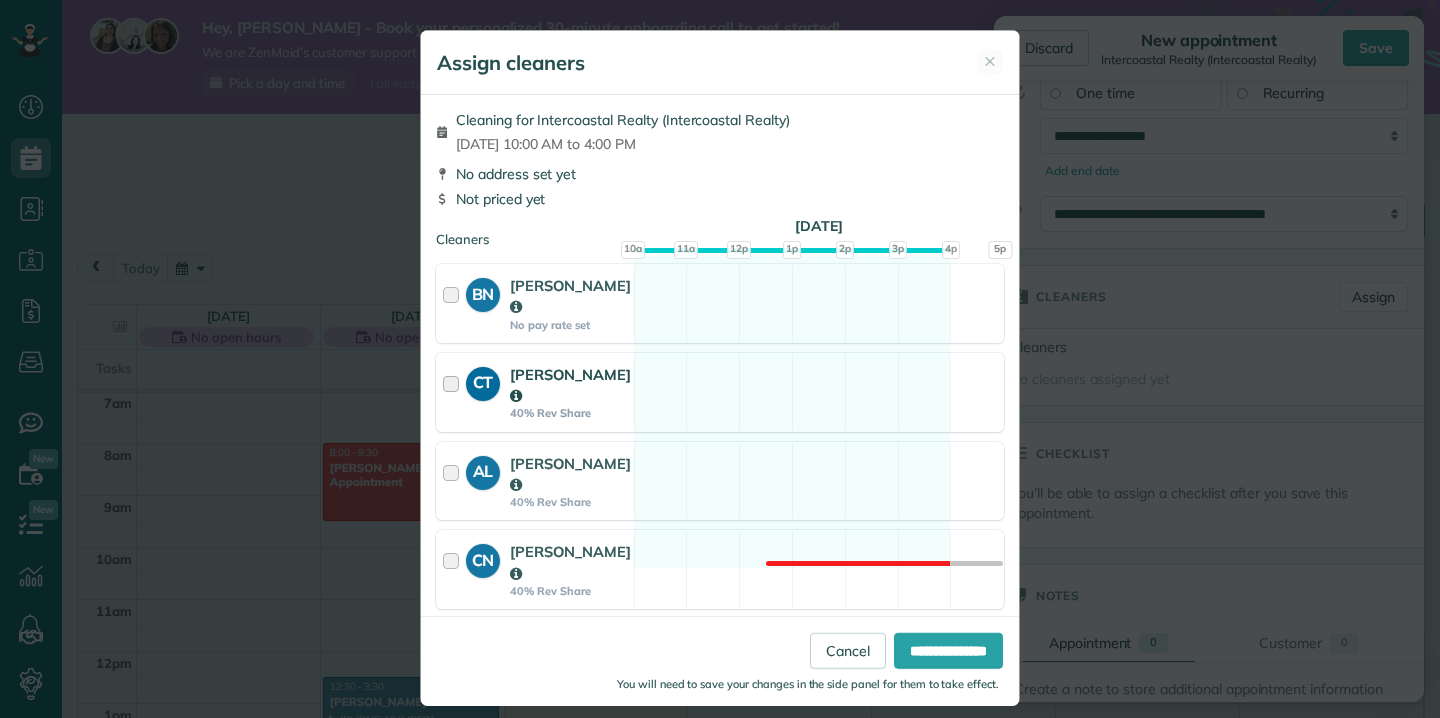 click at bounding box center (454, 392) 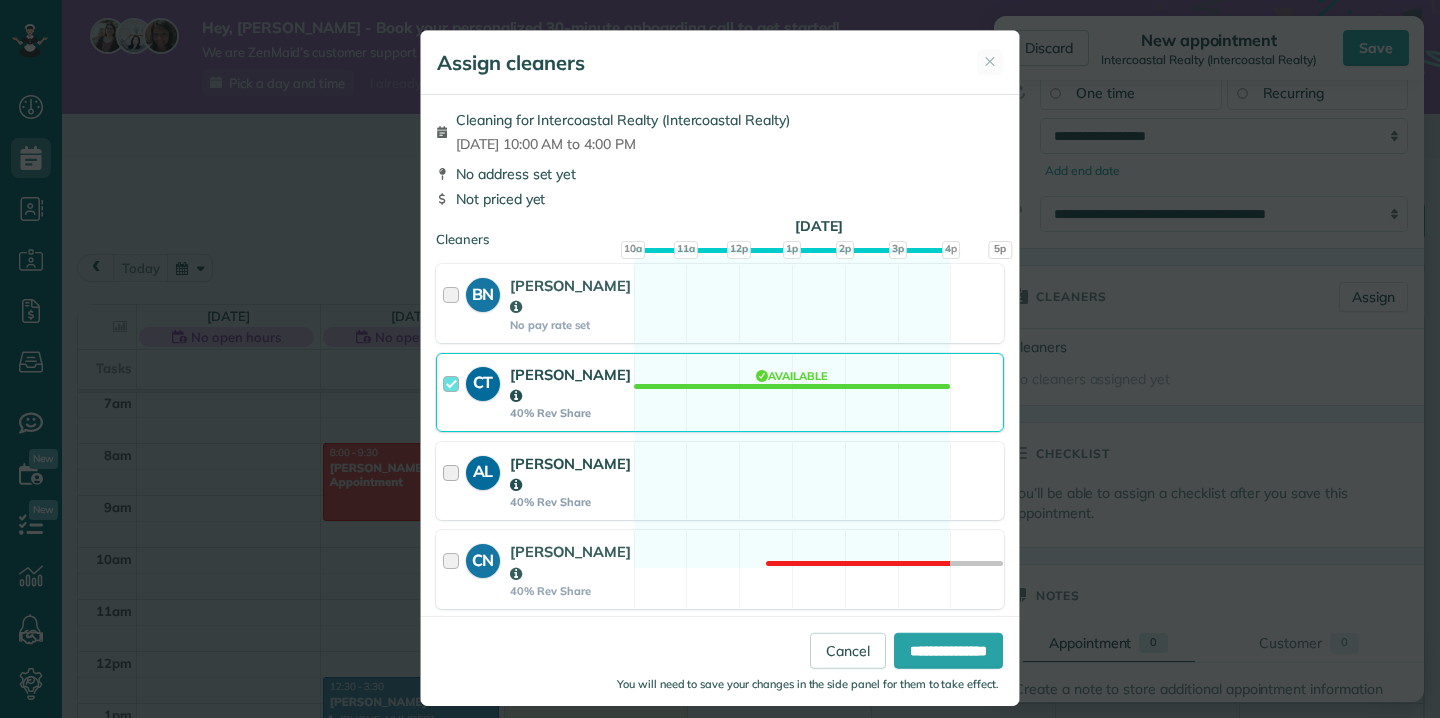 click at bounding box center [454, 481] 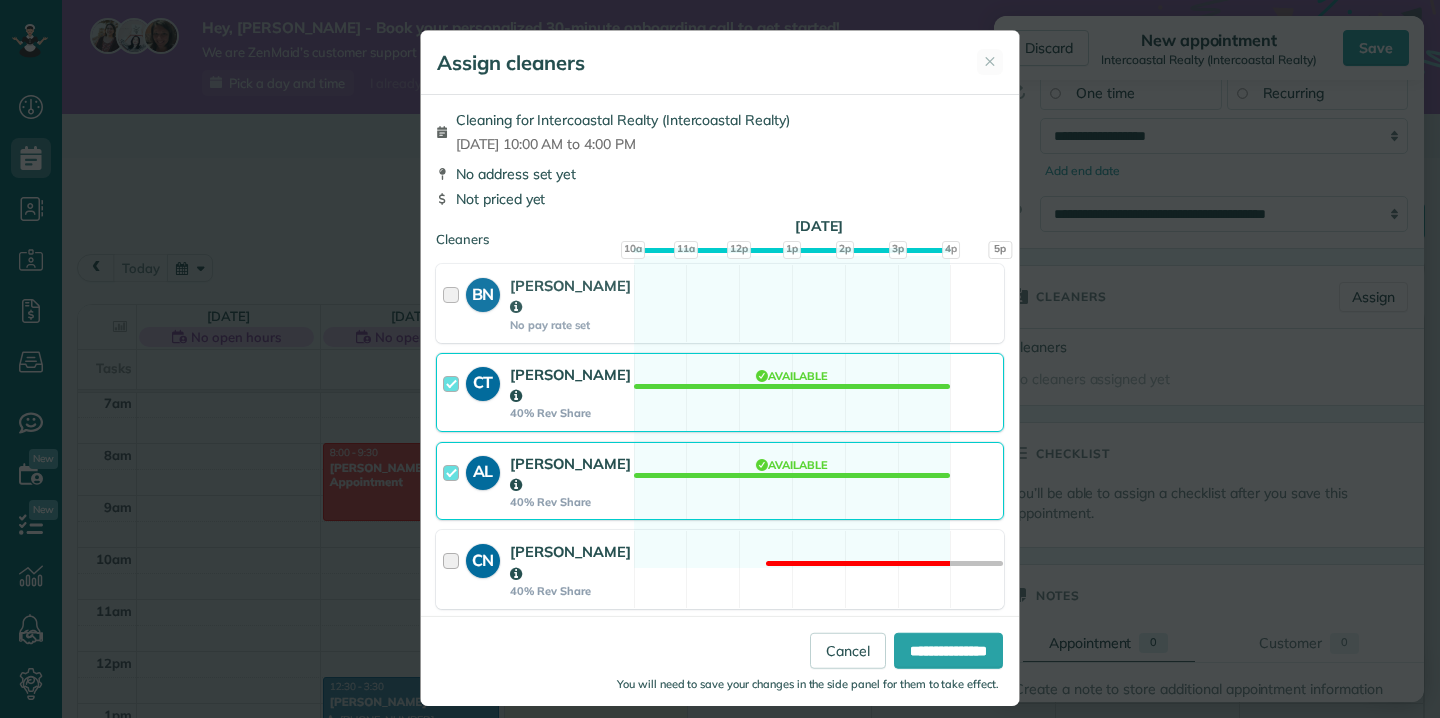 click at bounding box center [454, 569] 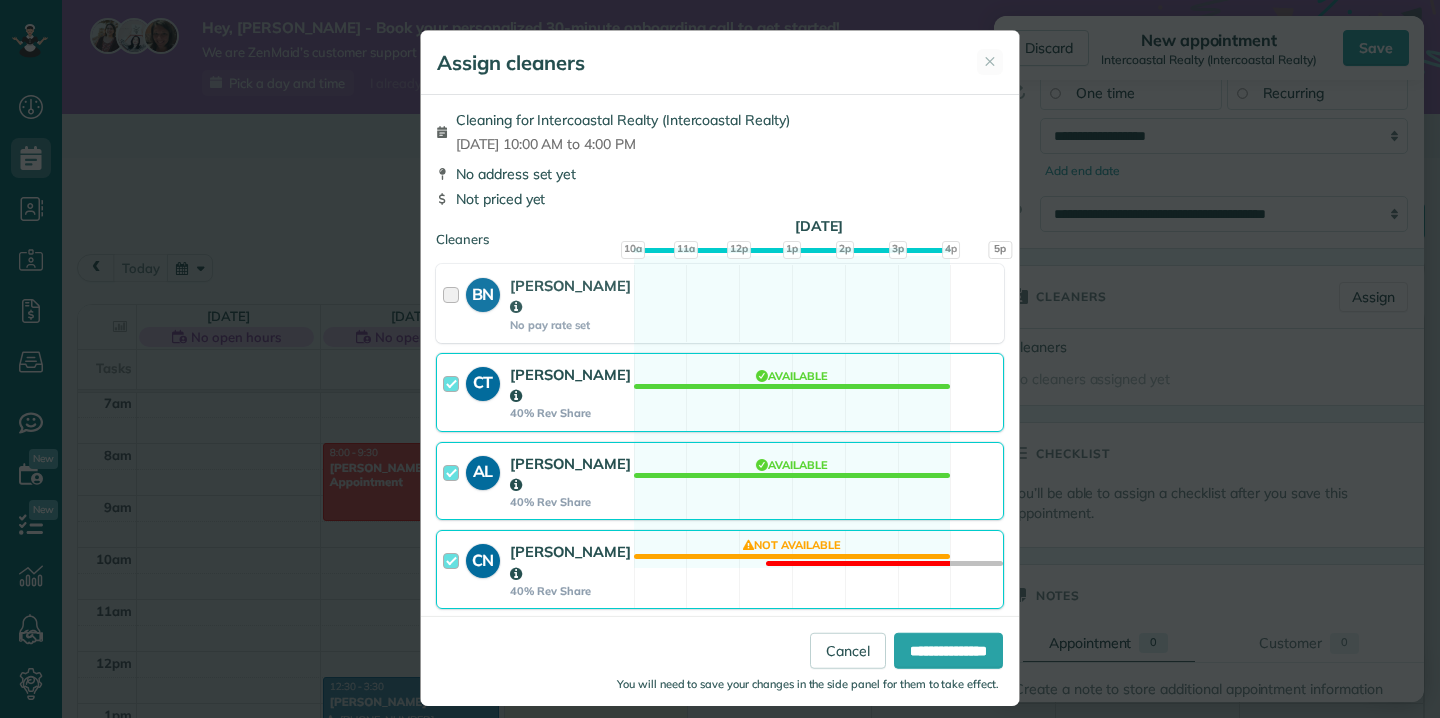 click at bounding box center [454, 392] 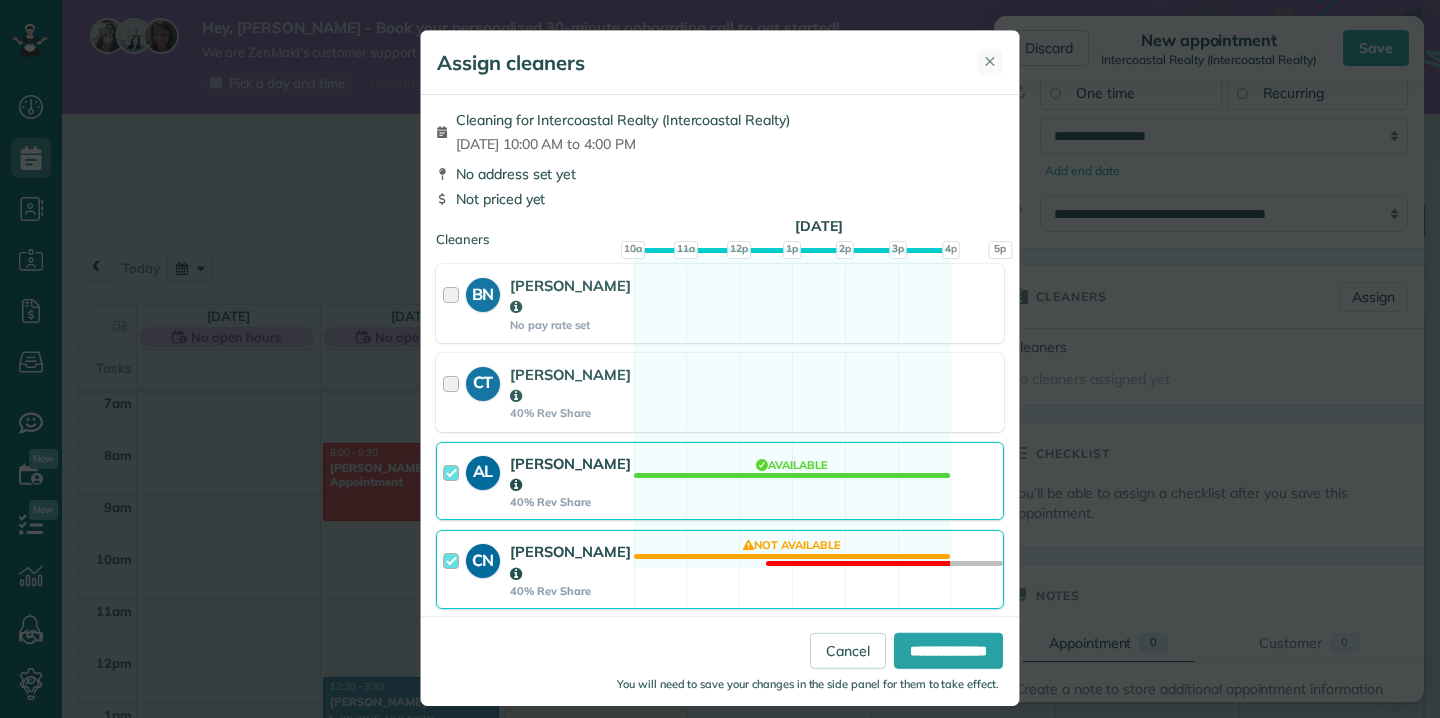 click on "✕" at bounding box center [990, 62] 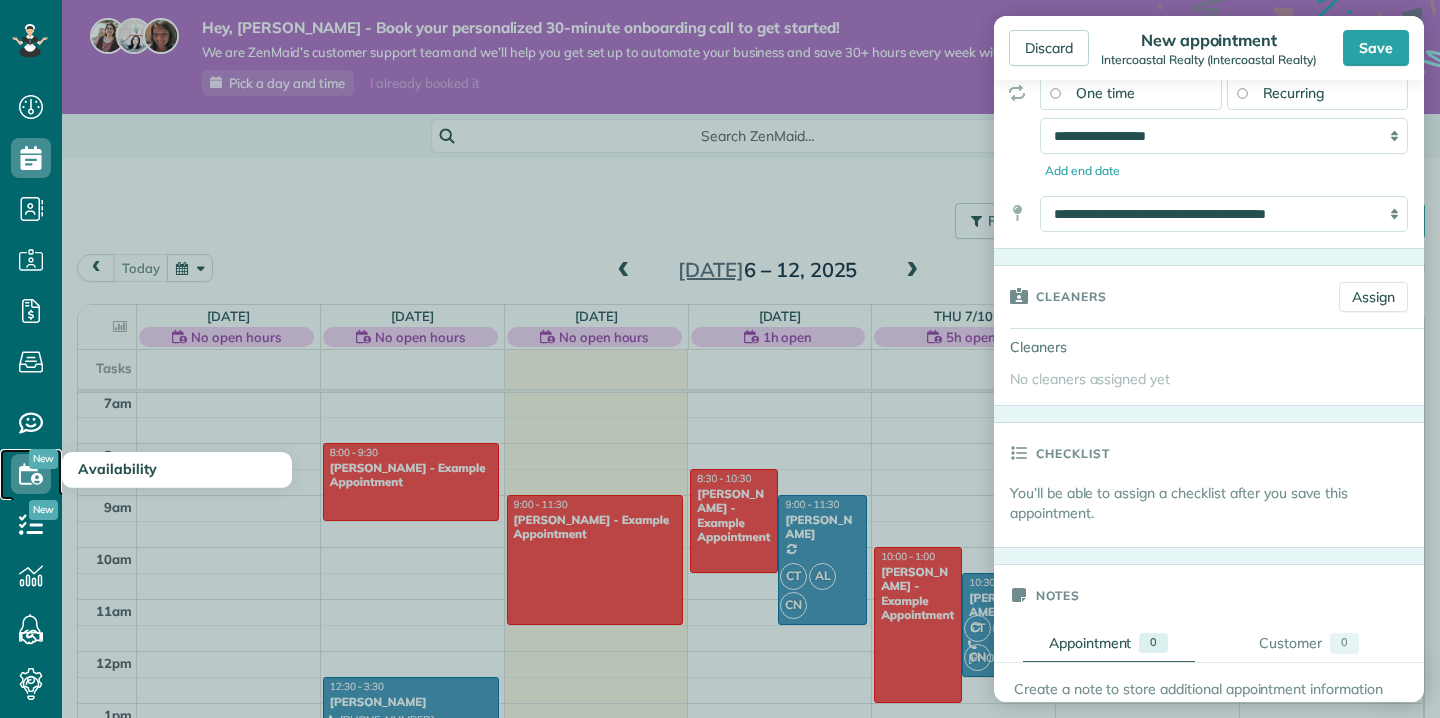 click 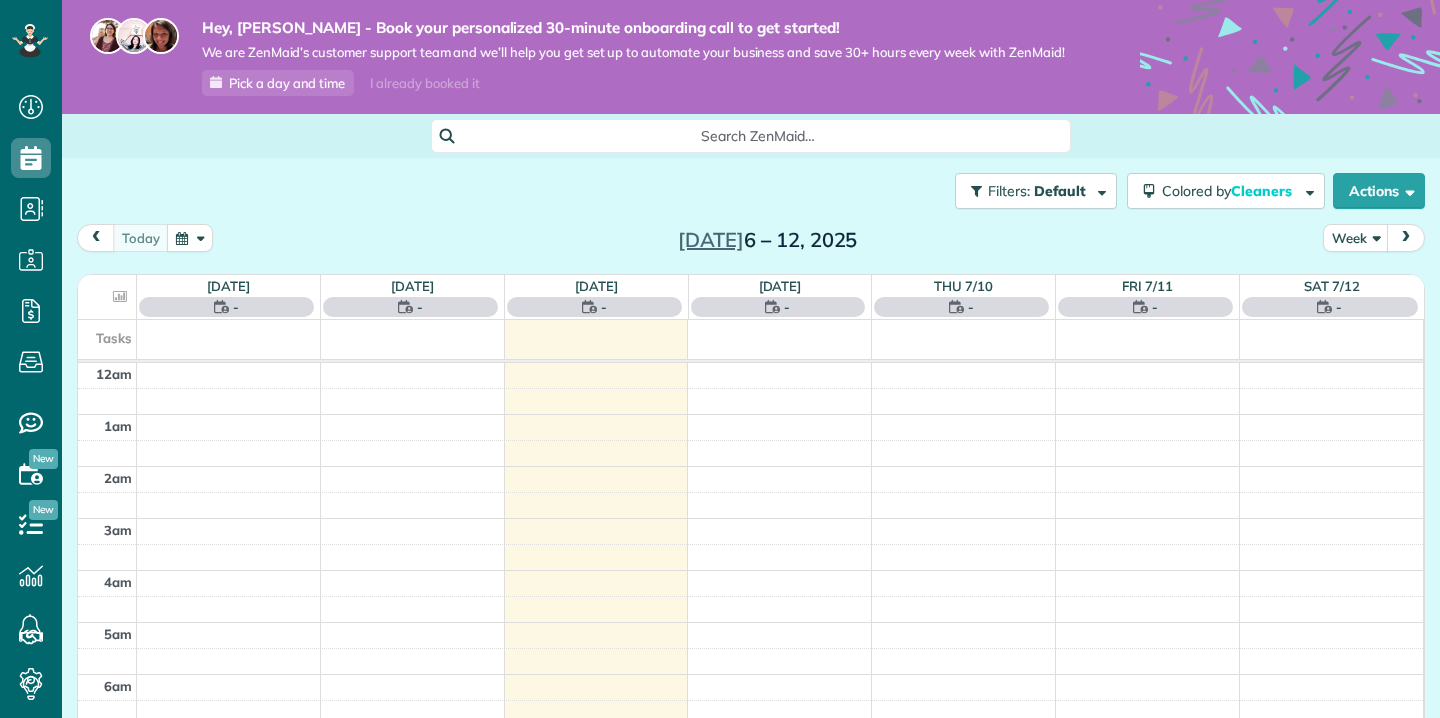scroll, scrollTop: 0, scrollLeft: 0, axis: both 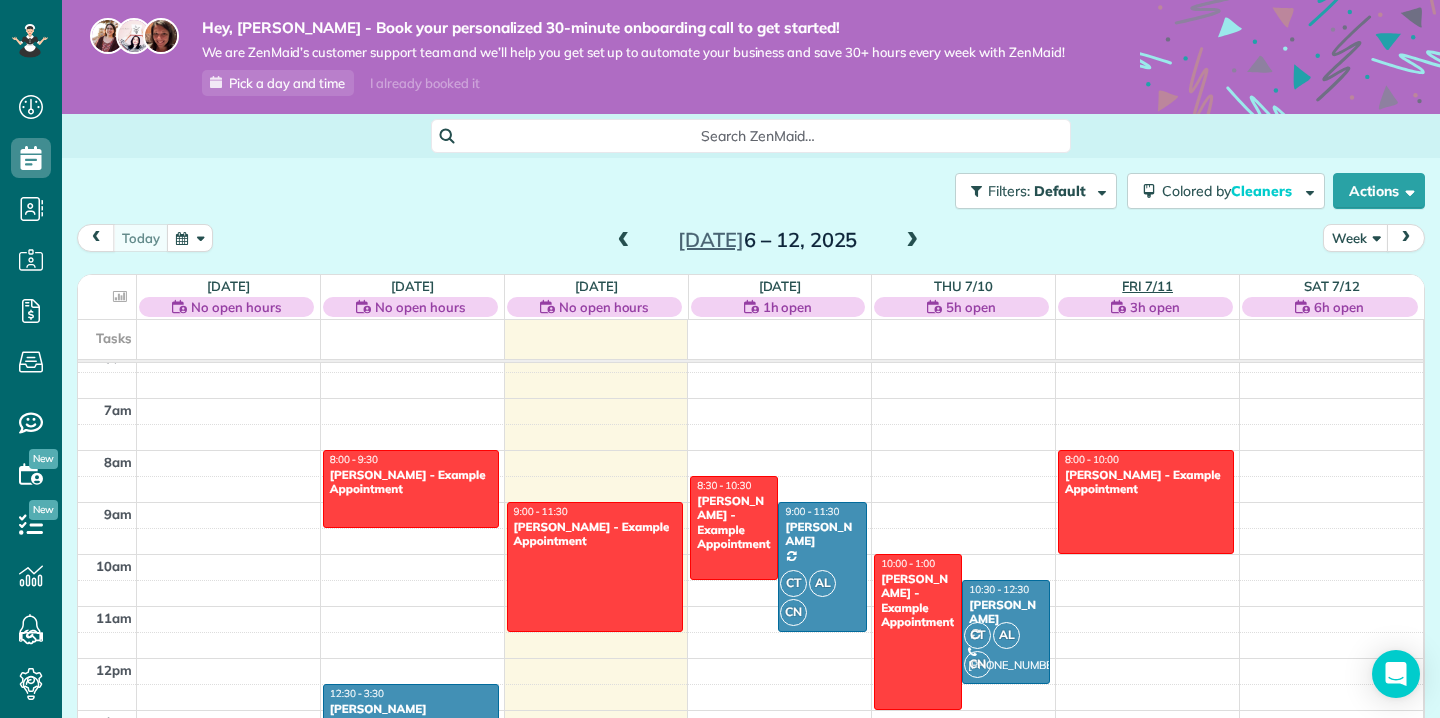 click on "Fri 7/11" at bounding box center [1147, 286] 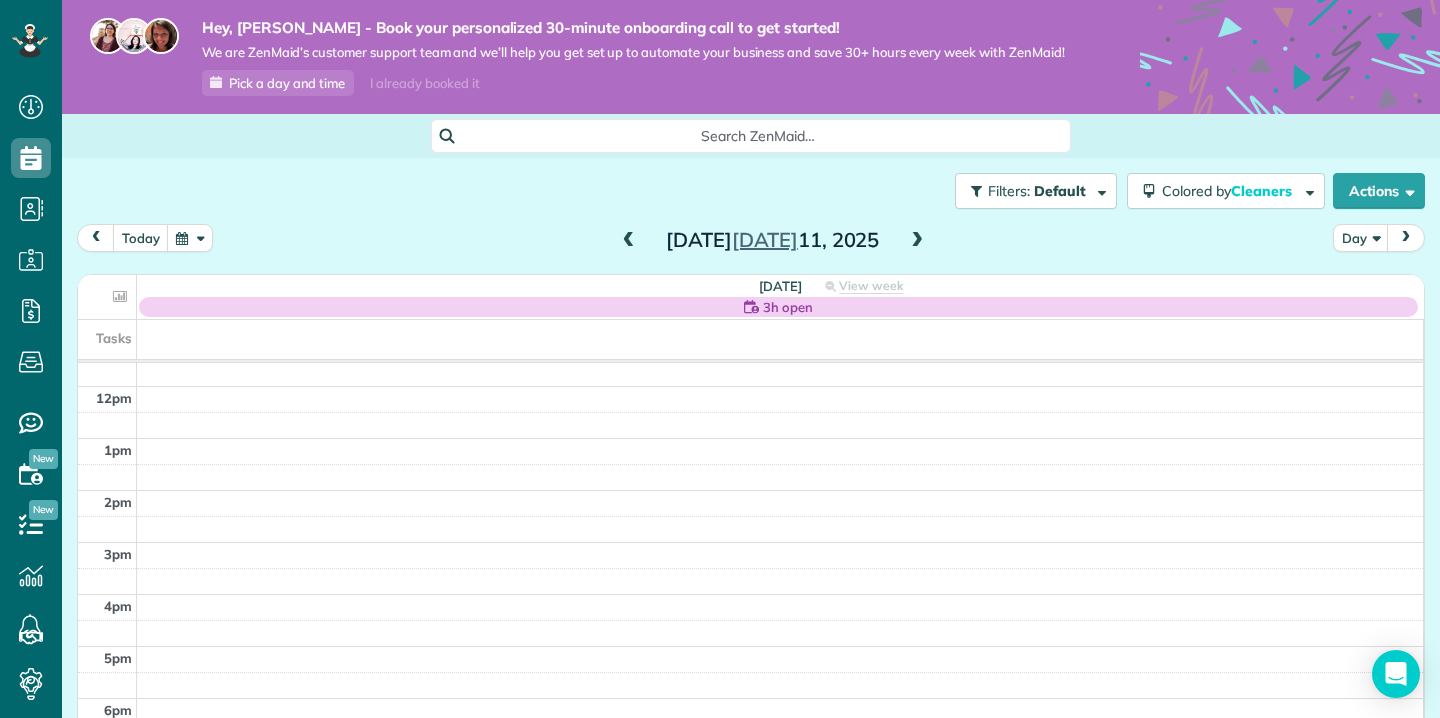 scroll, scrollTop: 460, scrollLeft: 0, axis: vertical 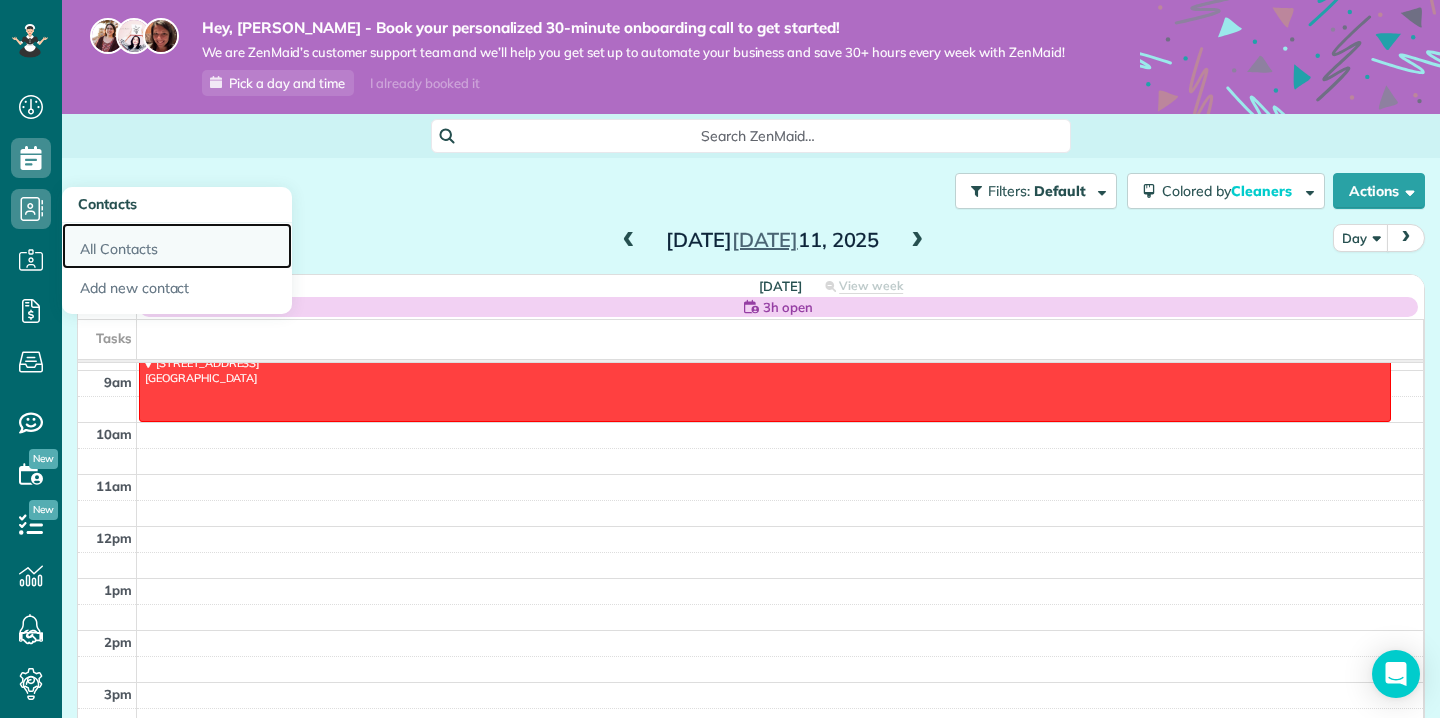 click on "All Contacts" at bounding box center [177, 246] 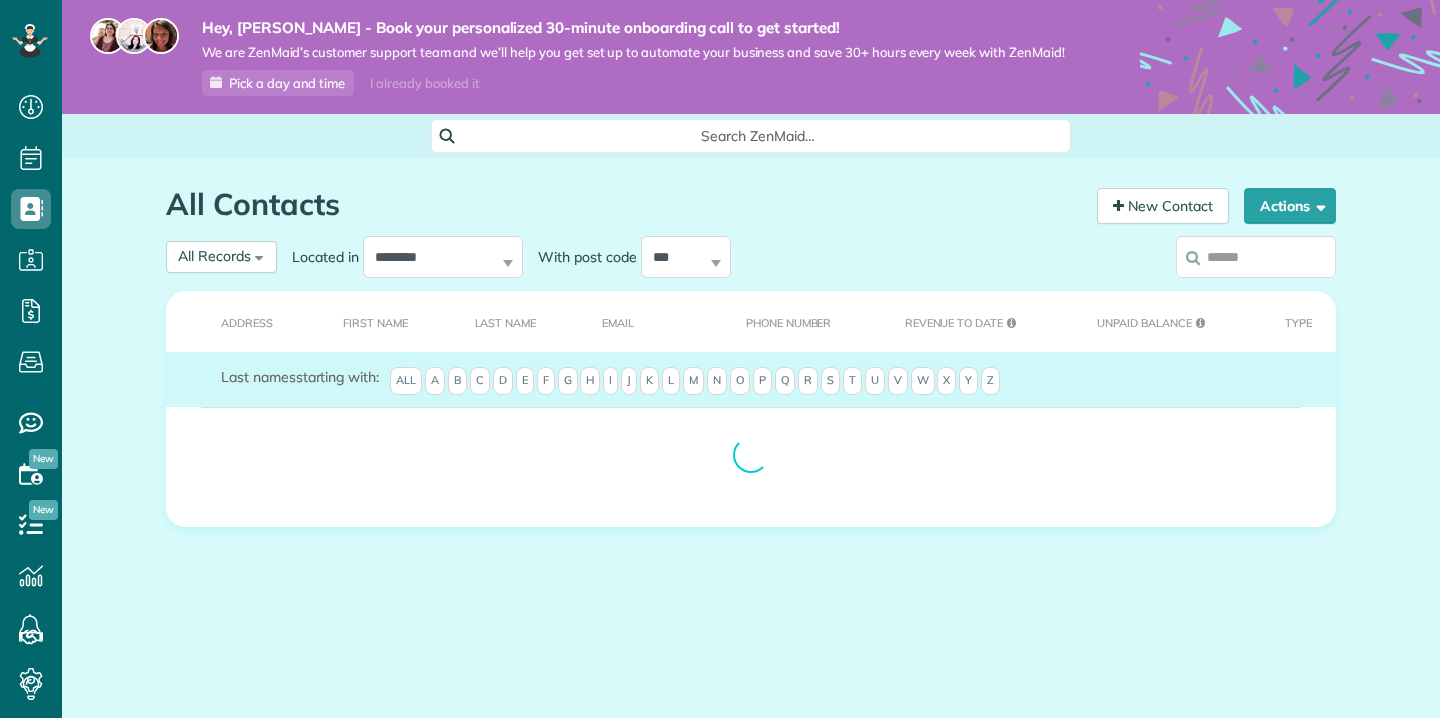 scroll, scrollTop: 0, scrollLeft: 0, axis: both 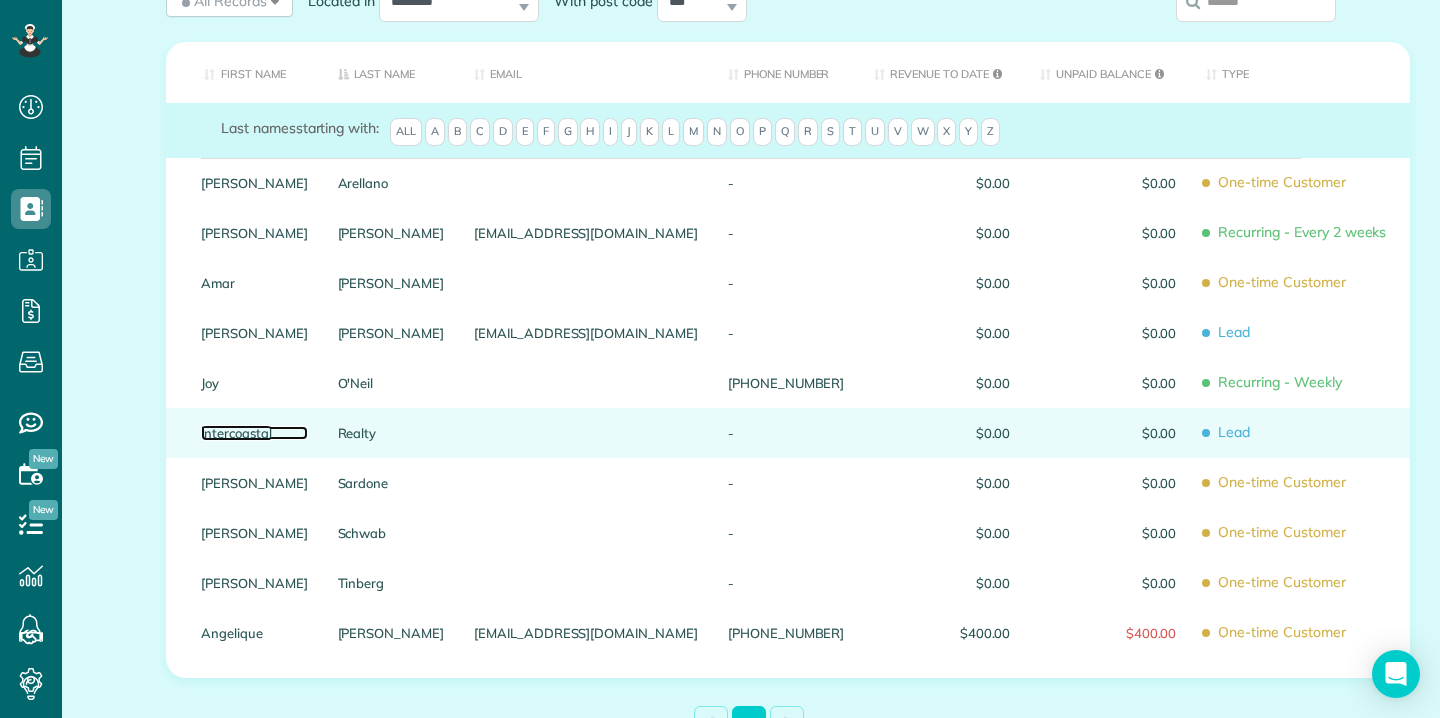 click on "Intercoastal" at bounding box center [254, 433] 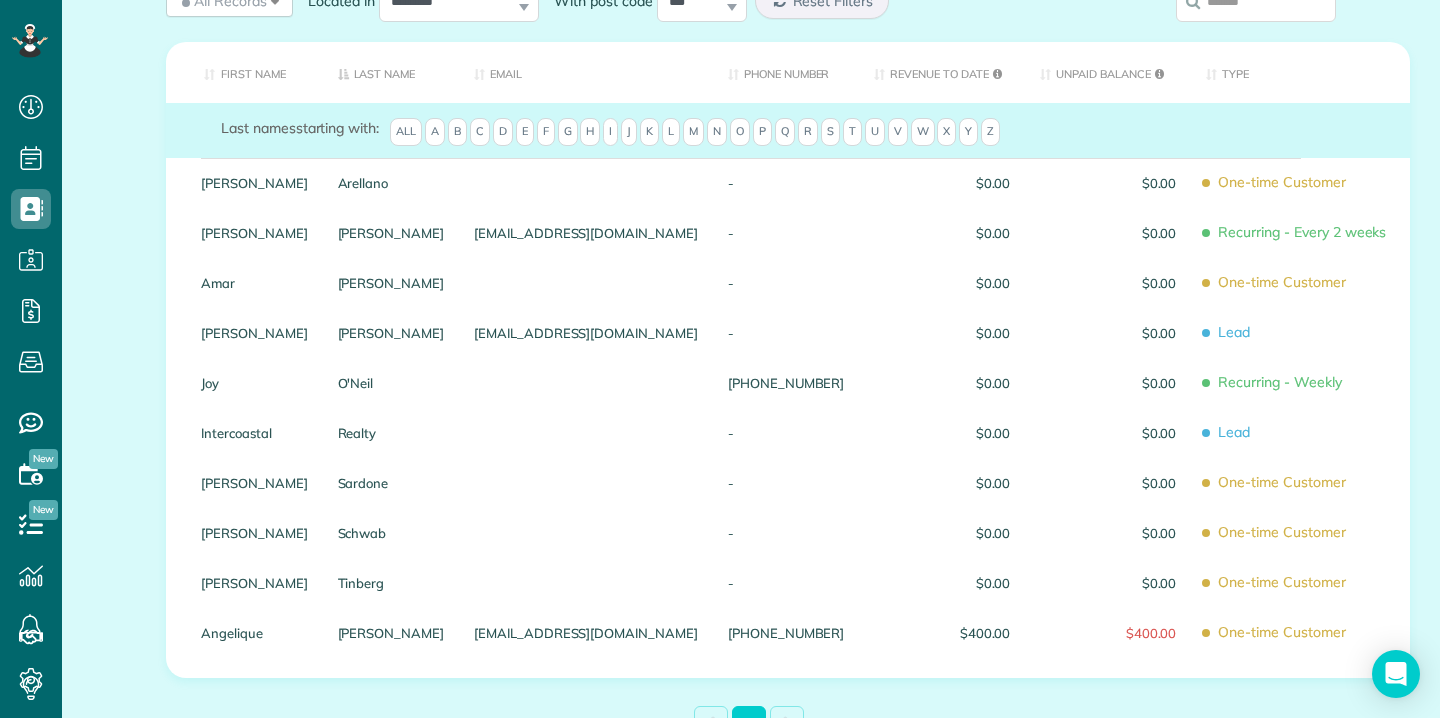 scroll, scrollTop: 191, scrollLeft: 0, axis: vertical 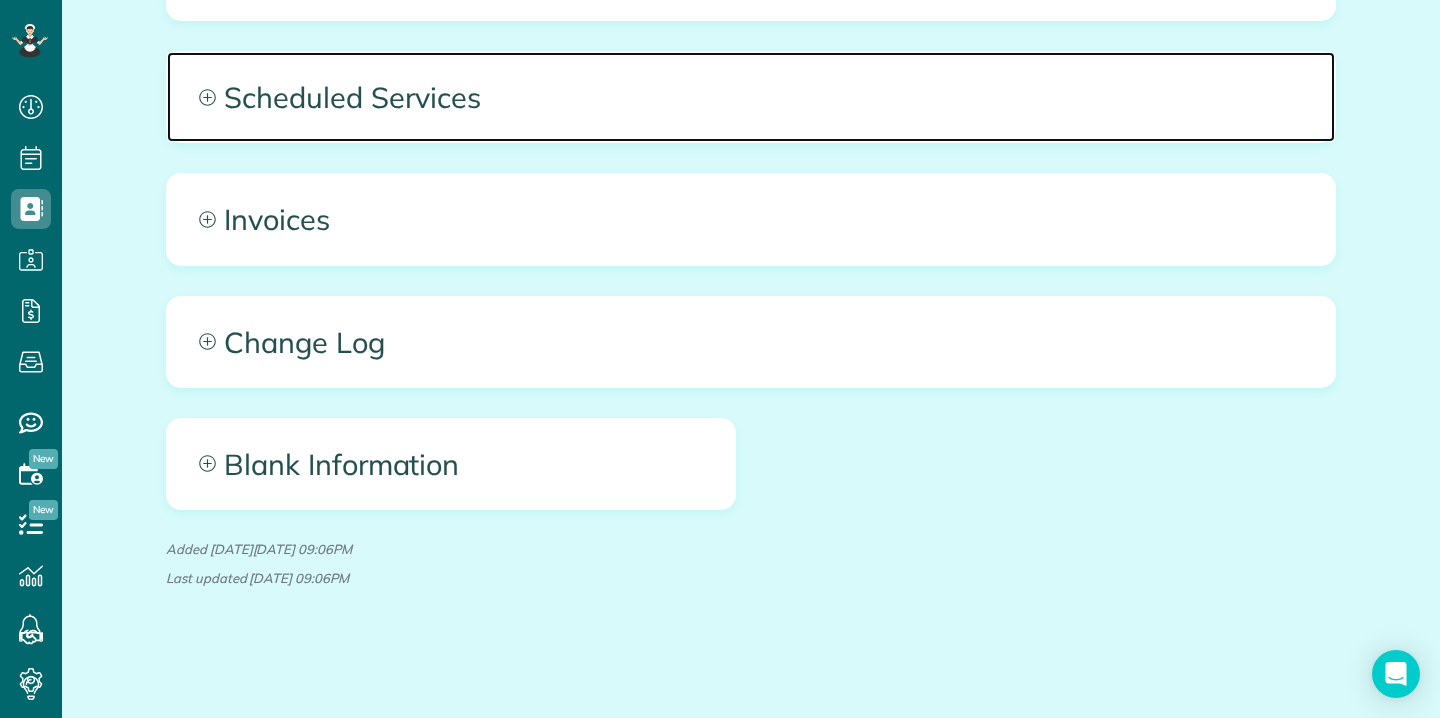 click on "Scheduled Services" at bounding box center [751, 97] 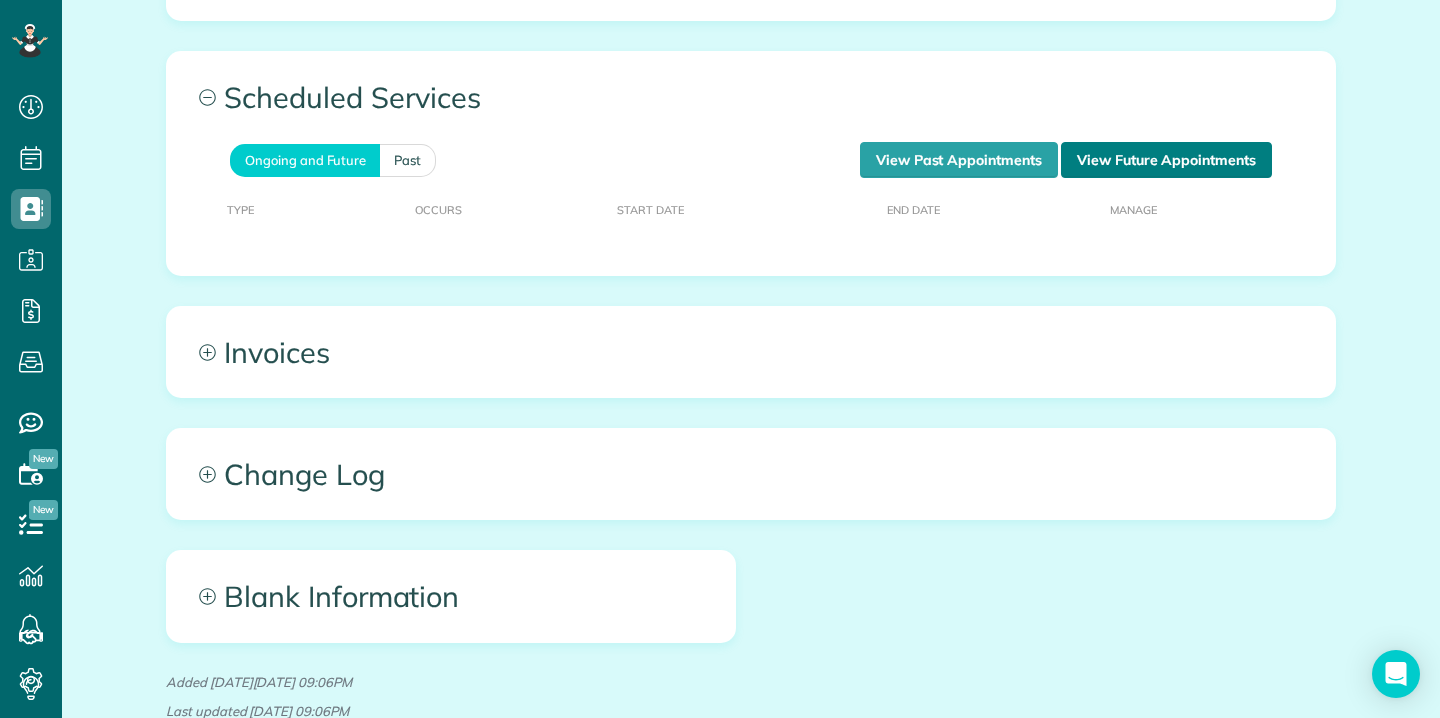 click on "View Future Appointments" at bounding box center [1166, 160] 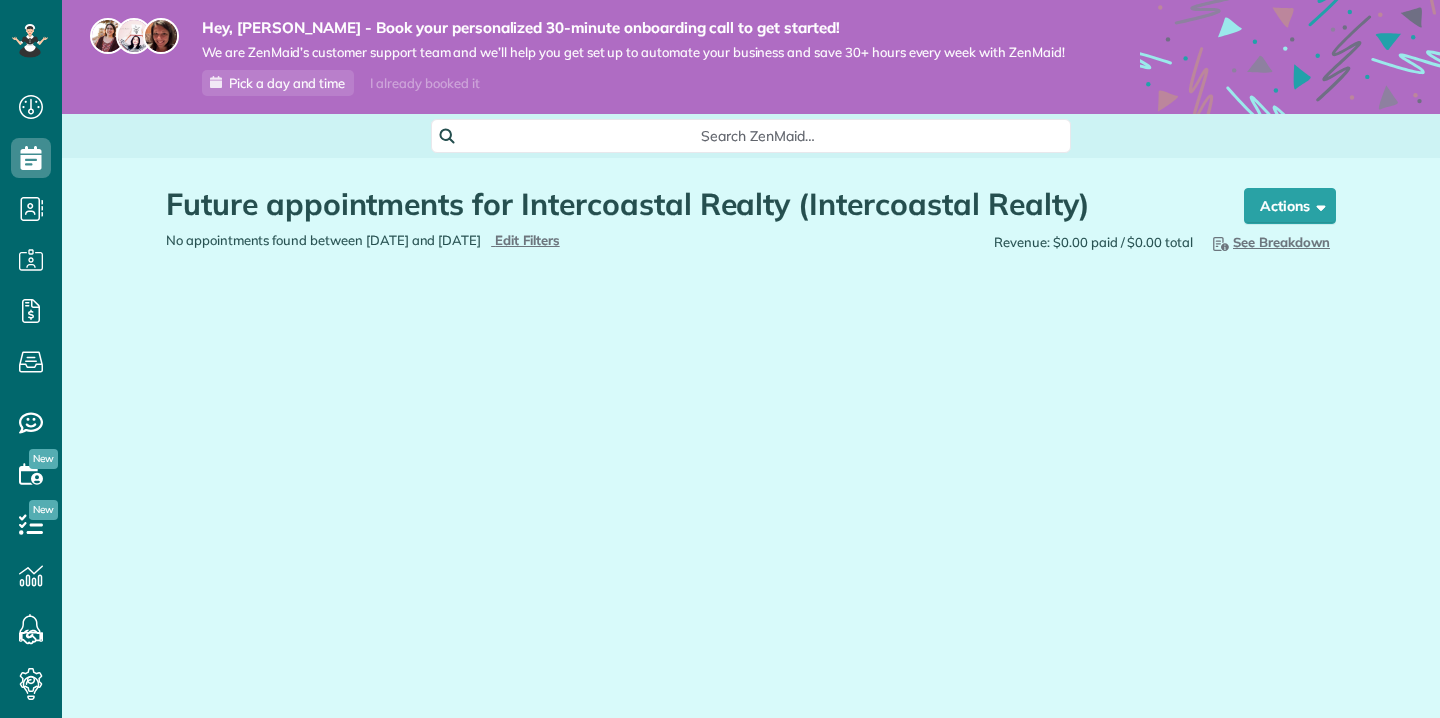 scroll, scrollTop: 0, scrollLeft: 0, axis: both 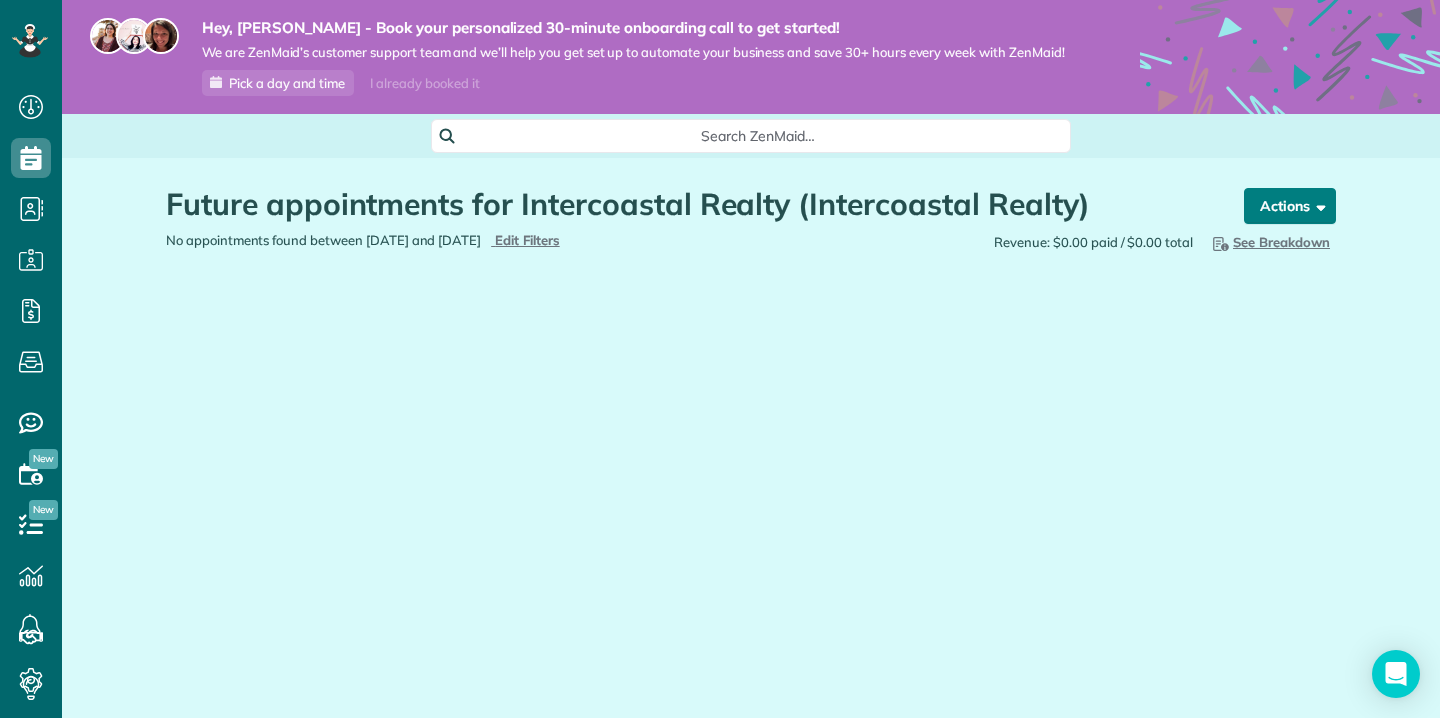 click on "Actions" at bounding box center (1290, 206) 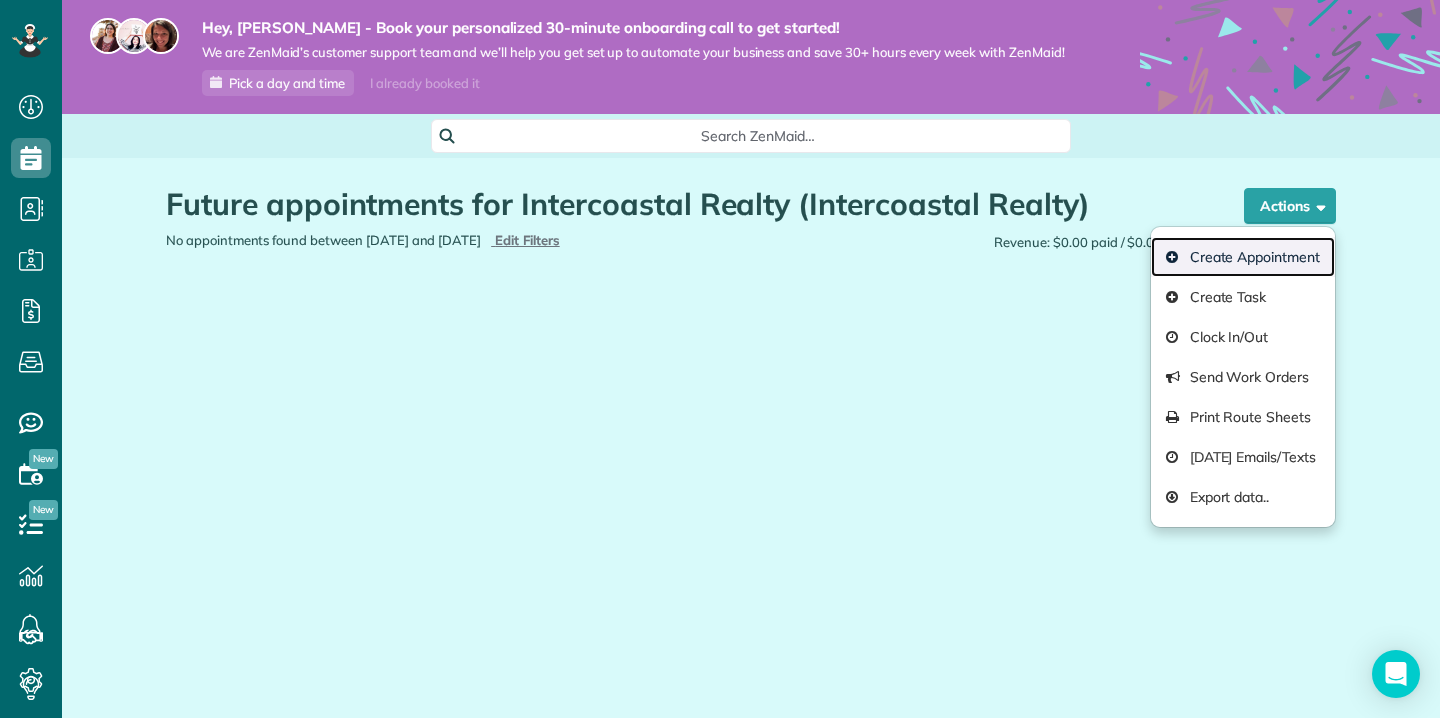 click on "Create Appointment" at bounding box center [1243, 257] 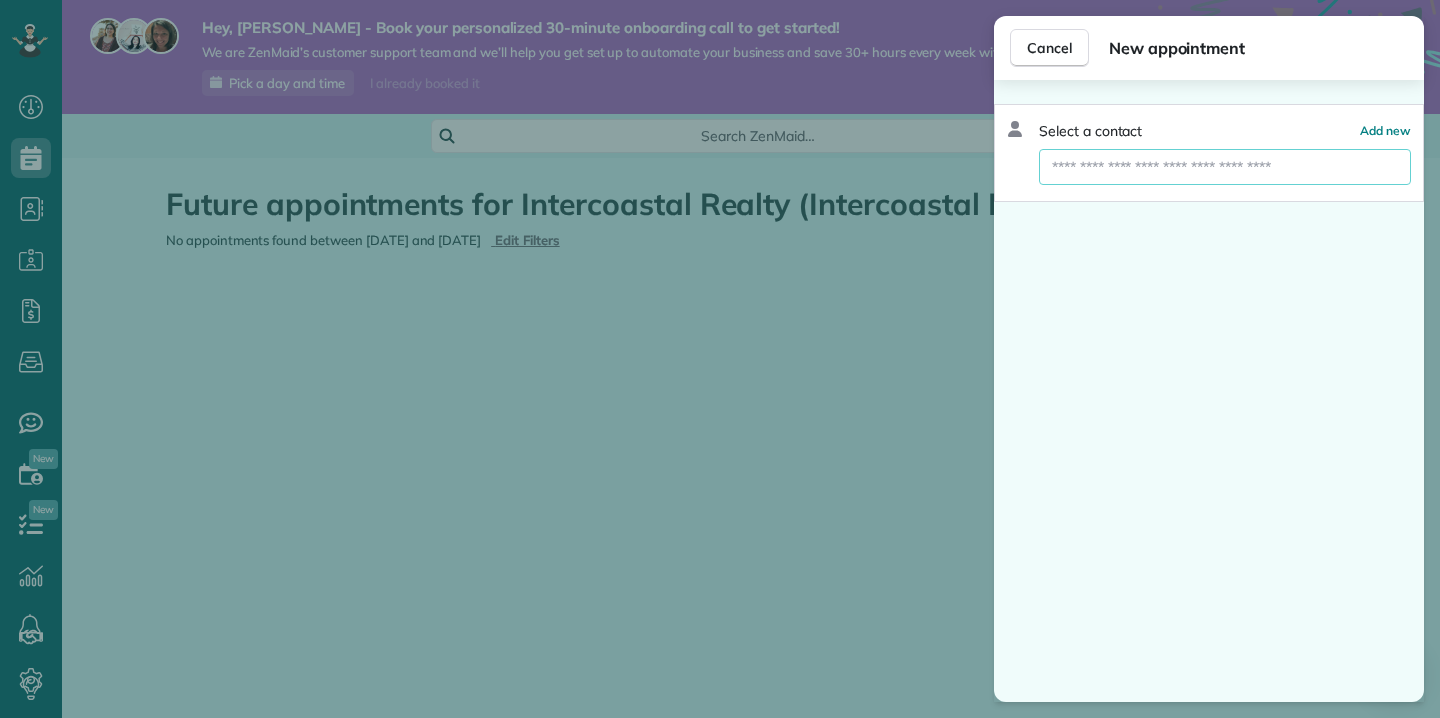 click at bounding box center (1225, 167) 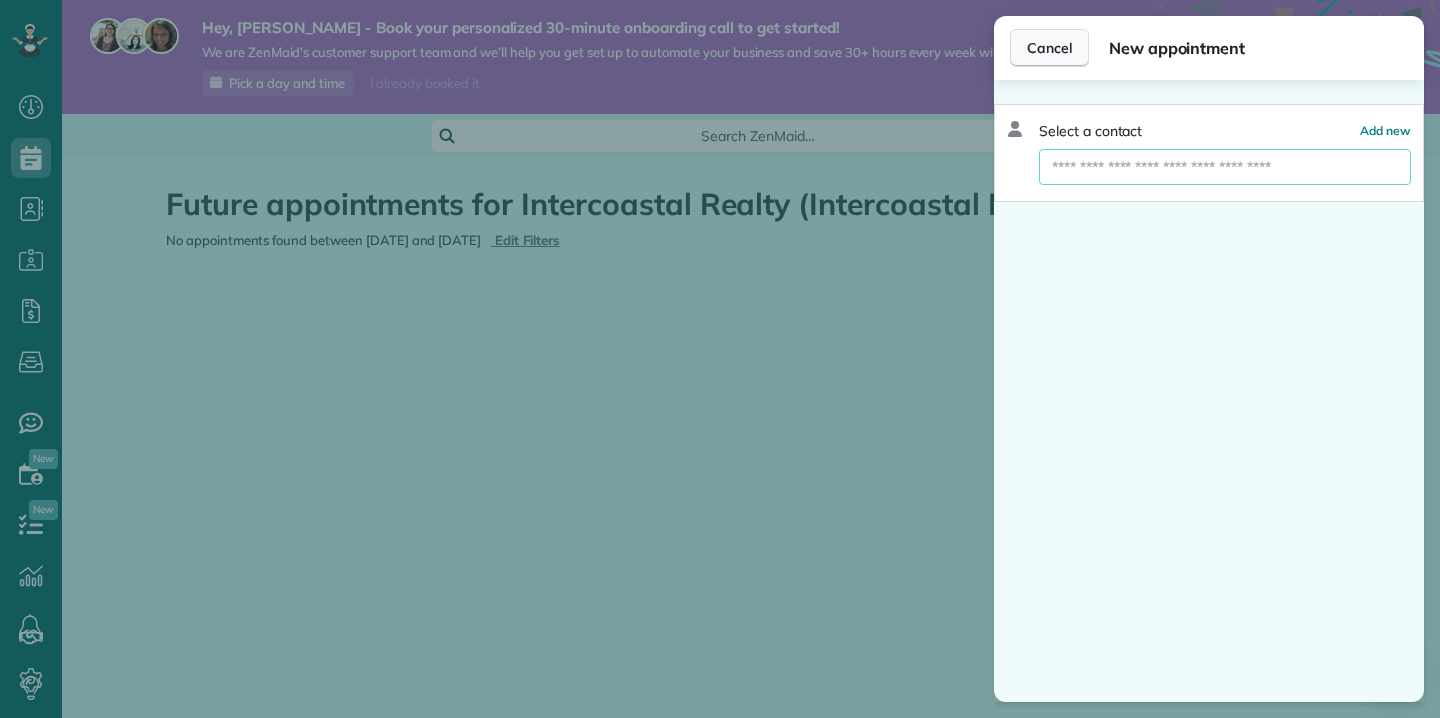 click on "Cancel" at bounding box center [1049, 48] 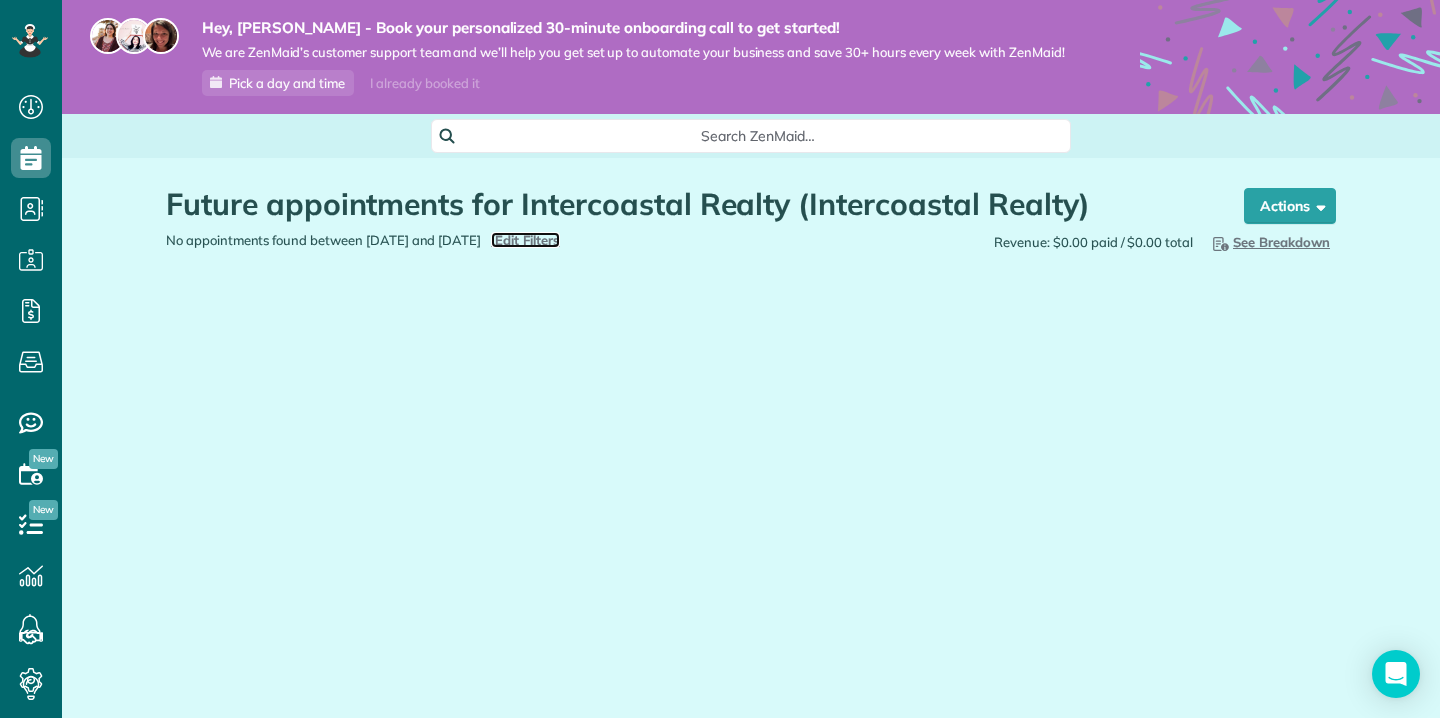 click on "Edit Filters" at bounding box center (527, 240) 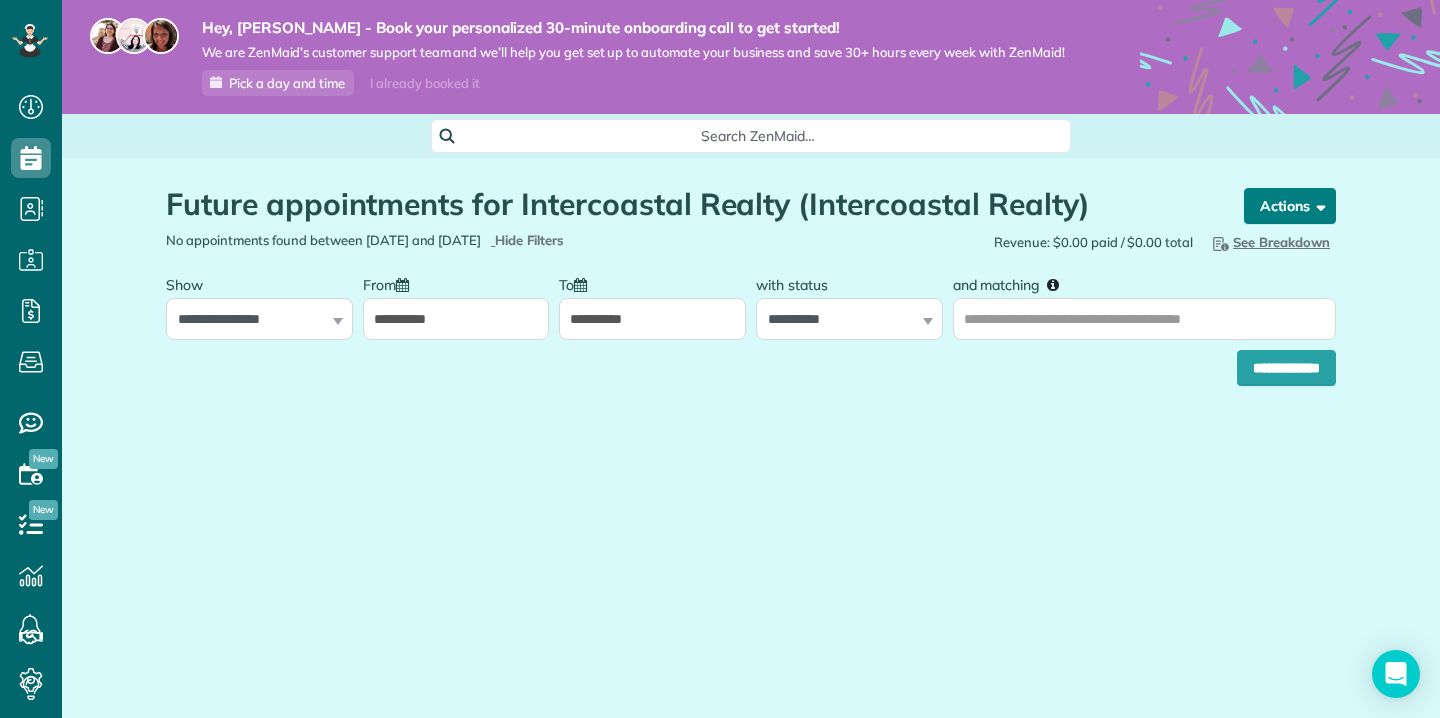 click at bounding box center (1317, 205) 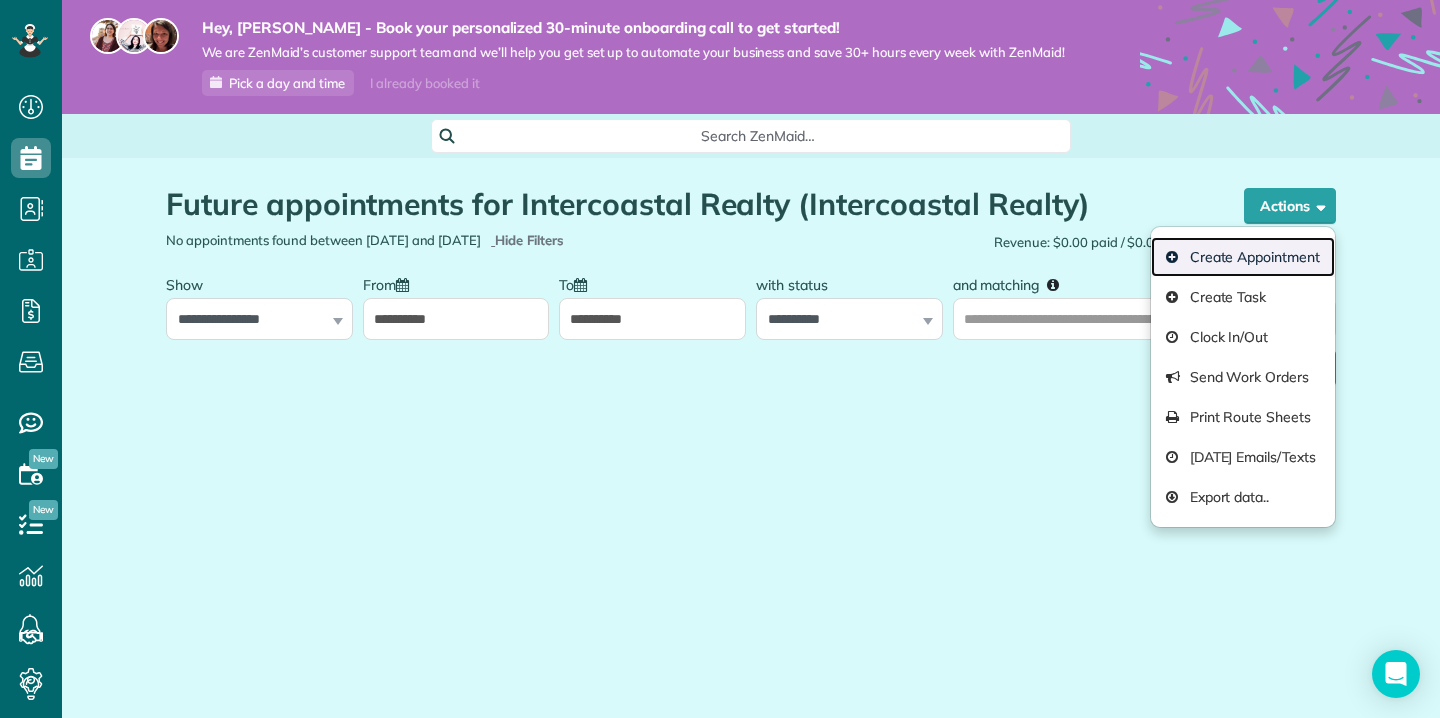 click on "Create Appointment" at bounding box center [1243, 257] 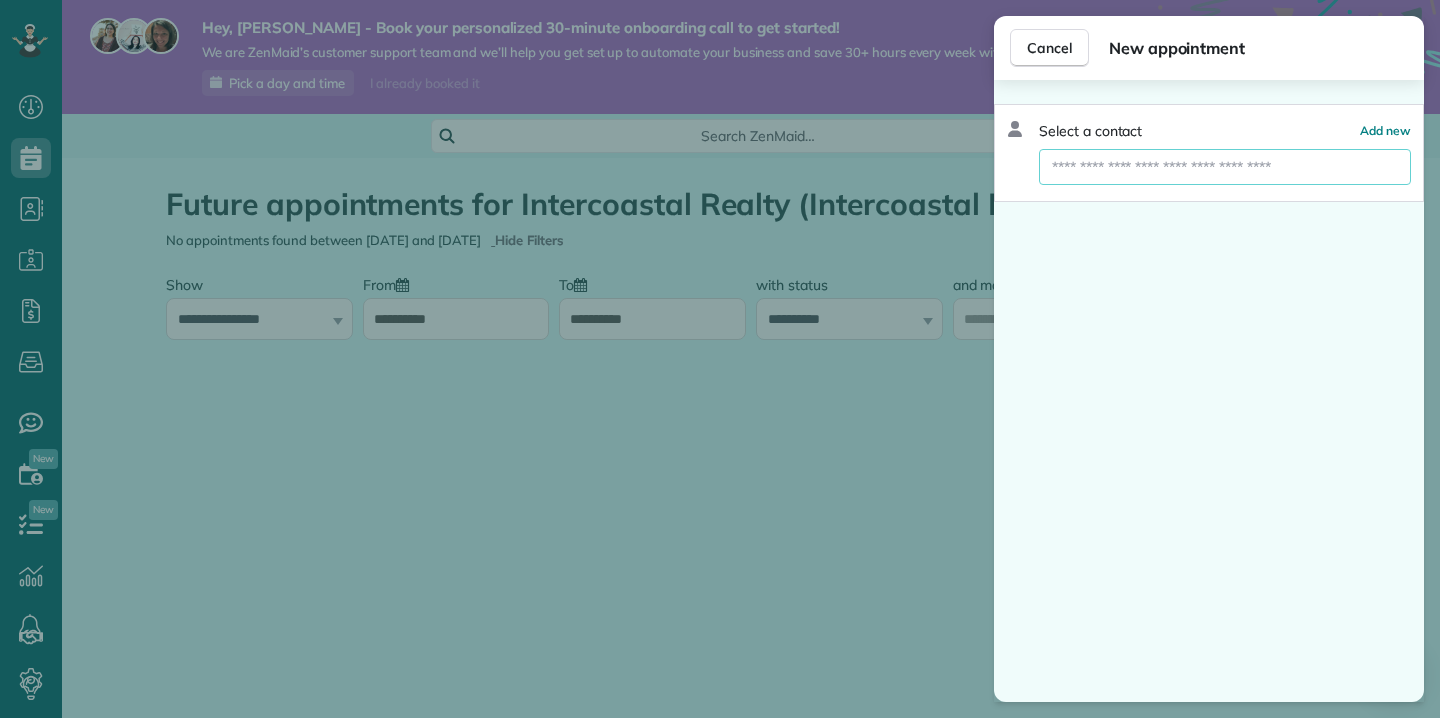 click at bounding box center (1225, 167) 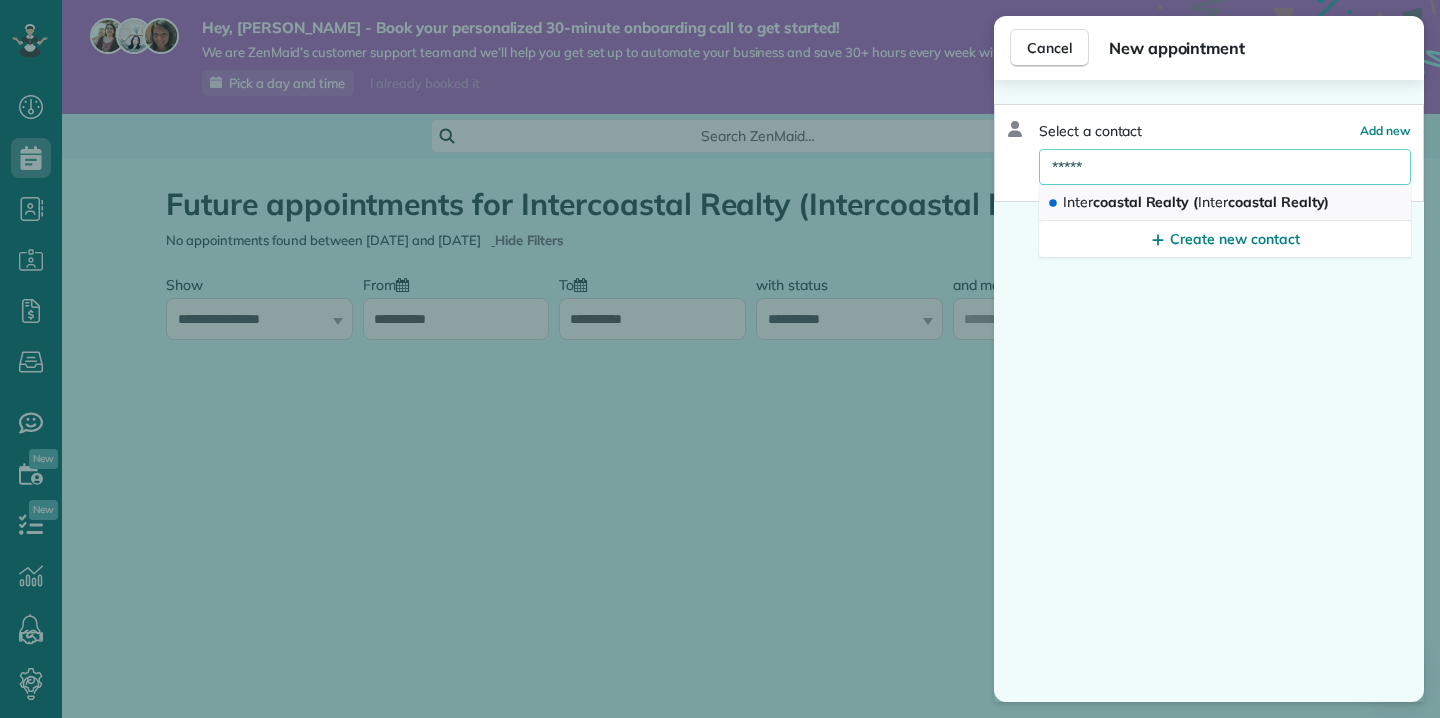 type on "*****" 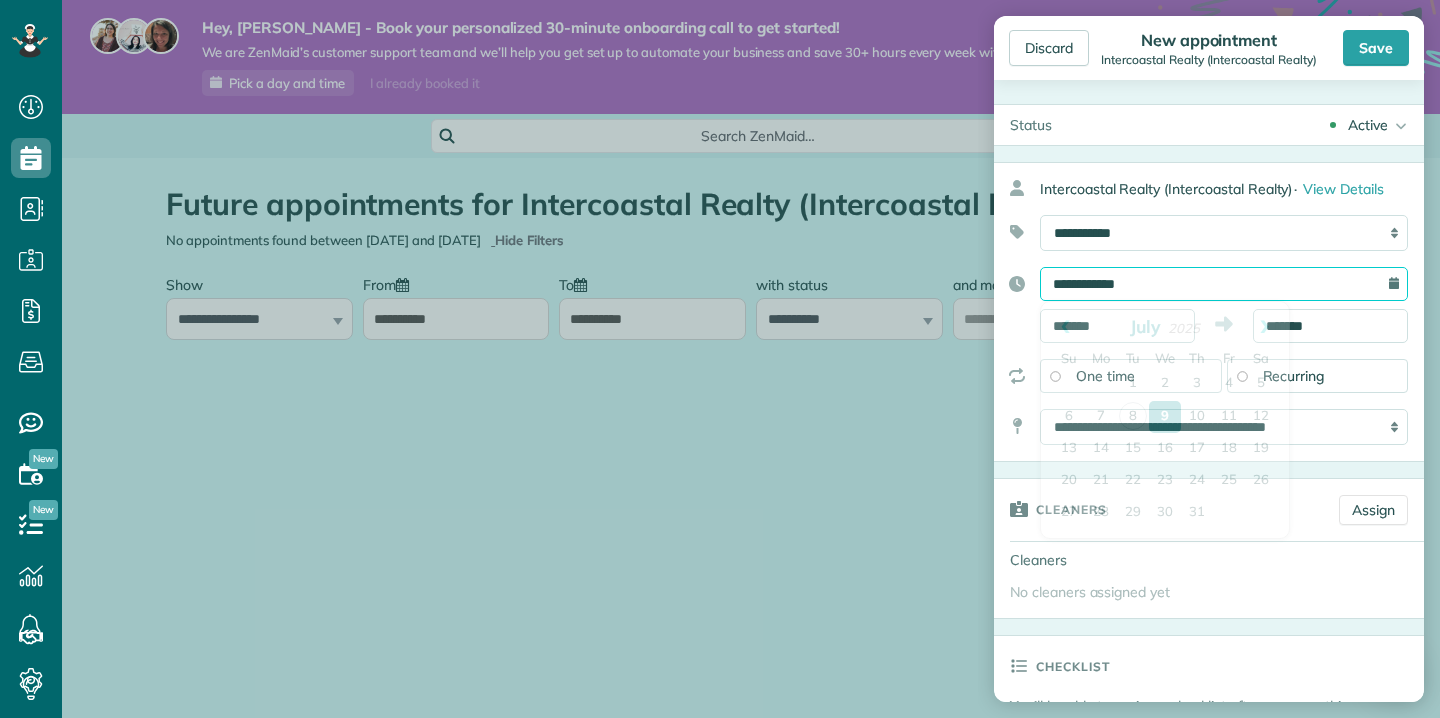 click on "**********" at bounding box center (1224, 284) 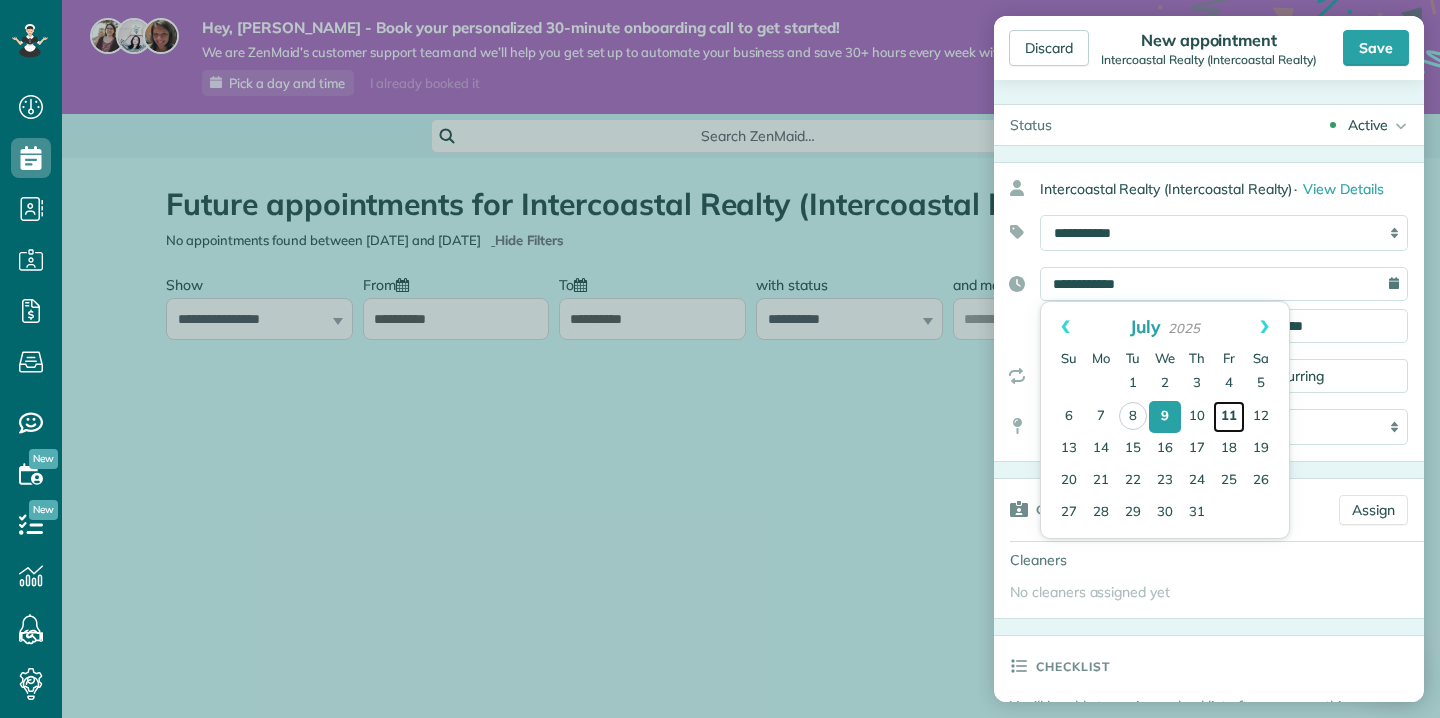 click on "11" at bounding box center [1229, 417] 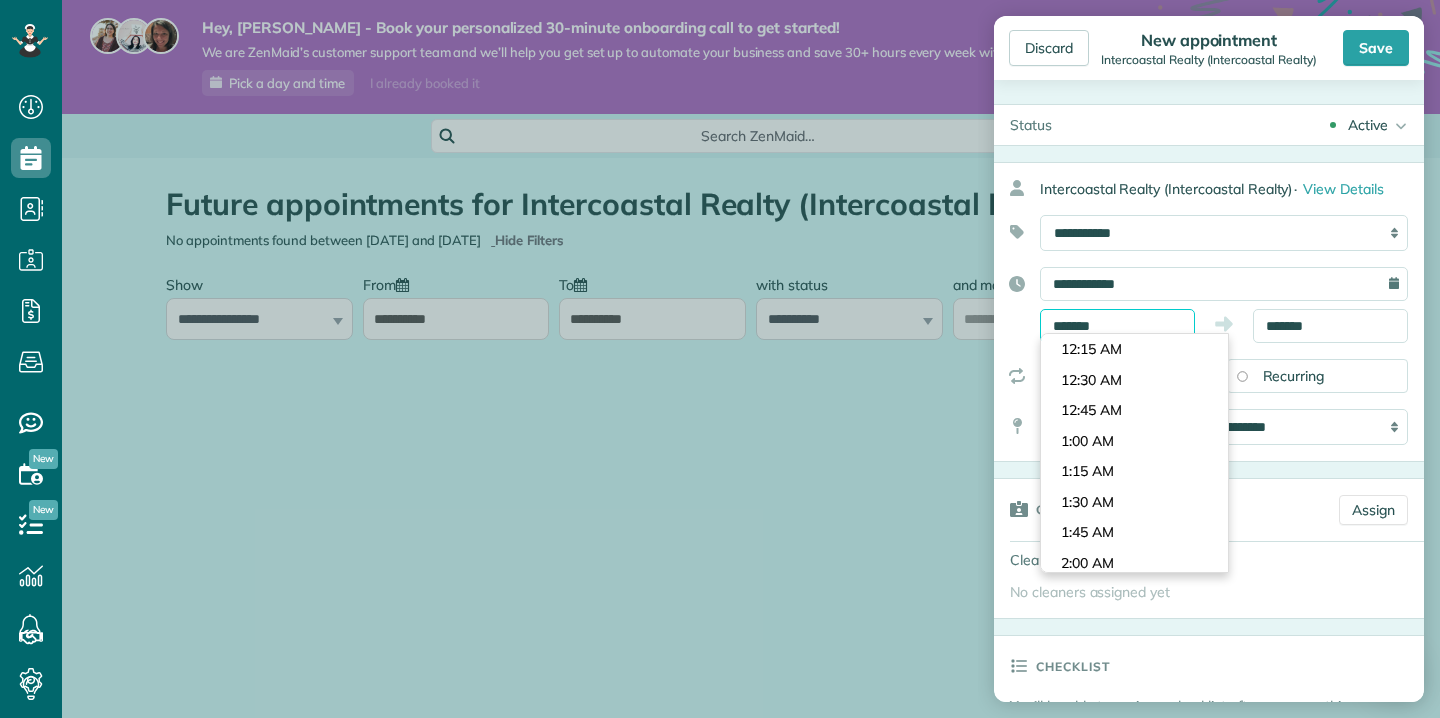 click on "*******" at bounding box center [1117, 326] 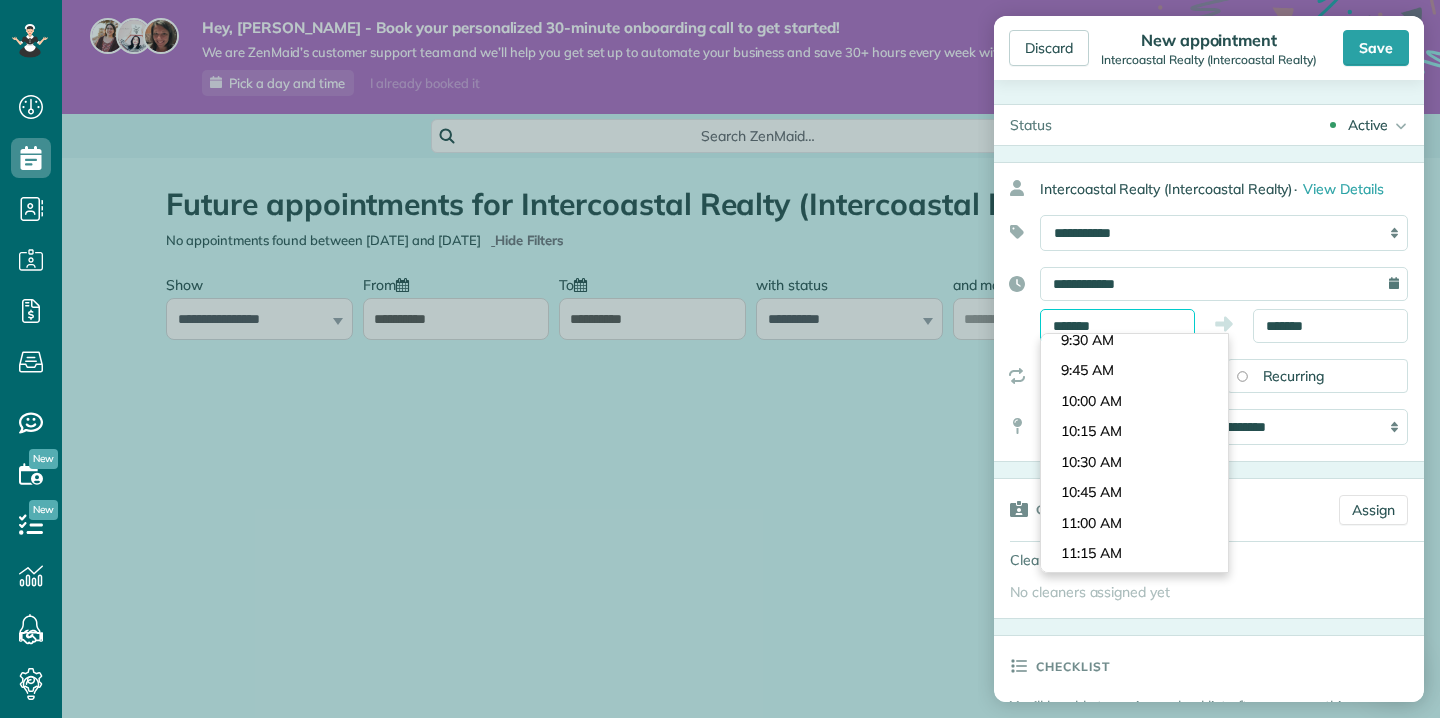 scroll, scrollTop: 1113, scrollLeft: 0, axis: vertical 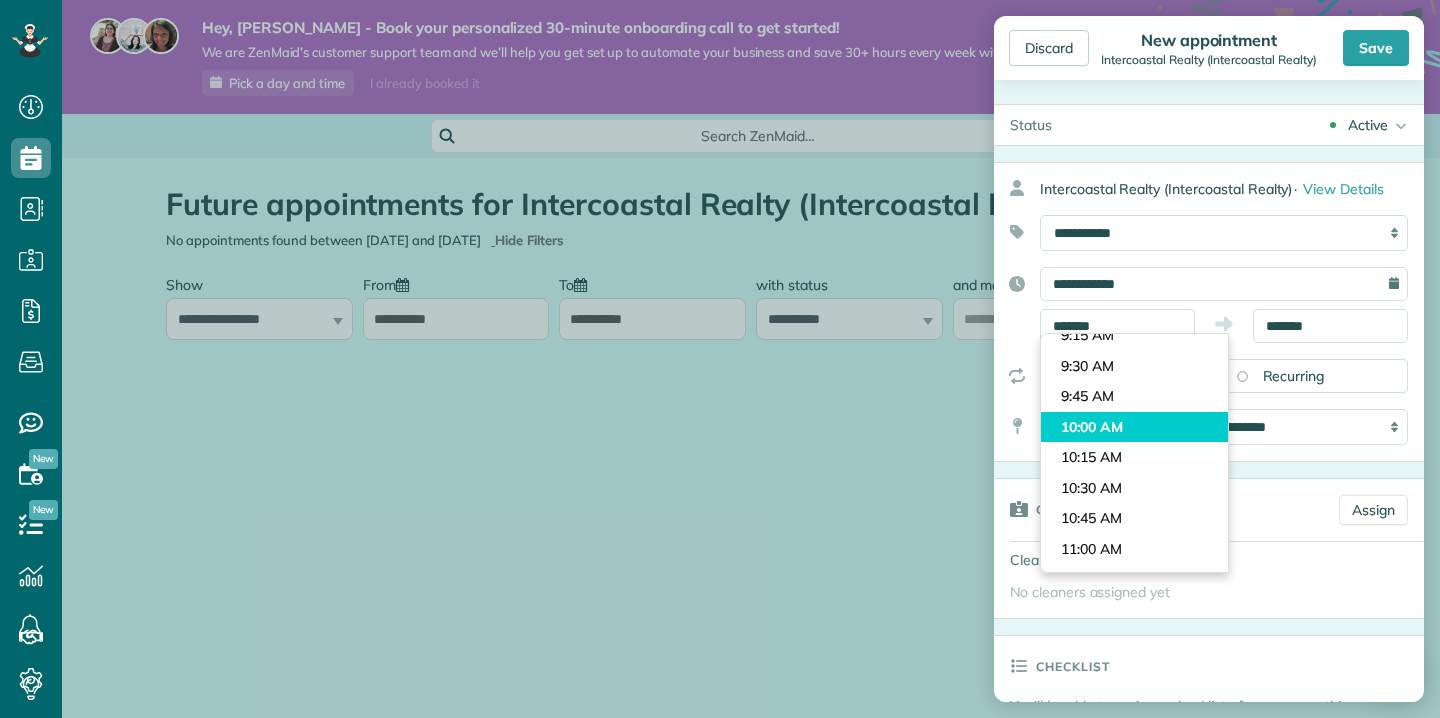type on "********" 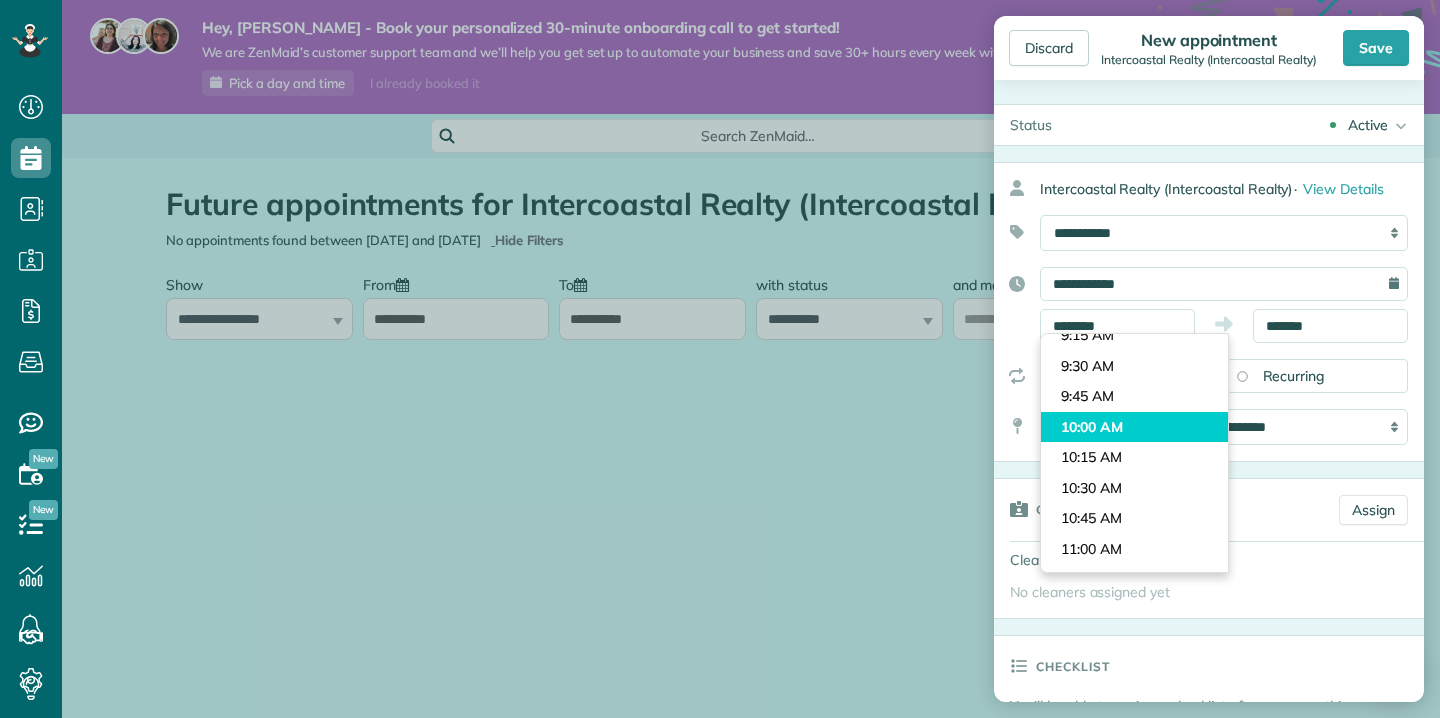 click on "Dashboard
Scheduling
Calendar View
List View
Dispatch View - Weekly scheduling (Beta)" at bounding box center (720, 359) 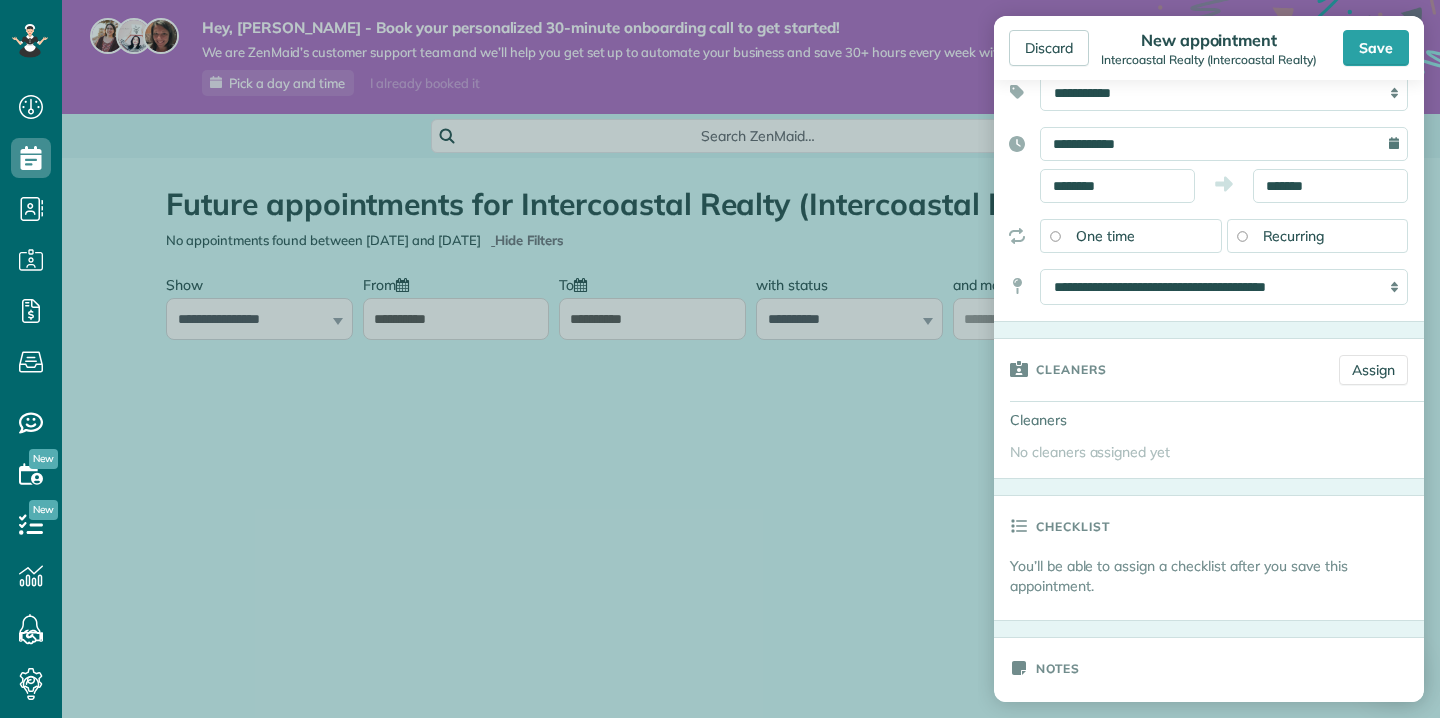 scroll, scrollTop: 184, scrollLeft: 0, axis: vertical 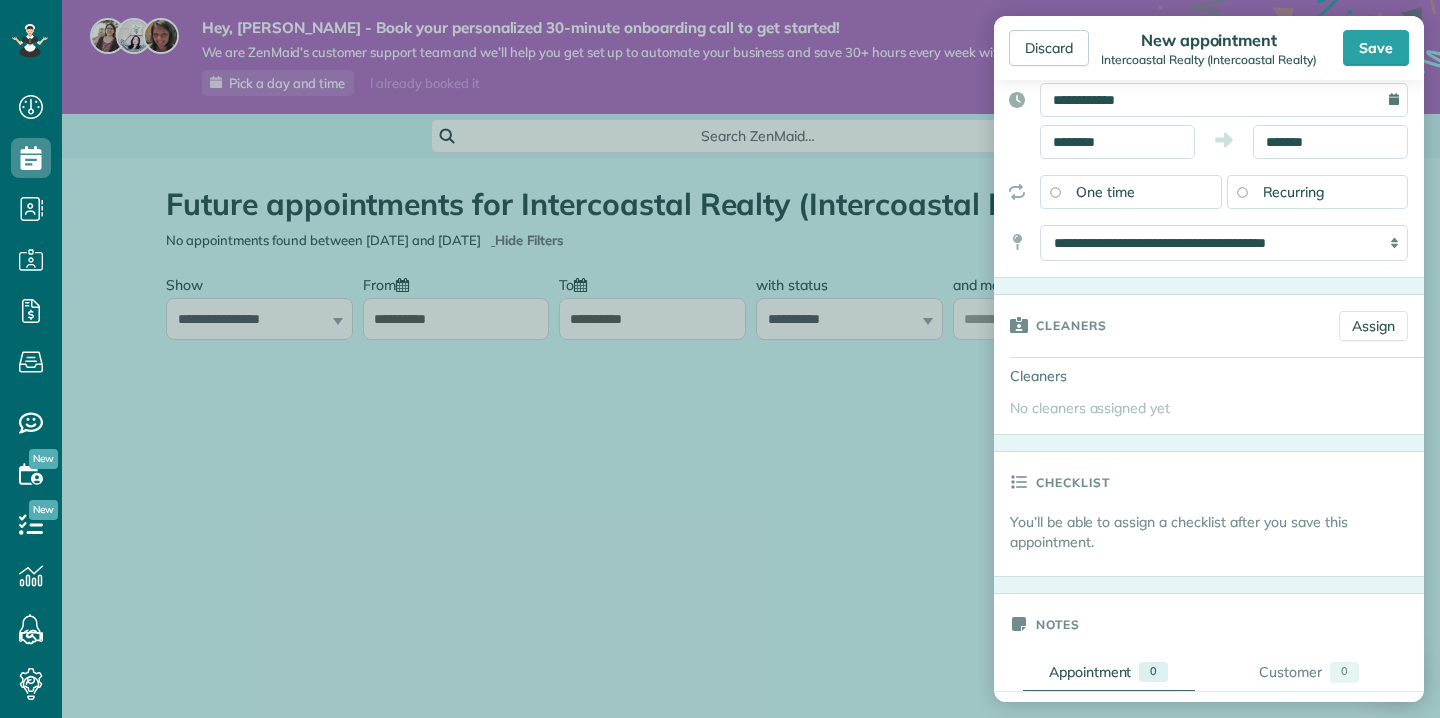 click on "Recurring" at bounding box center (1318, 192) 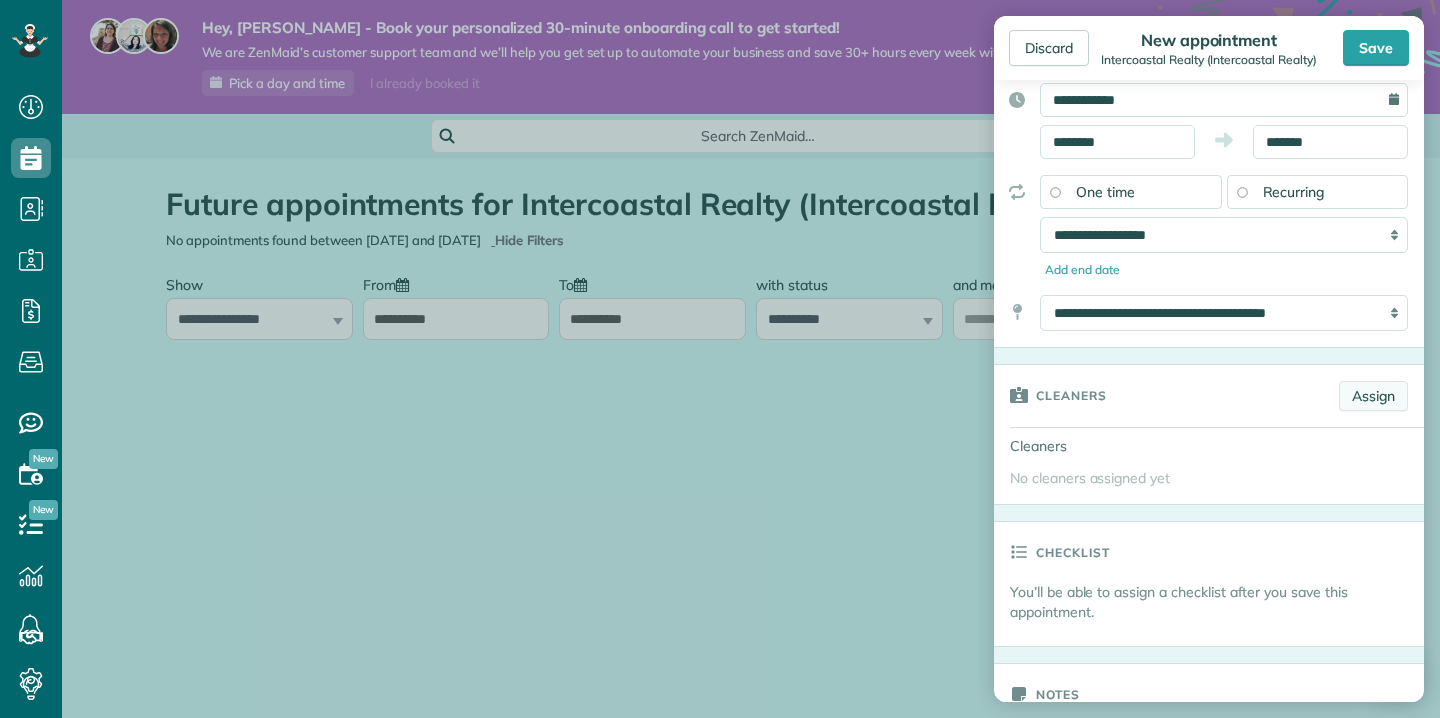 click on "Assign" at bounding box center (1373, 396) 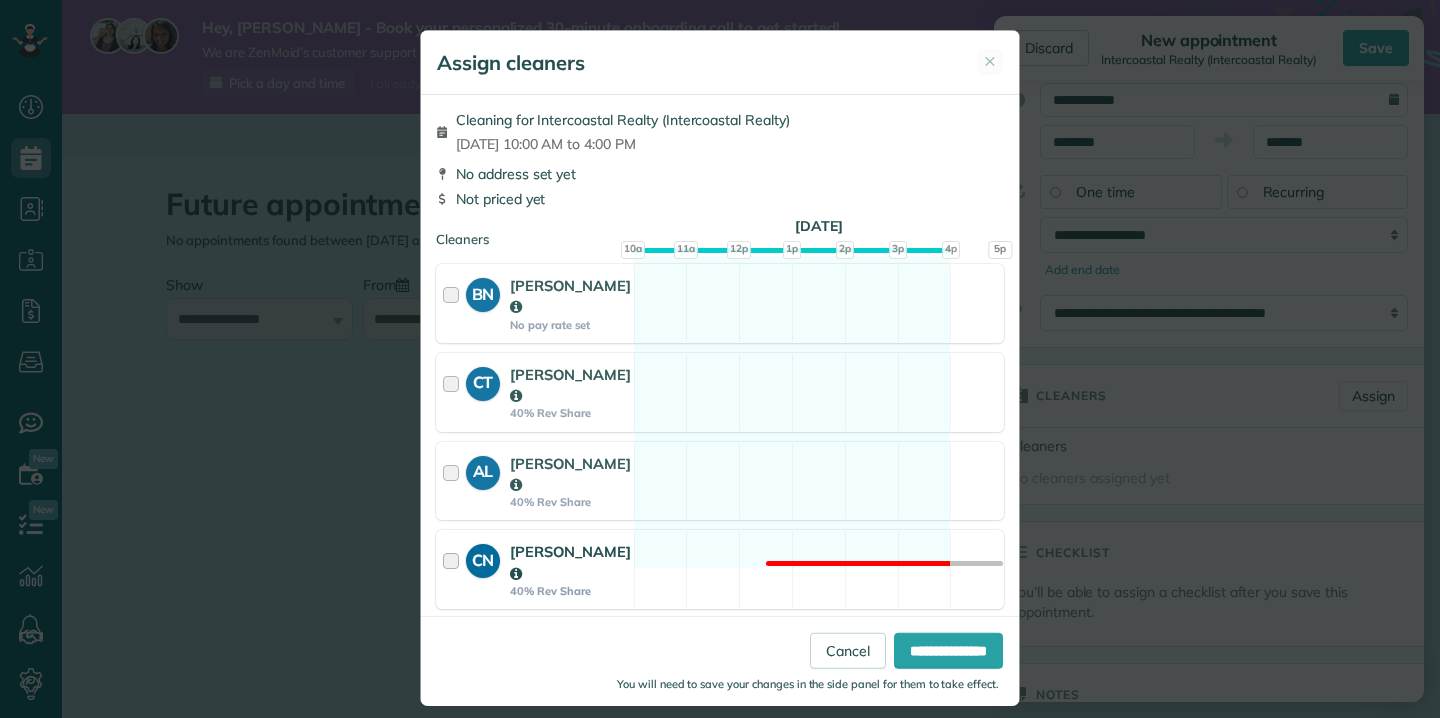 click at bounding box center [454, 569] 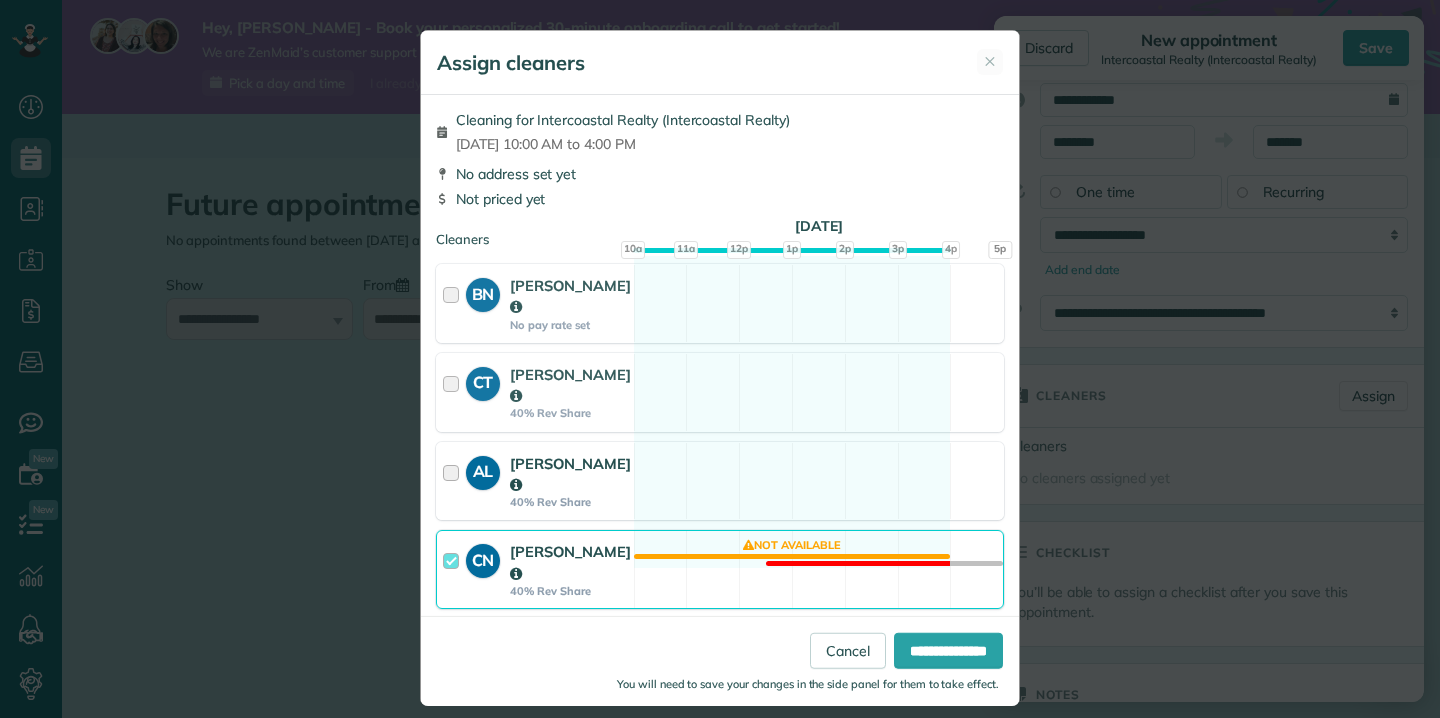 click at bounding box center (454, 481) 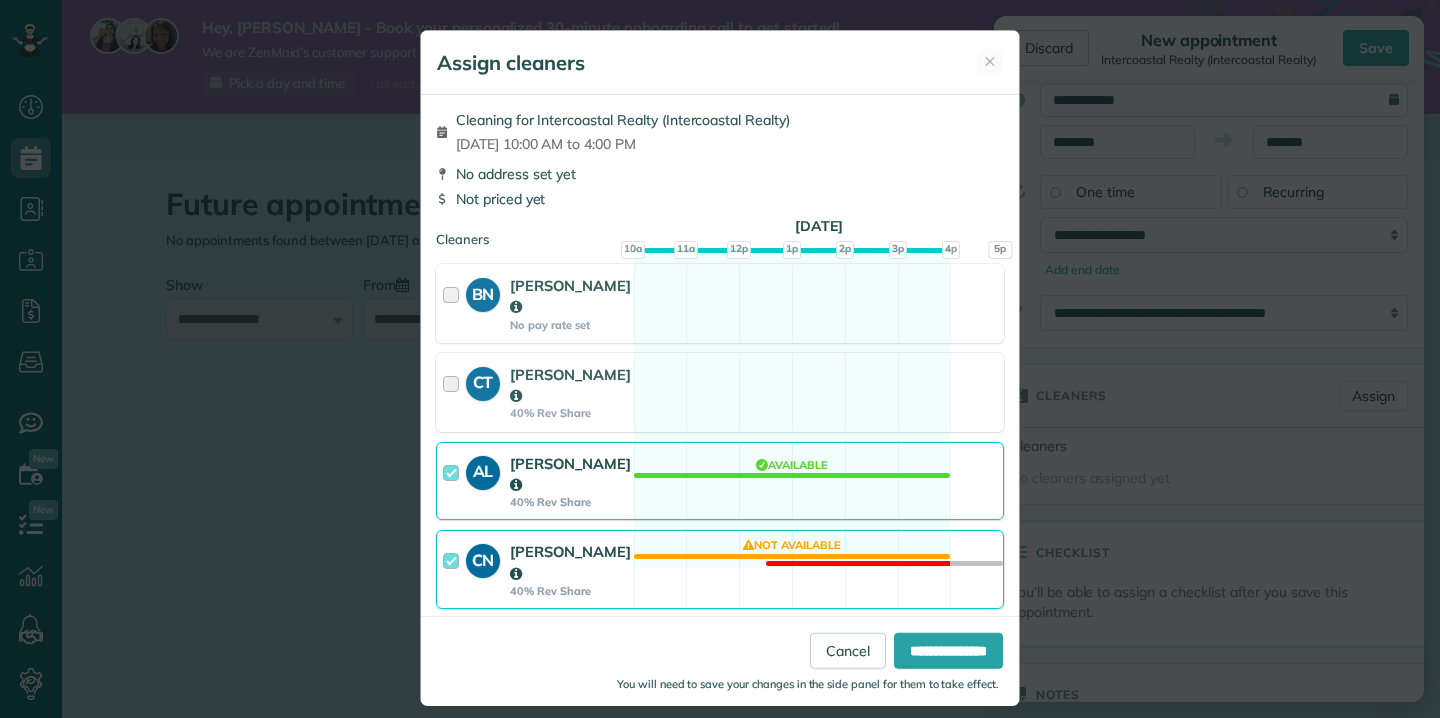 click on "Chloe Nicholas" at bounding box center [570, 562] 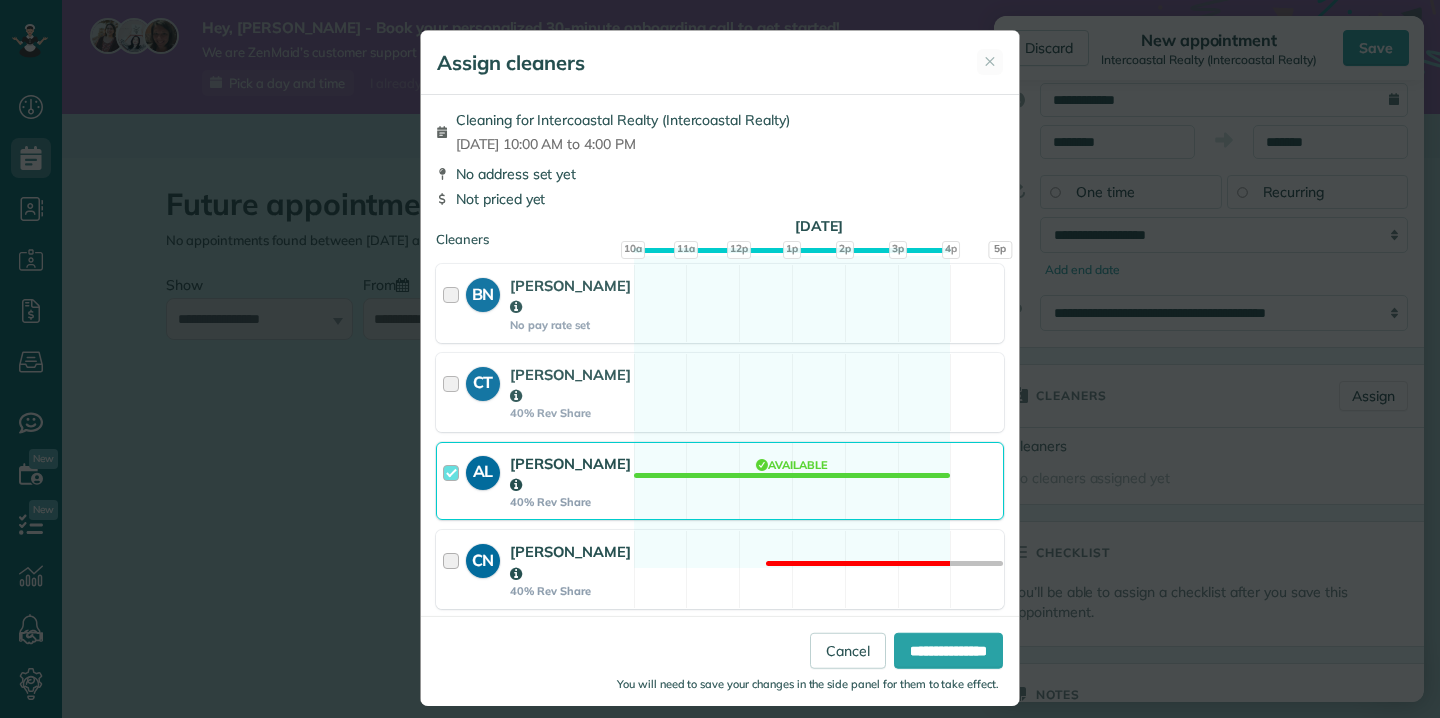 click on "Chloe Nicholas" at bounding box center (570, 562) 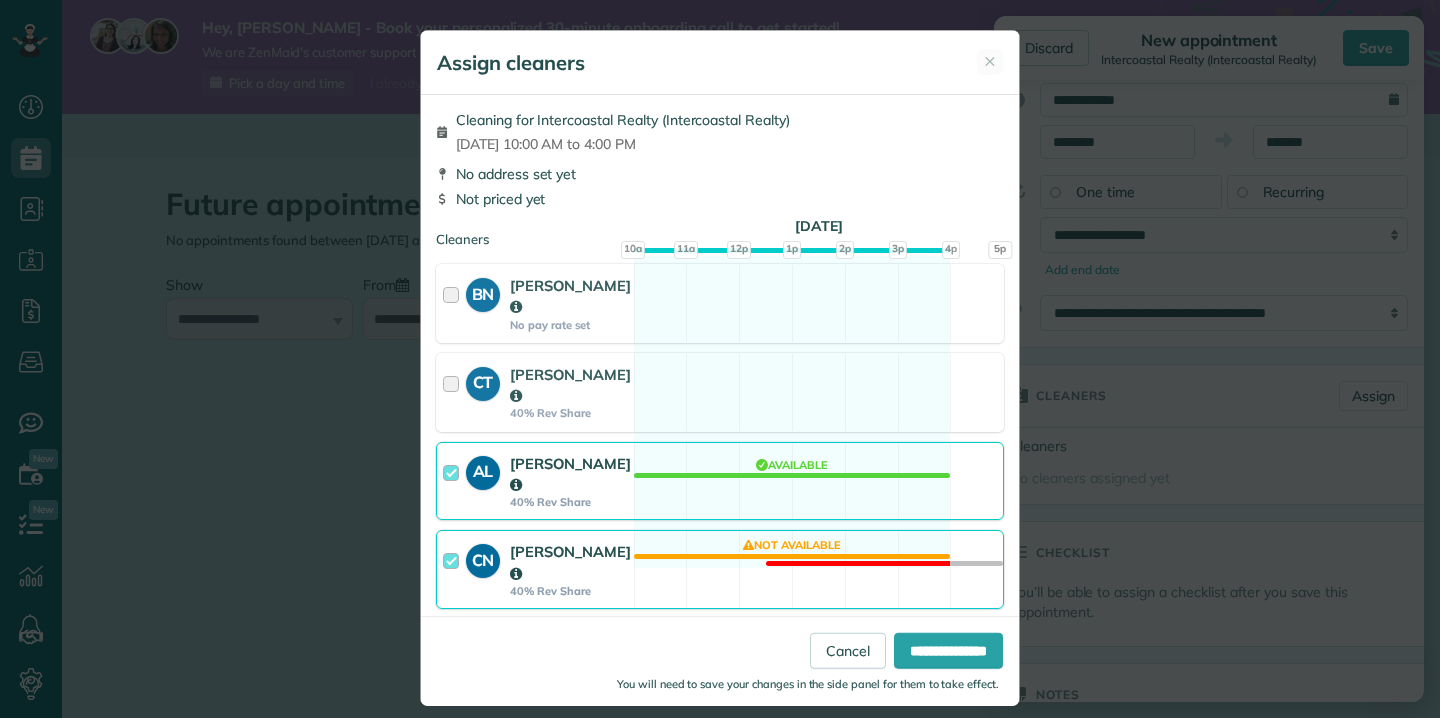 click on "CN
Chloe Nicholas
40% Rev Share
Not available" at bounding box center (720, 569) 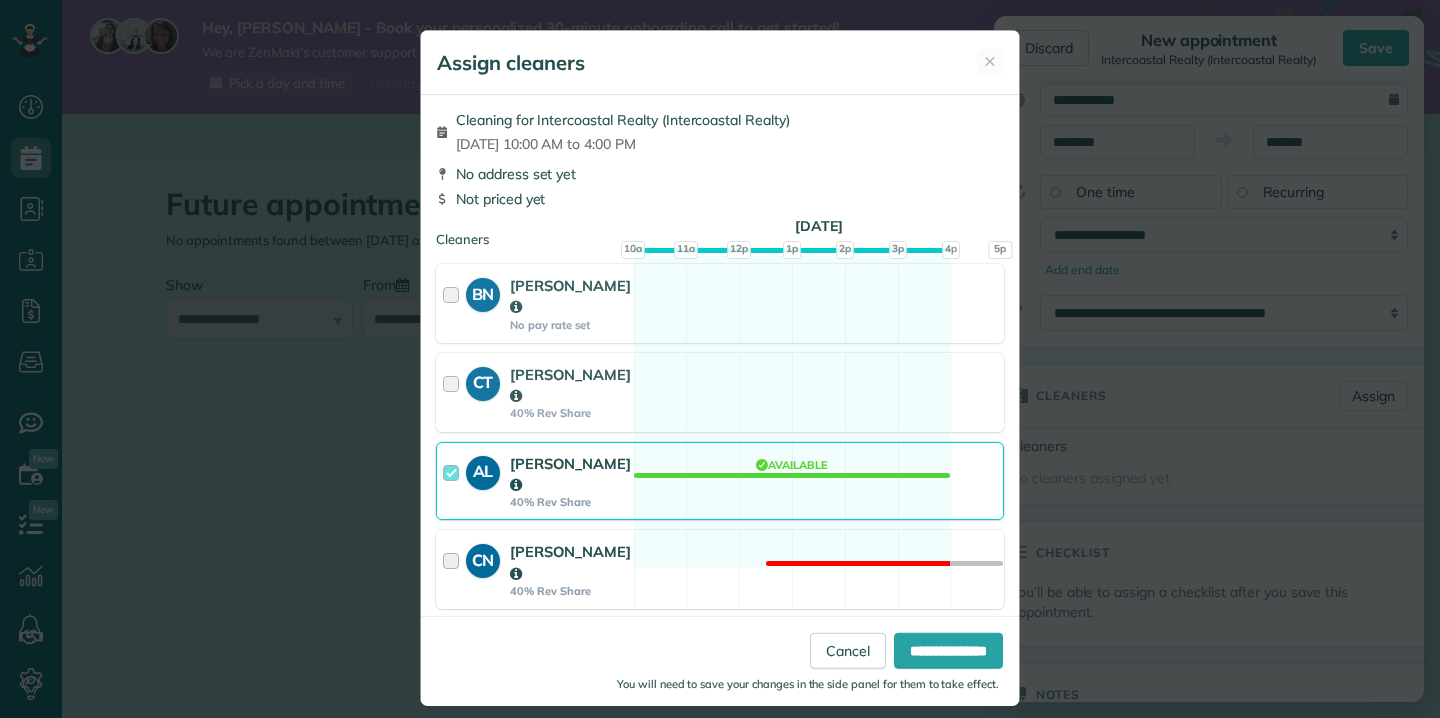 click on "CN
Chloe Nicholas
40% Rev Share
Not available" at bounding box center [720, 569] 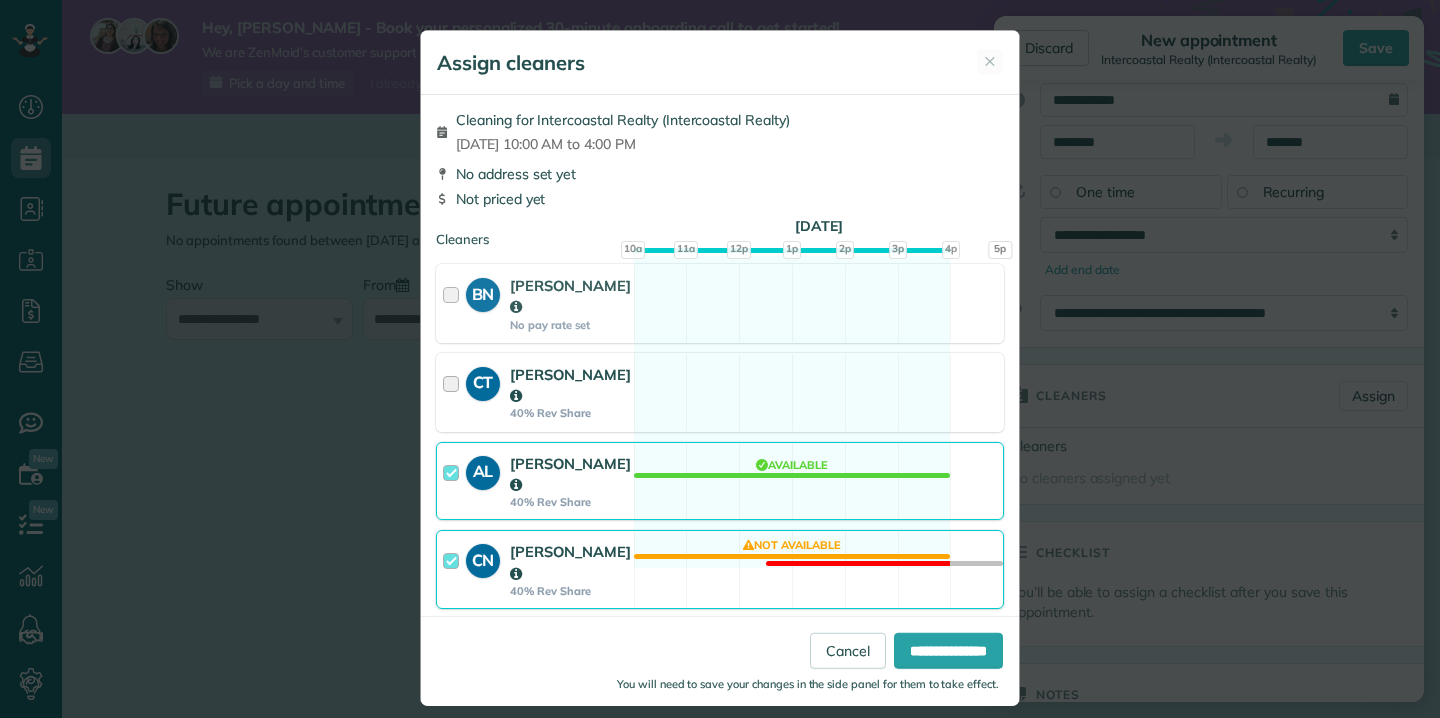 click at bounding box center (454, 392) 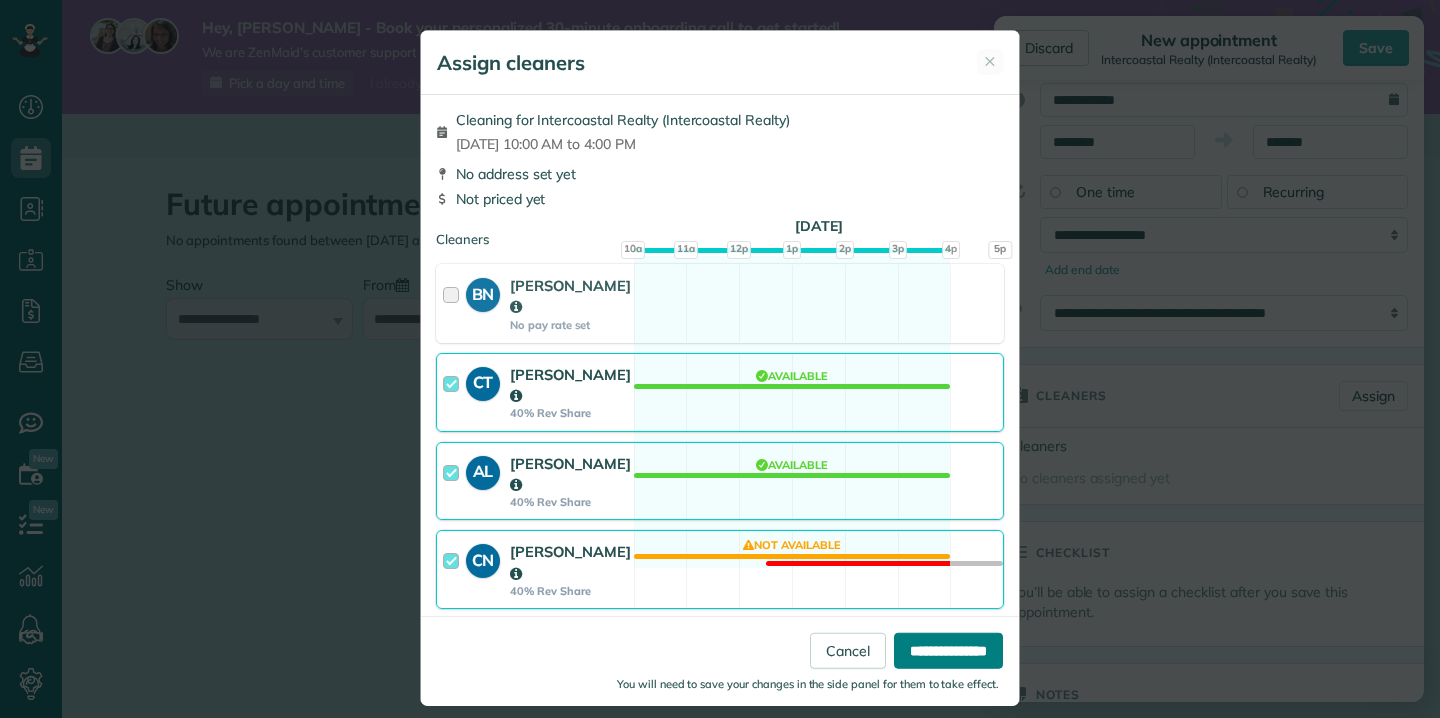 click on "**********" at bounding box center [948, 650] 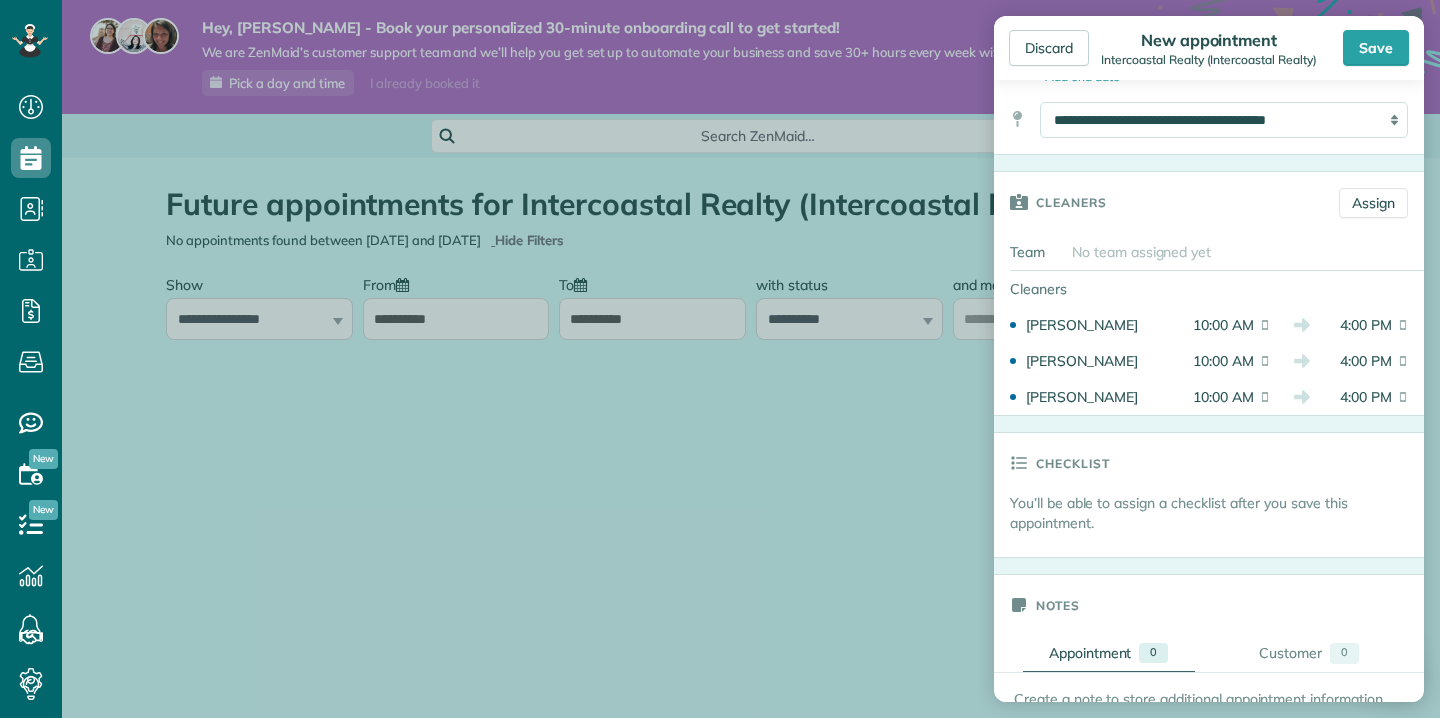 scroll, scrollTop: 378, scrollLeft: 0, axis: vertical 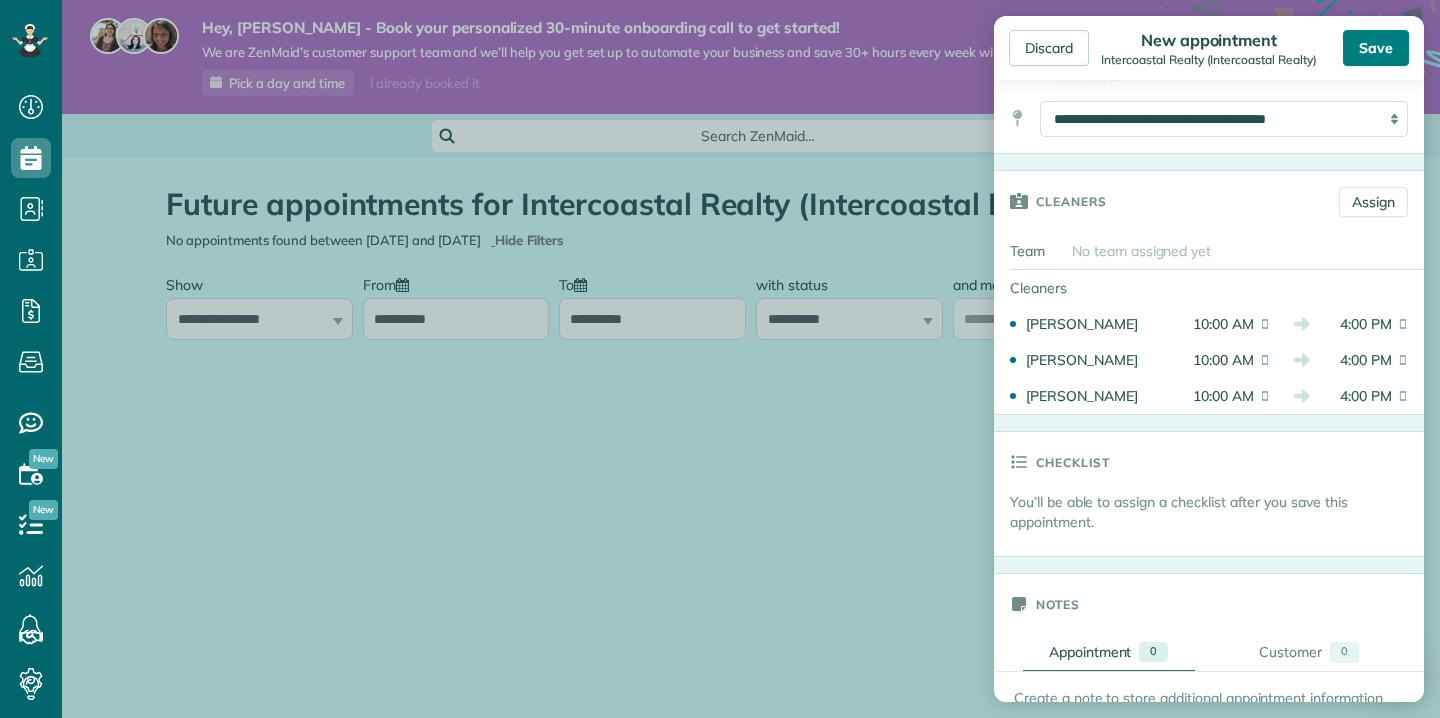 click on "Save" at bounding box center [1376, 48] 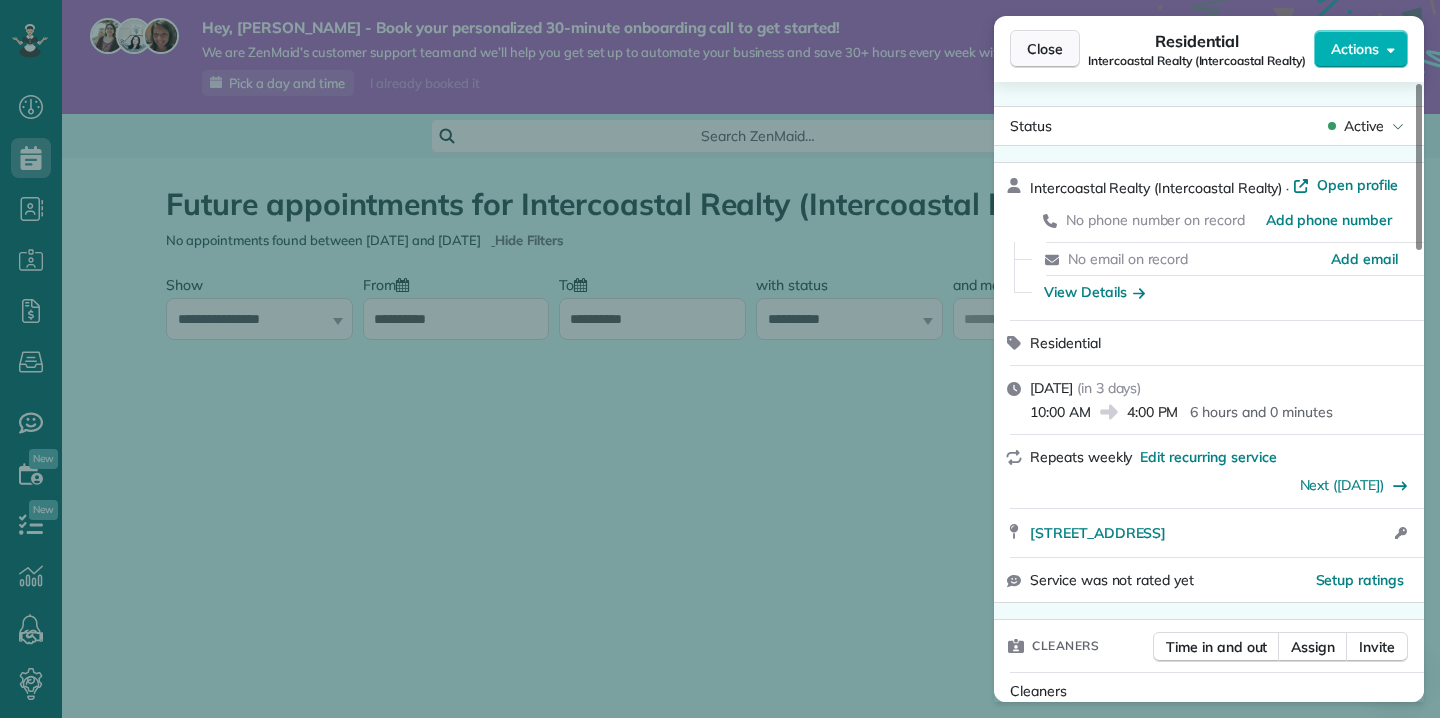 click on "Close" at bounding box center (1045, 49) 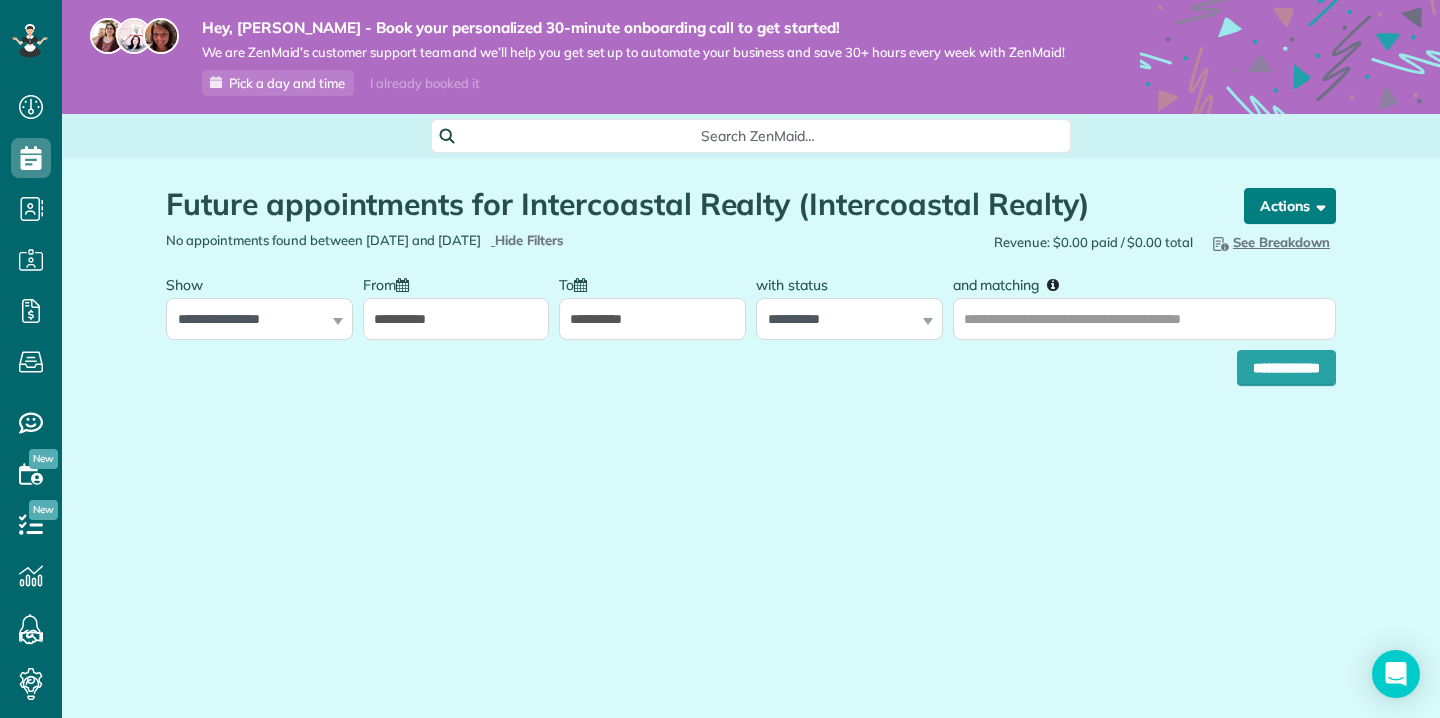 click on "Actions" at bounding box center [1290, 206] 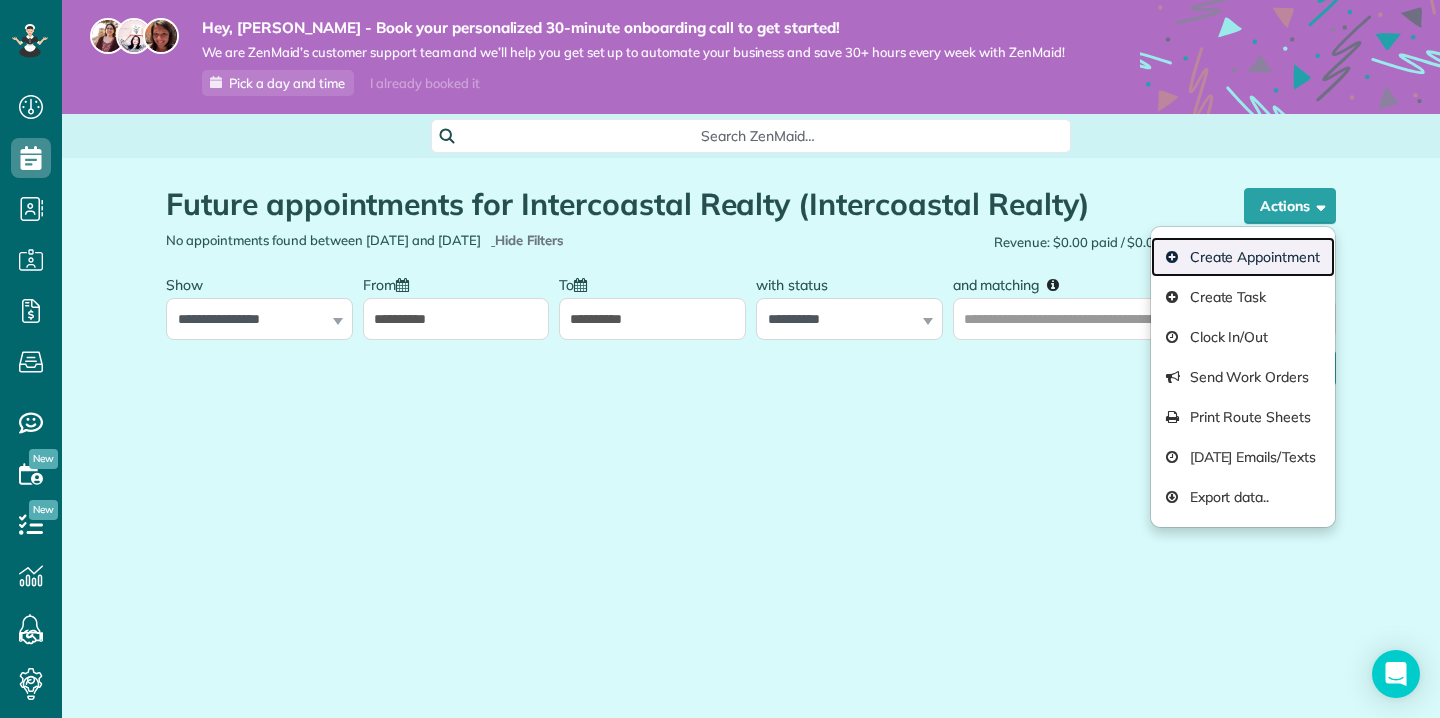 click on "Create Appointment" at bounding box center [1243, 257] 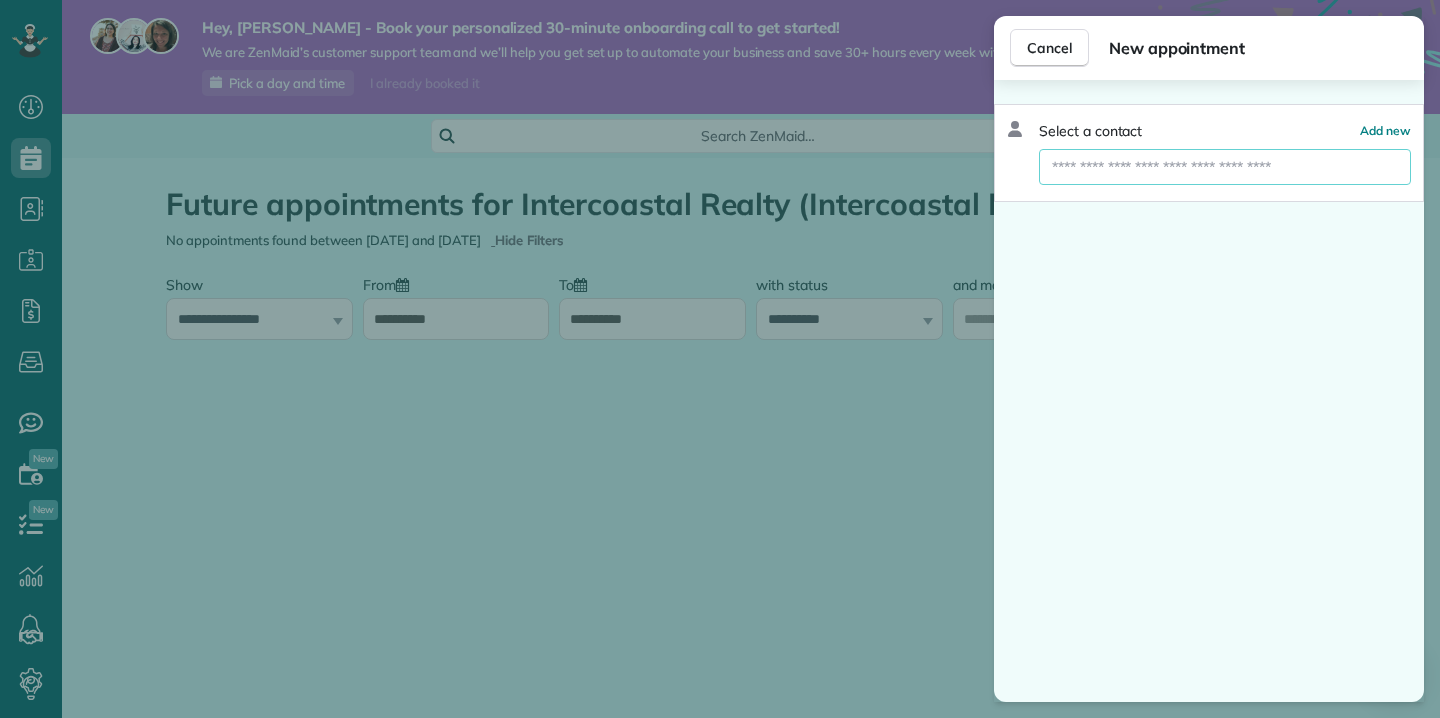 click at bounding box center [1225, 167] 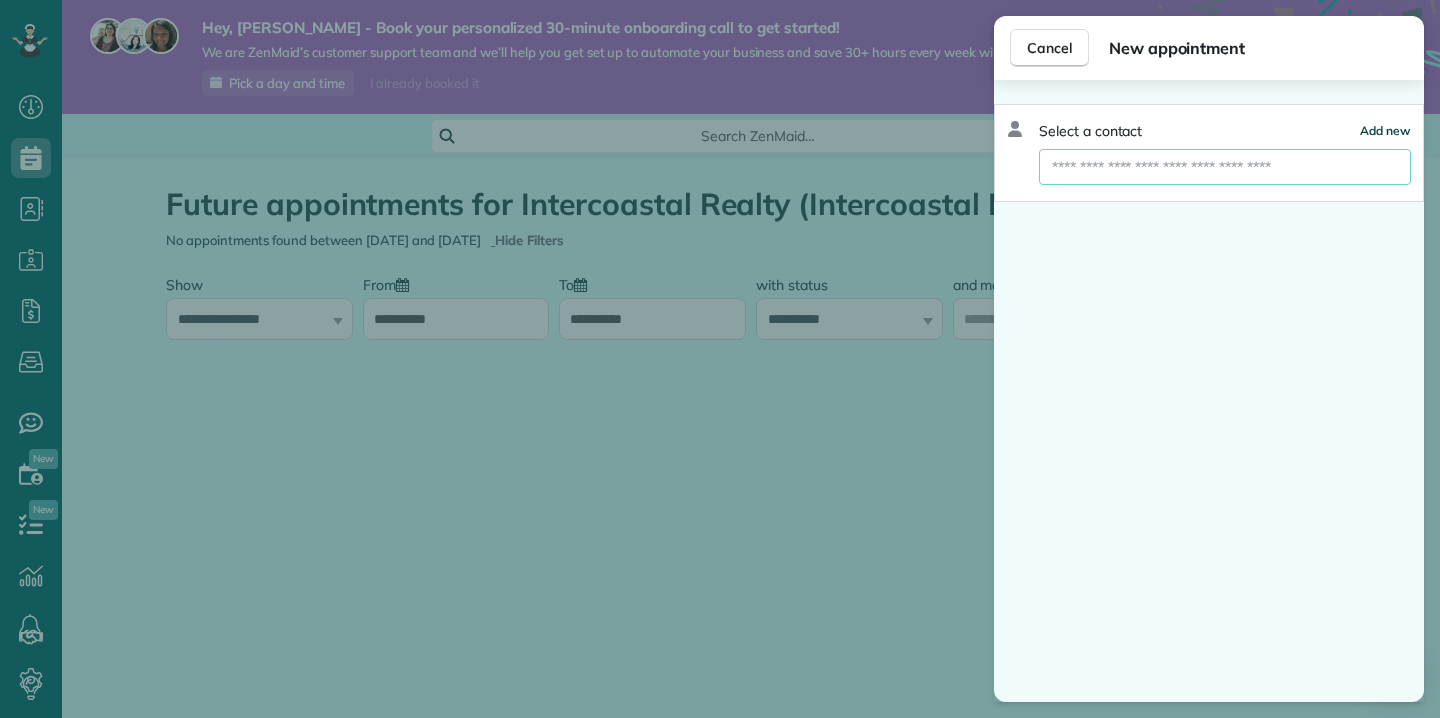 click on "Add new" at bounding box center (1385, 130) 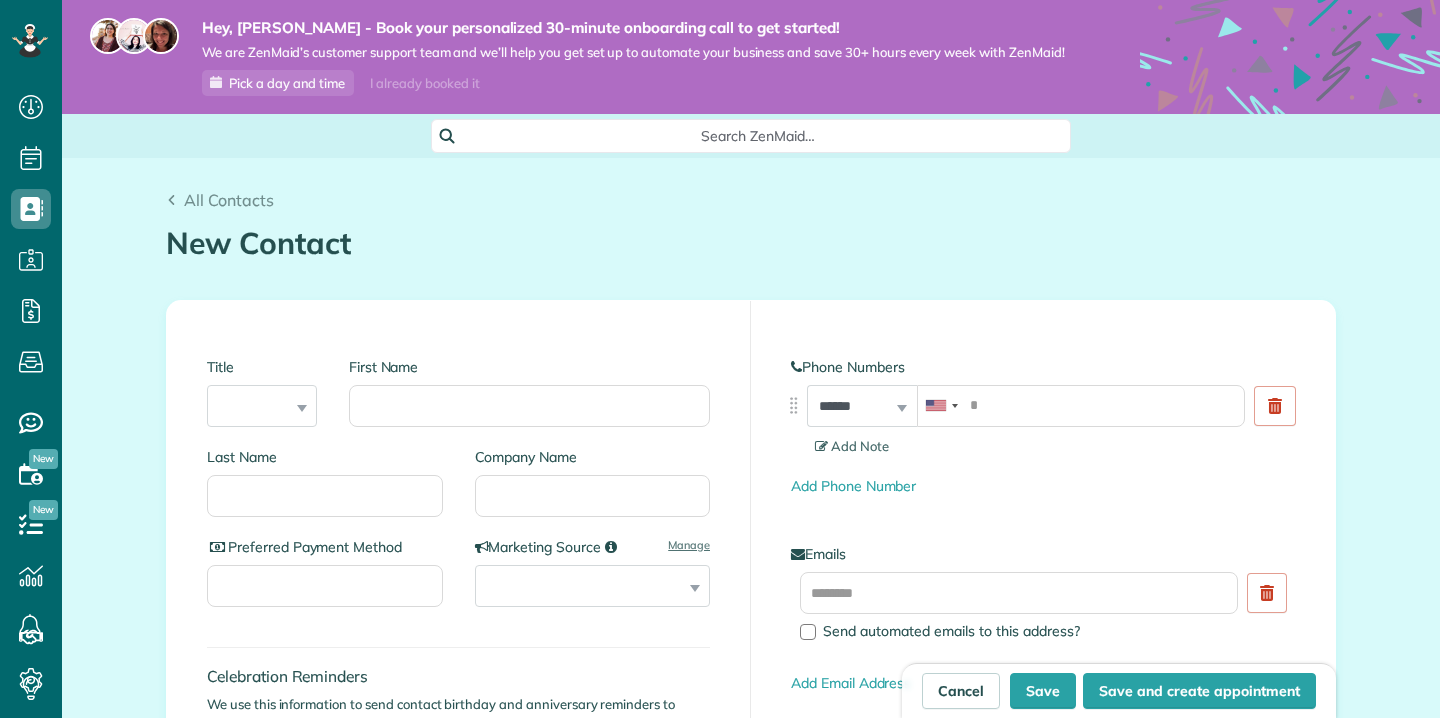 scroll, scrollTop: 0, scrollLeft: 0, axis: both 